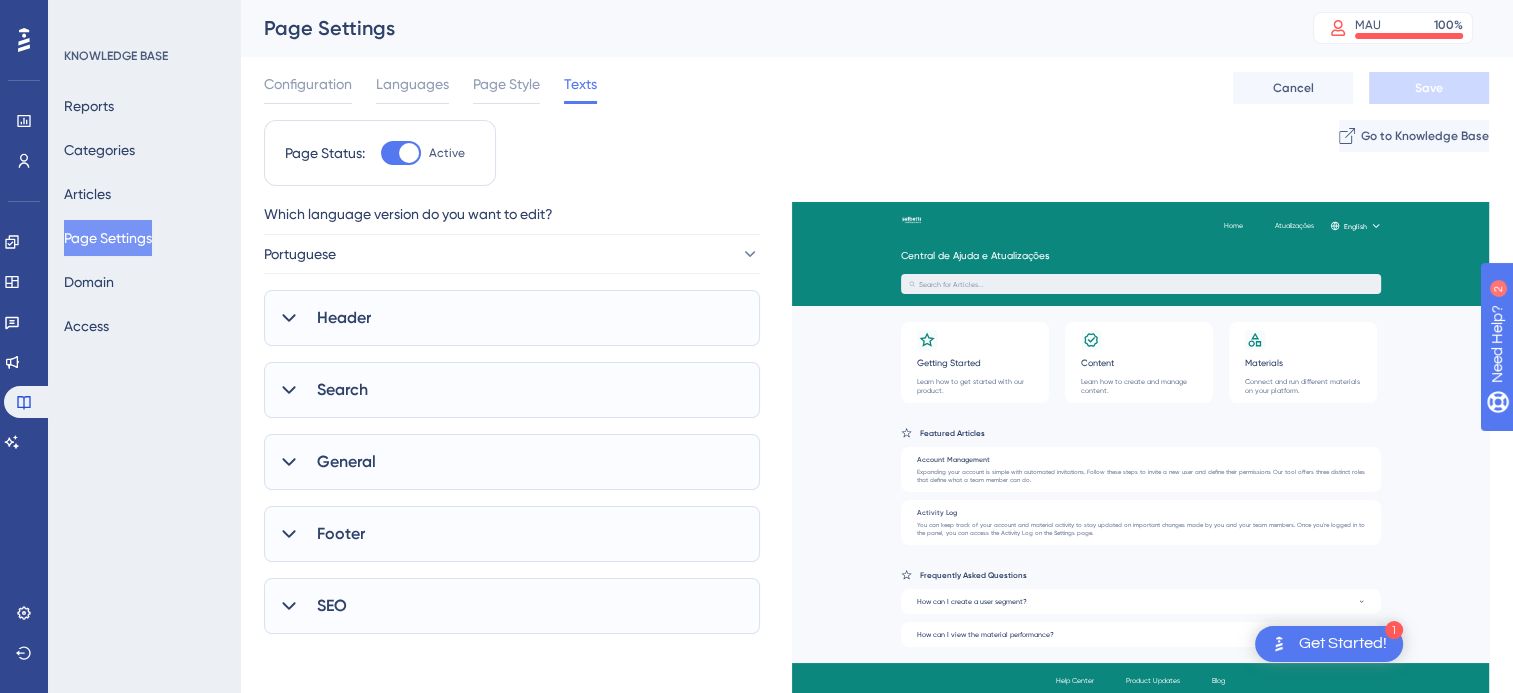 scroll, scrollTop: 0, scrollLeft: 0, axis: both 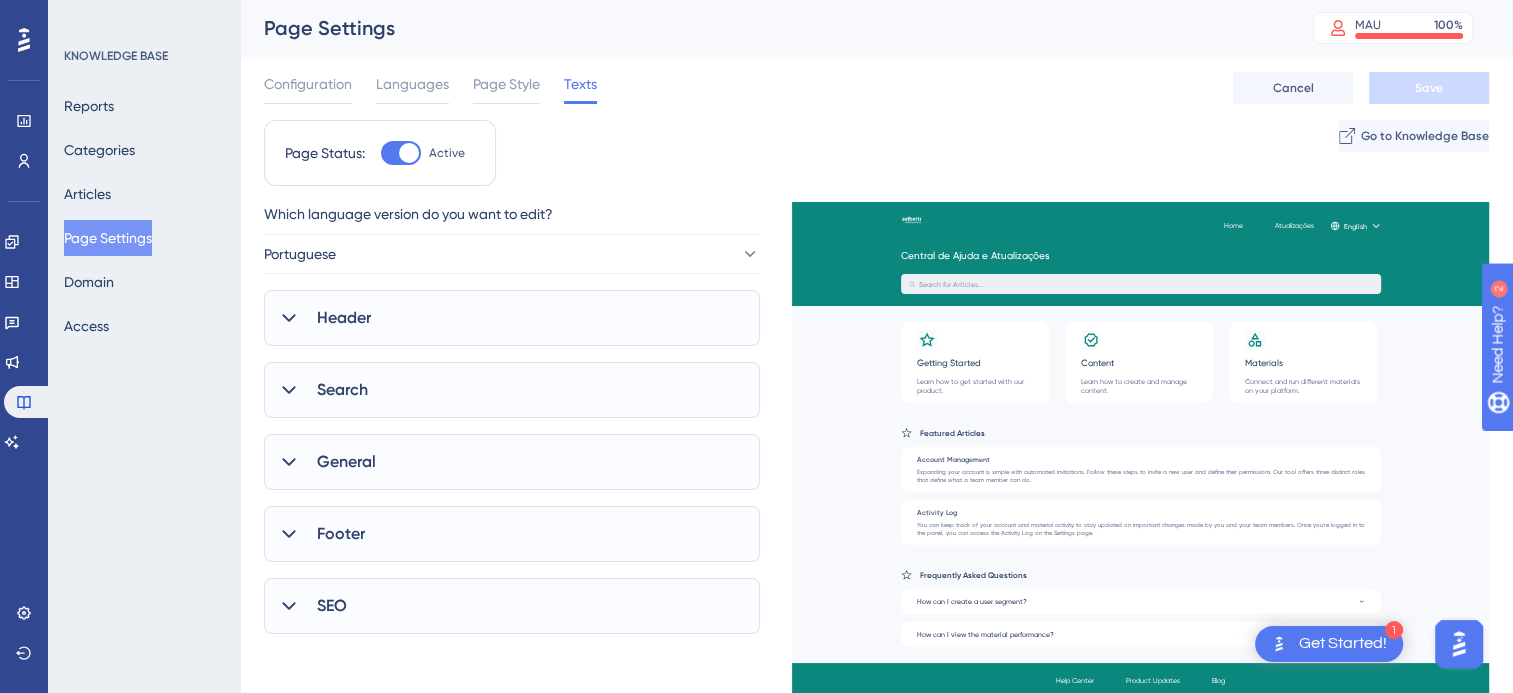 click on "General" at bounding box center [512, 462] 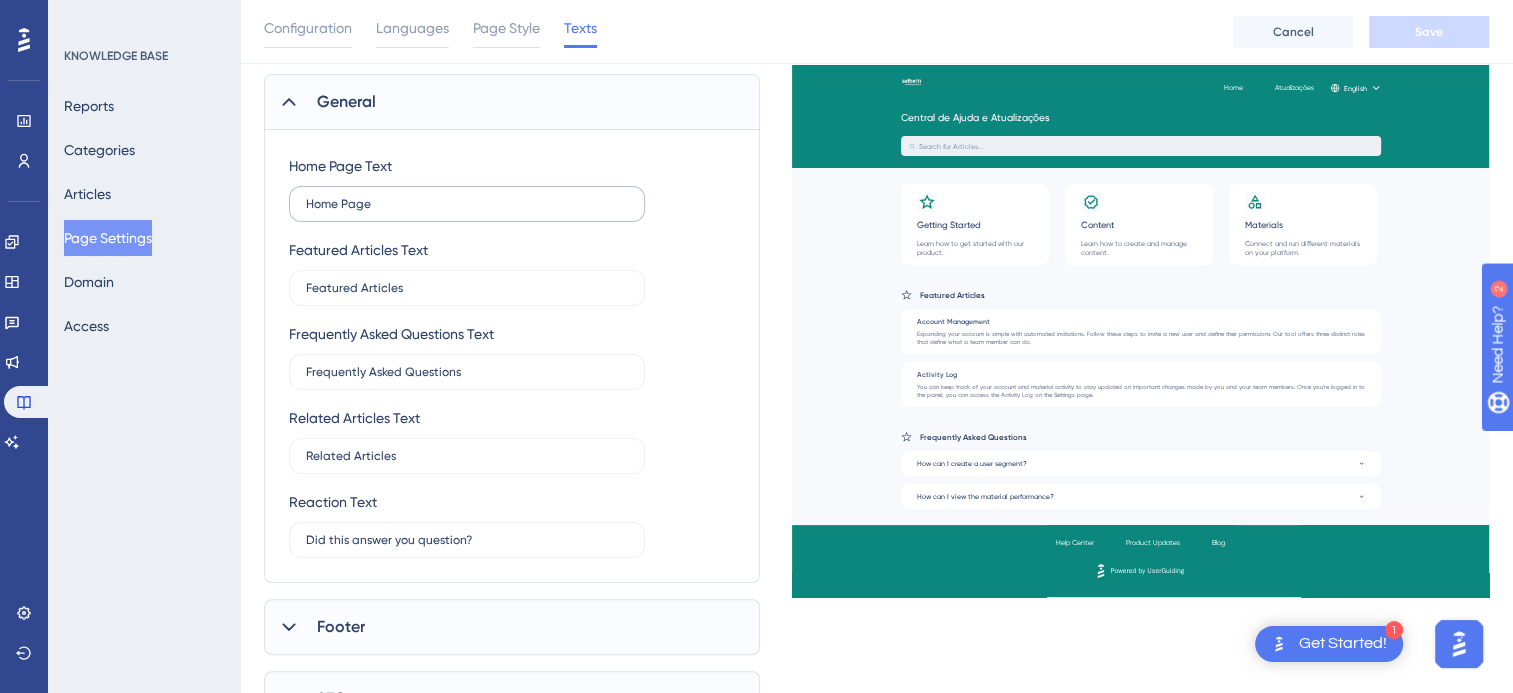 scroll, scrollTop: 395, scrollLeft: 0, axis: vertical 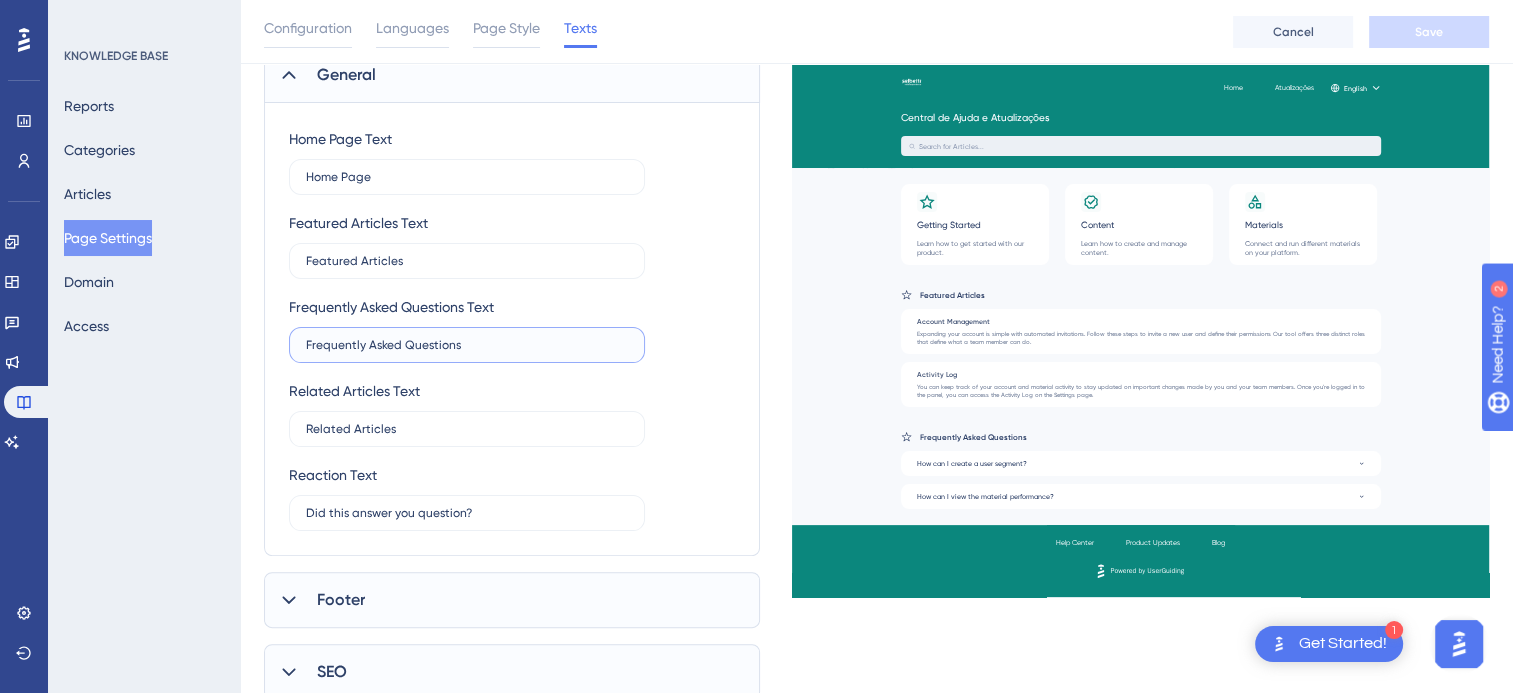 click on "Frequently Asked Questions" at bounding box center [467, 345] 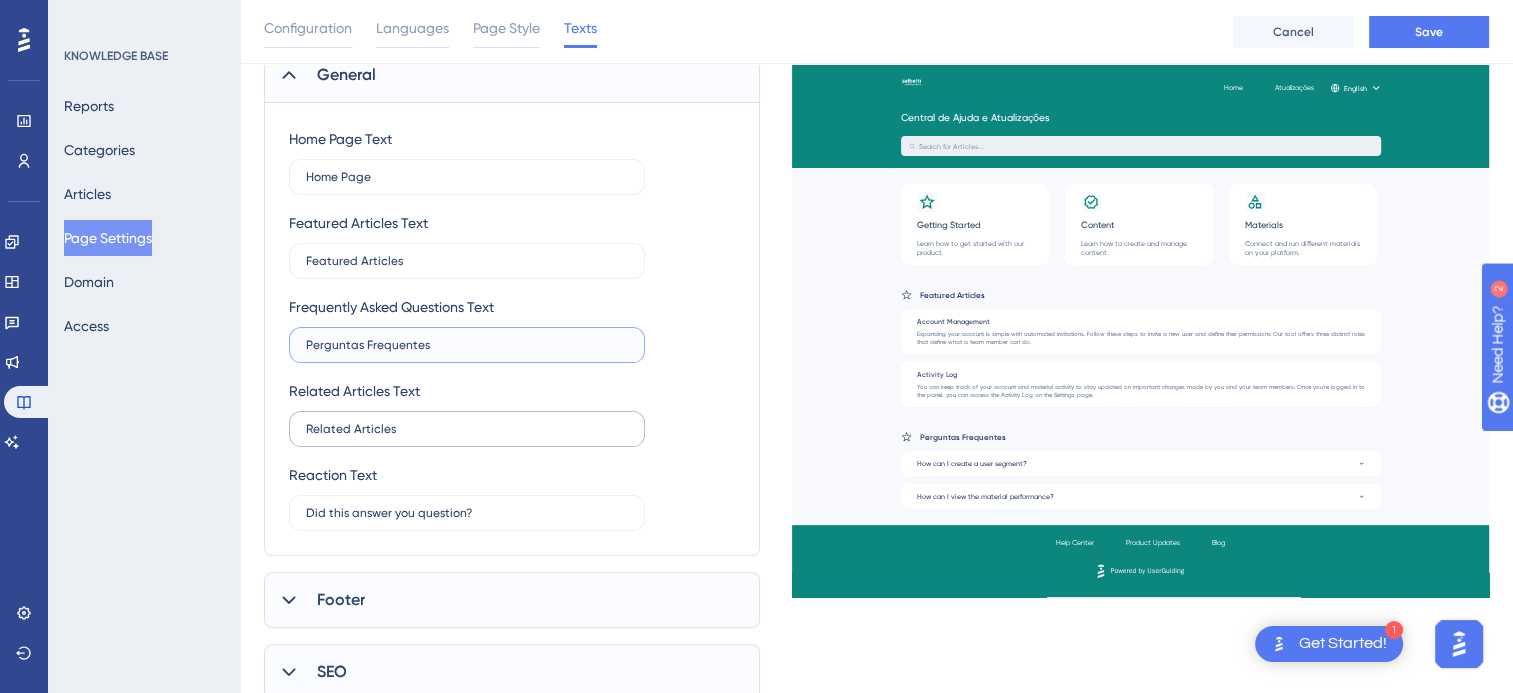 type on "Perguntas Frequentes" 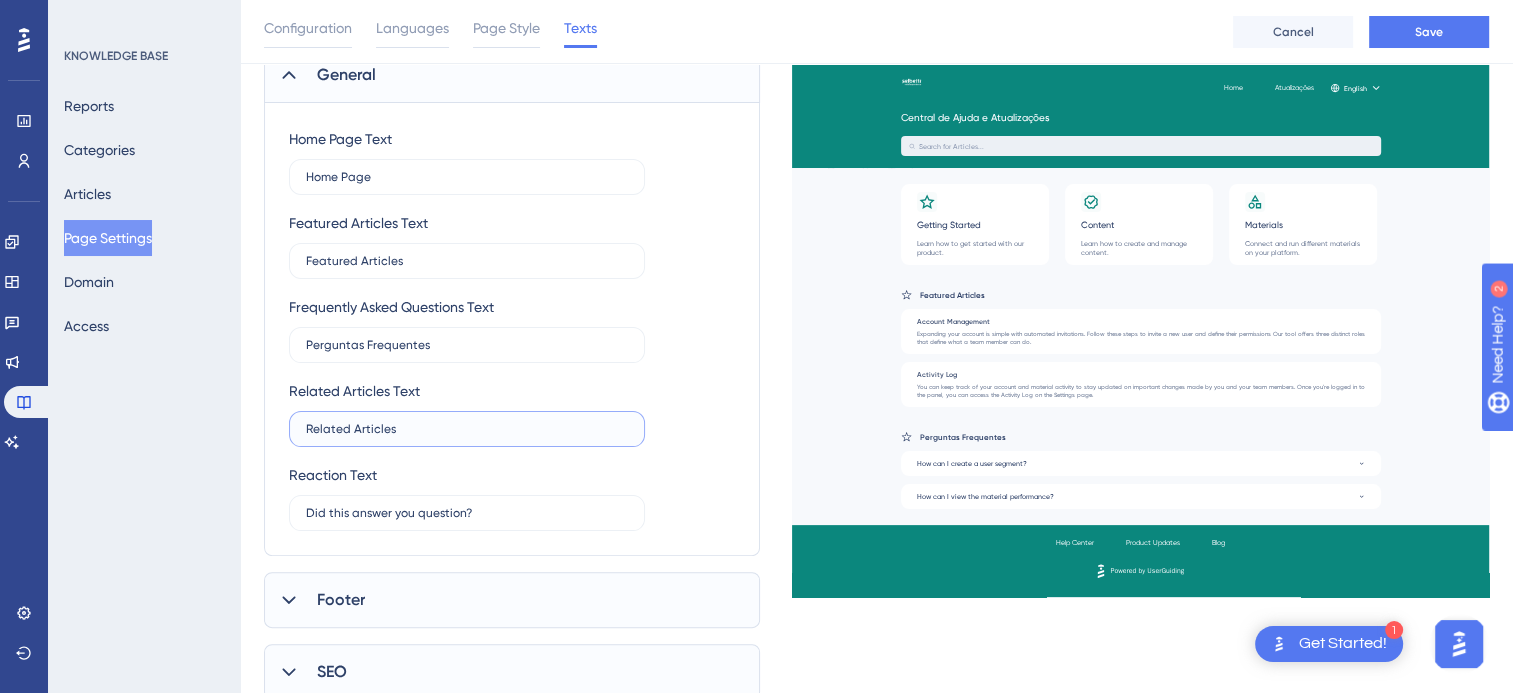 click on "Related Articles" at bounding box center (467, 429) 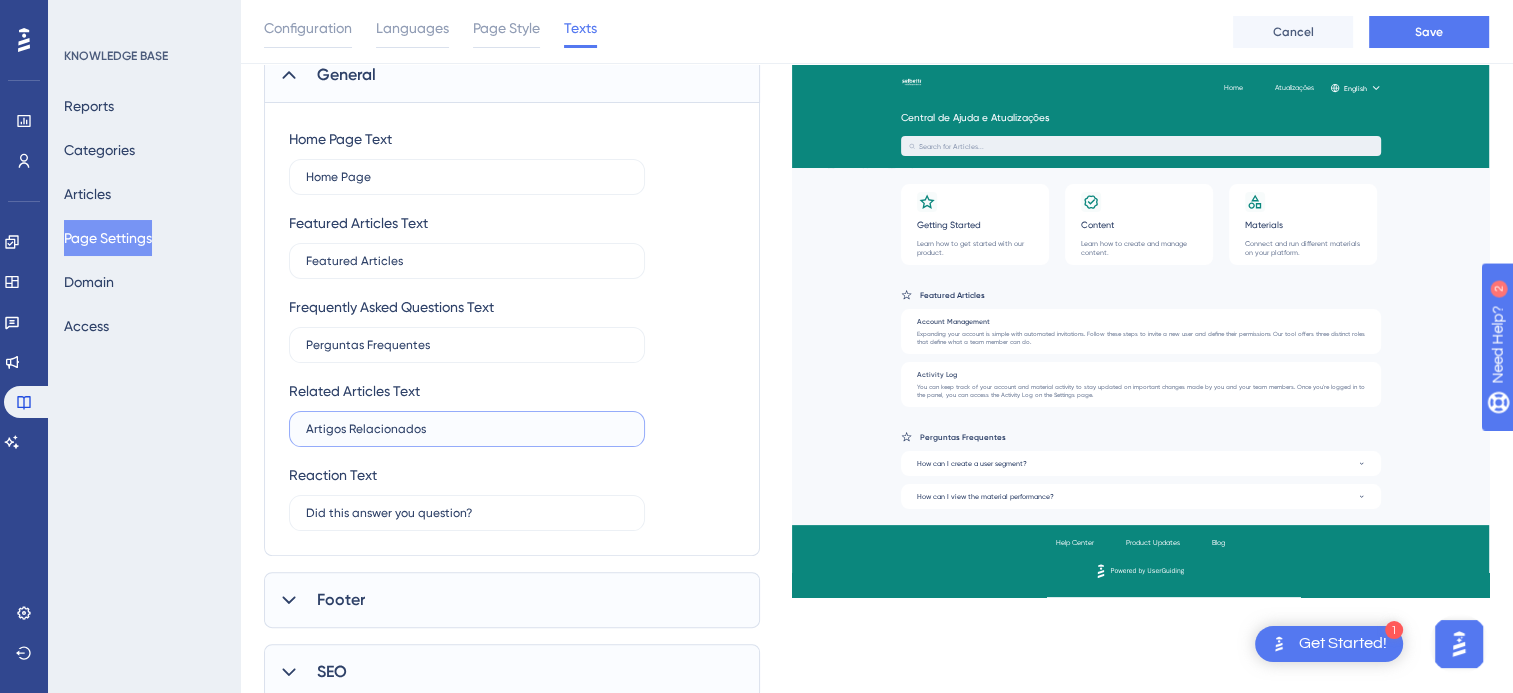type on "Artigos Relacionados" 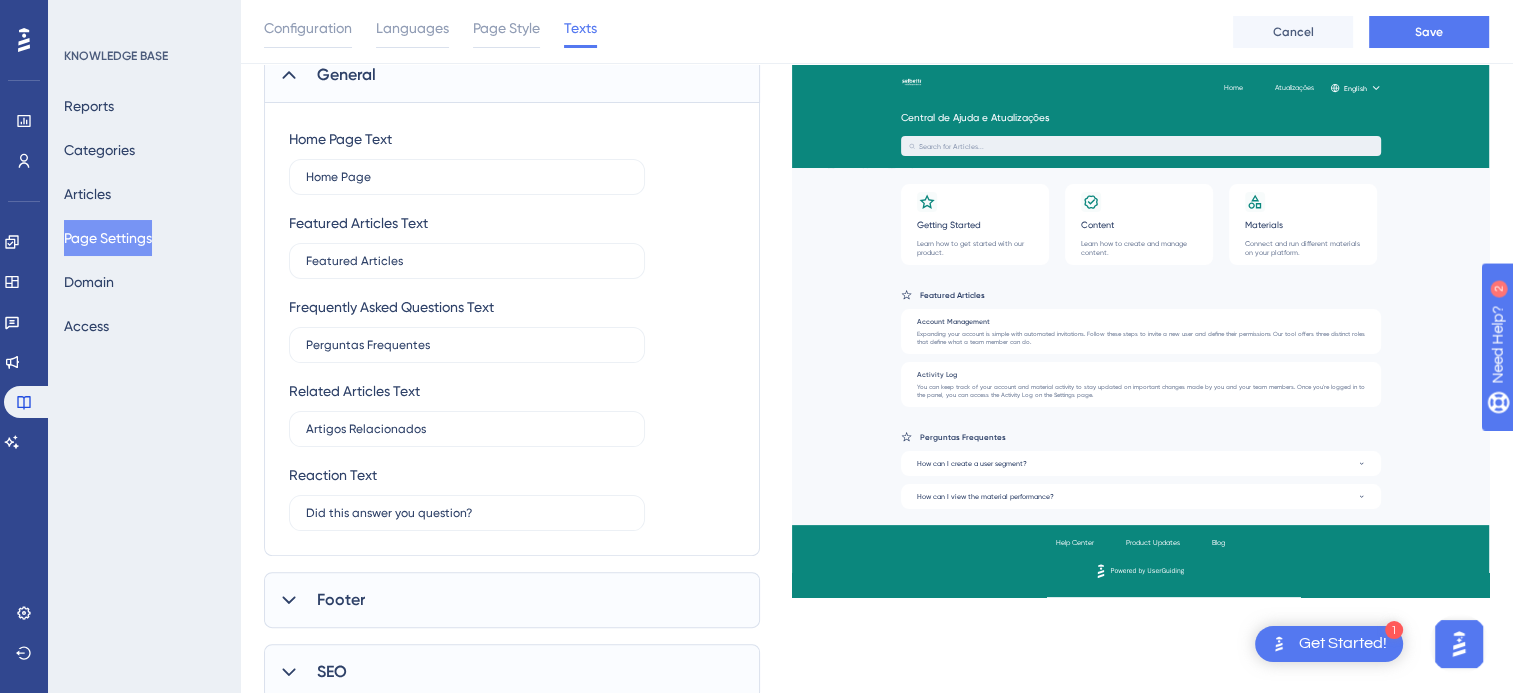 click on "Related Articles Text Artigos Relacionados" at bounding box center [512, 413] 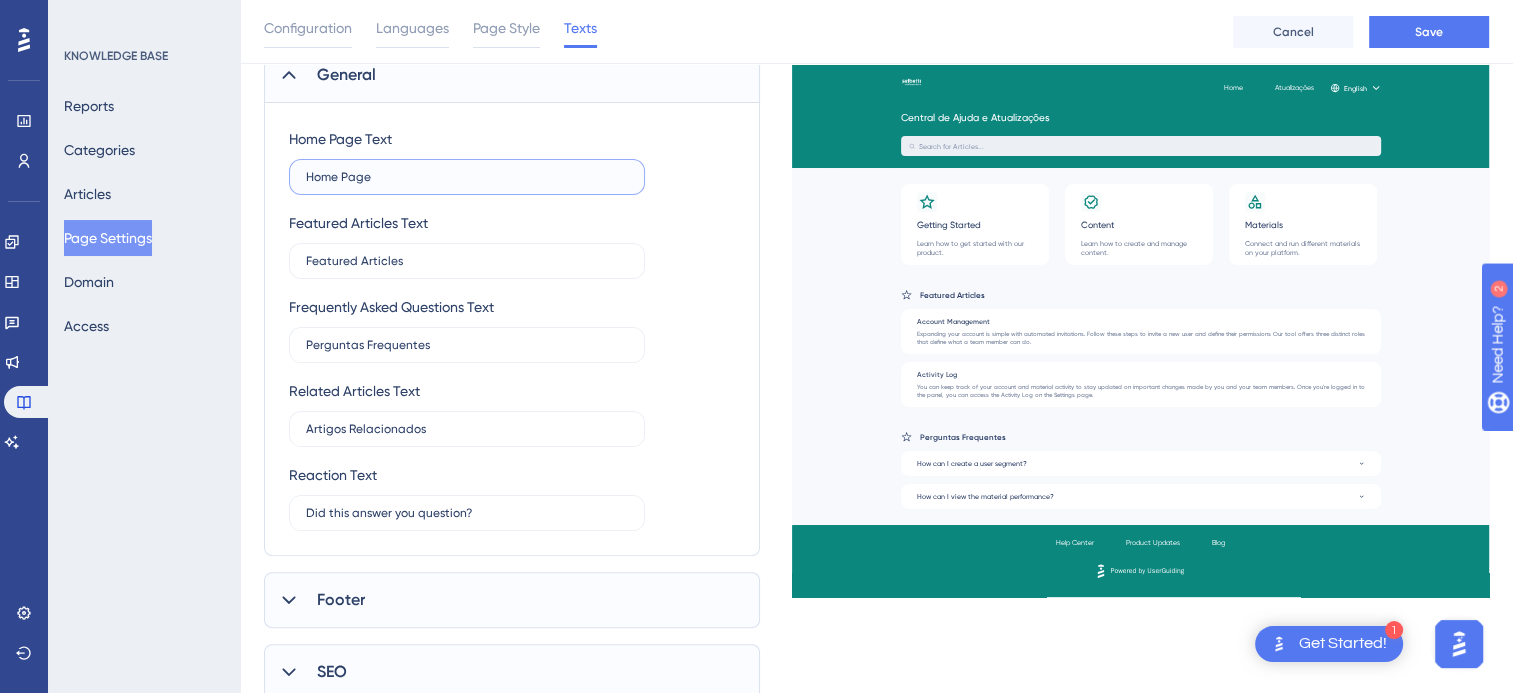 click on "Home Page" at bounding box center (467, 177) 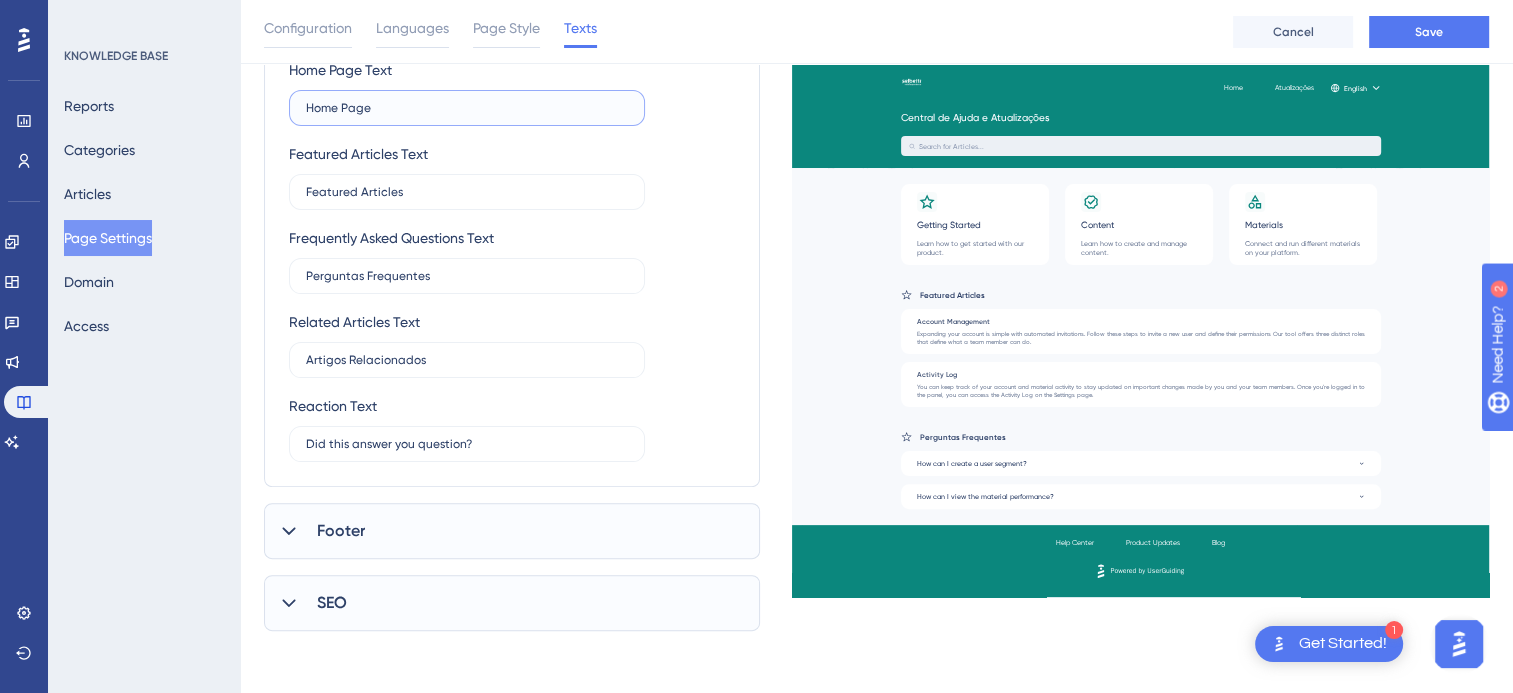 scroll, scrollTop: 465, scrollLeft: 0, axis: vertical 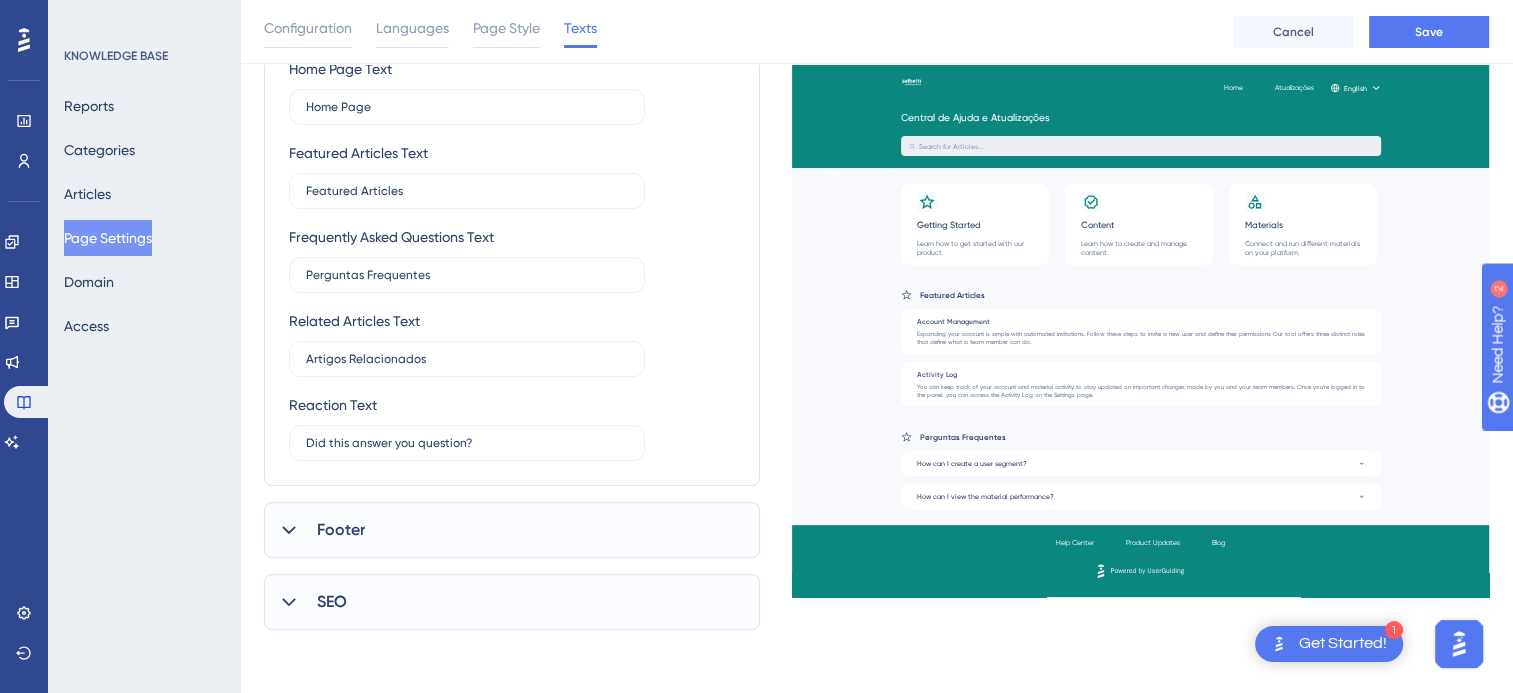 click on "Footer" at bounding box center (512, 530) 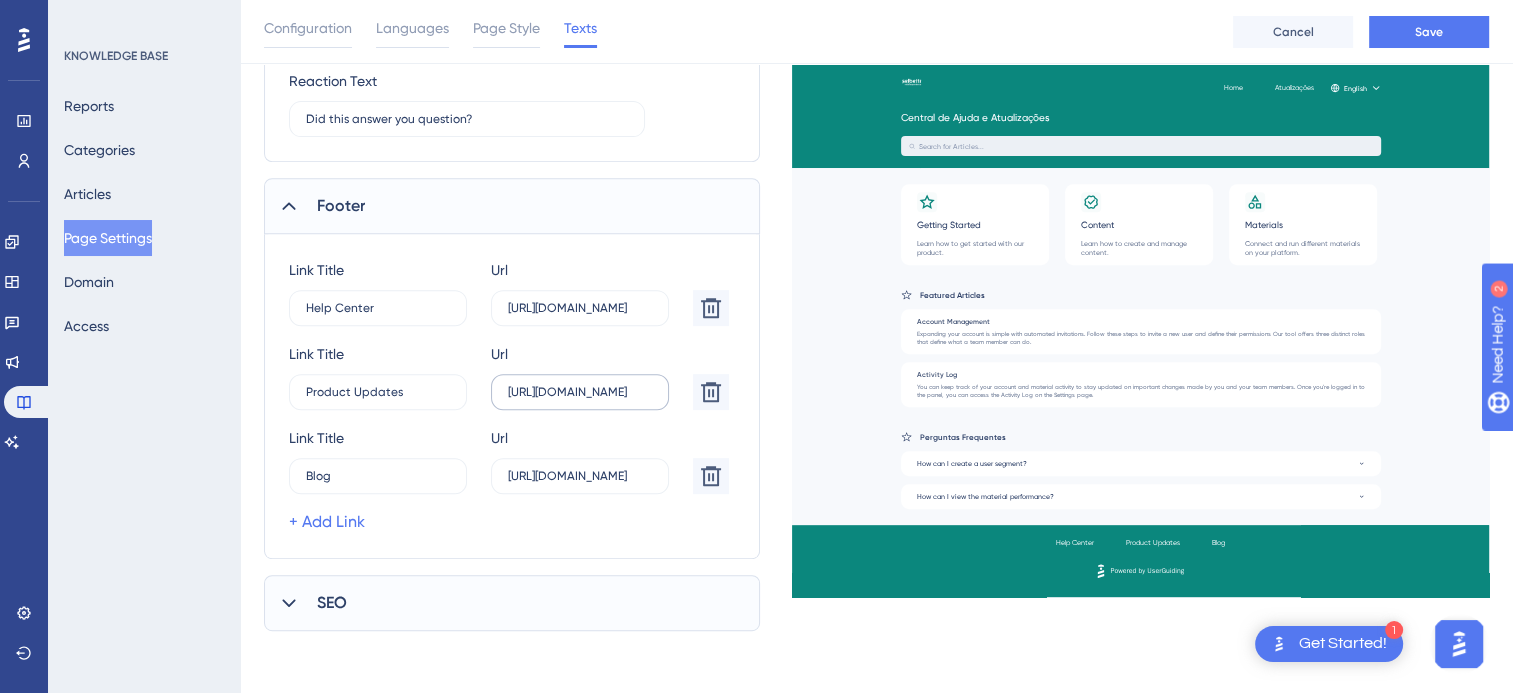 scroll, scrollTop: 790, scrollLeft: 0, axis: vertical 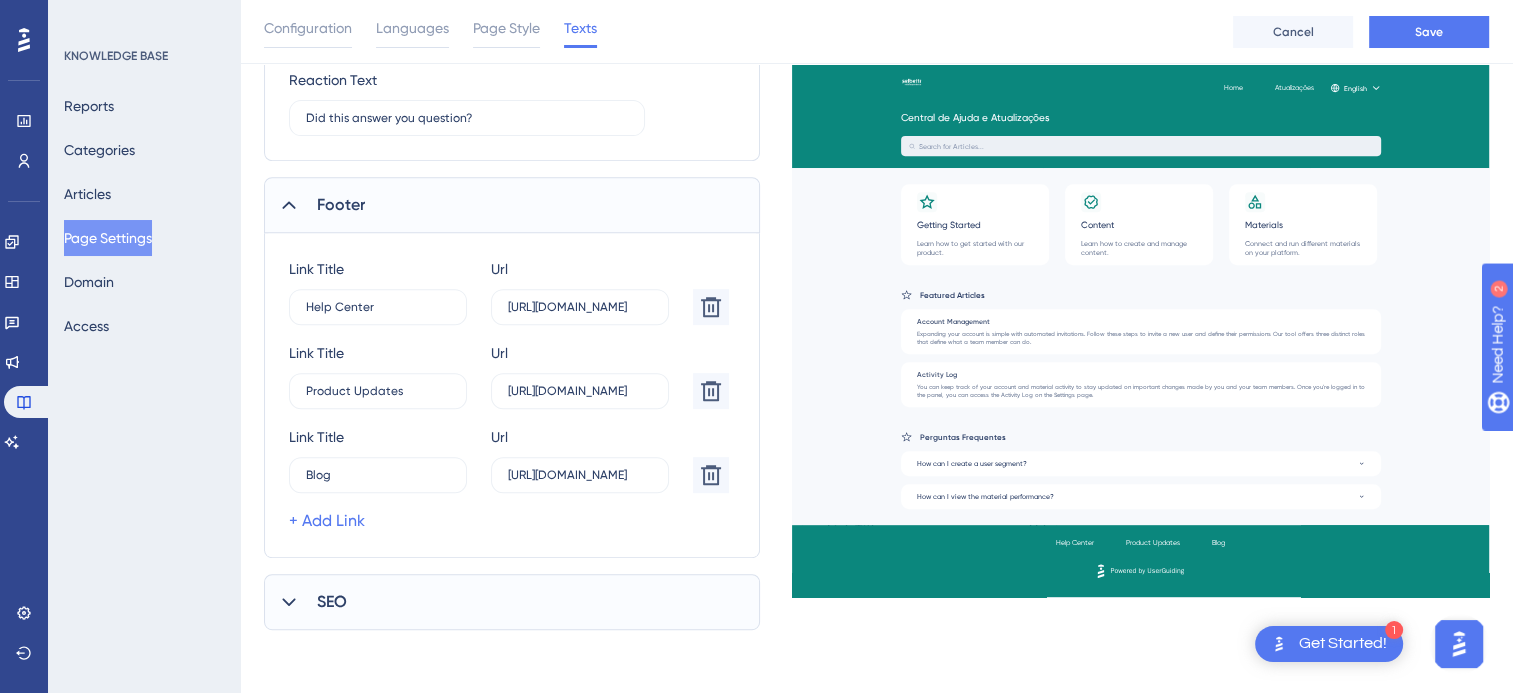 click on "SEO" at bounding box center (512, 602) 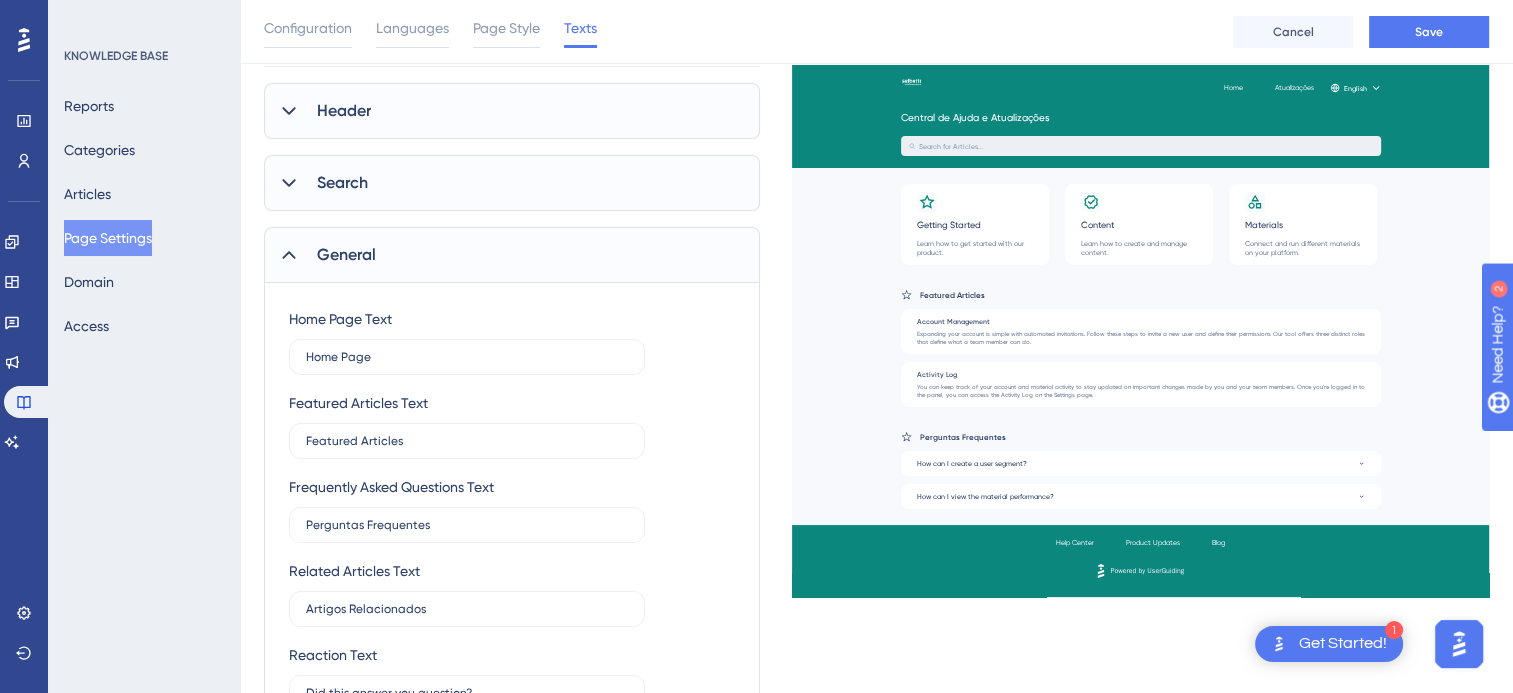 scroll, scrollTop: 213, scrollLeft: 0, axis: vertical 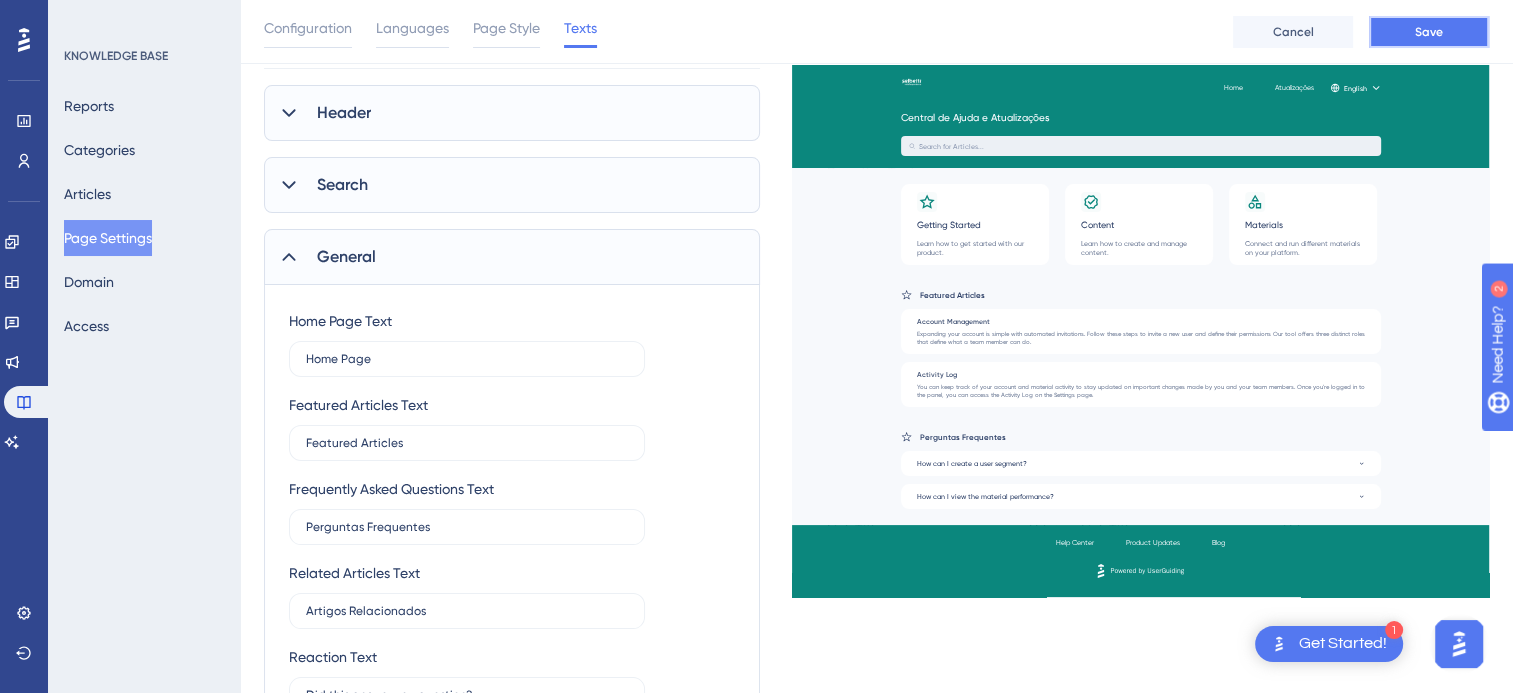 click on "Save" at bounding box center (1429, 32) 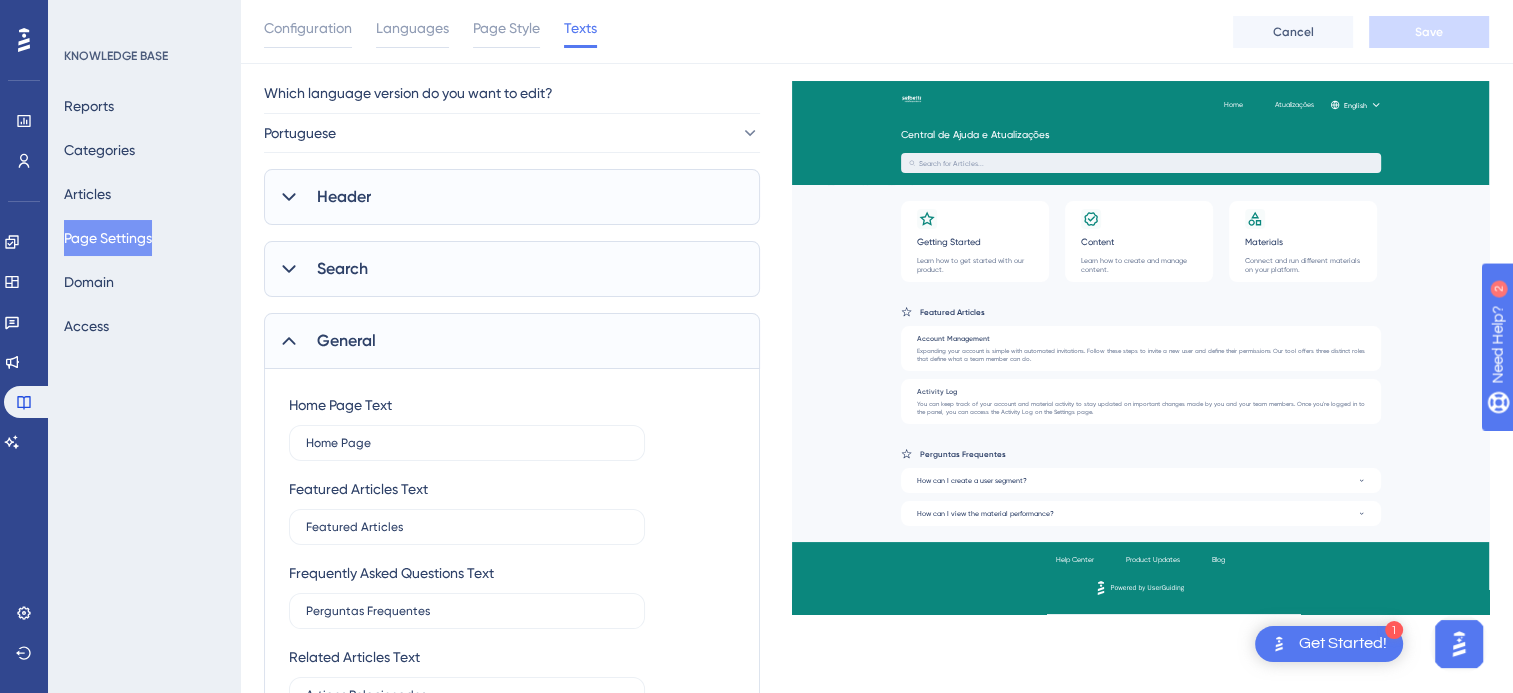 scroll, scrollTop: 88, scrollLeft: 0, axis: vertical 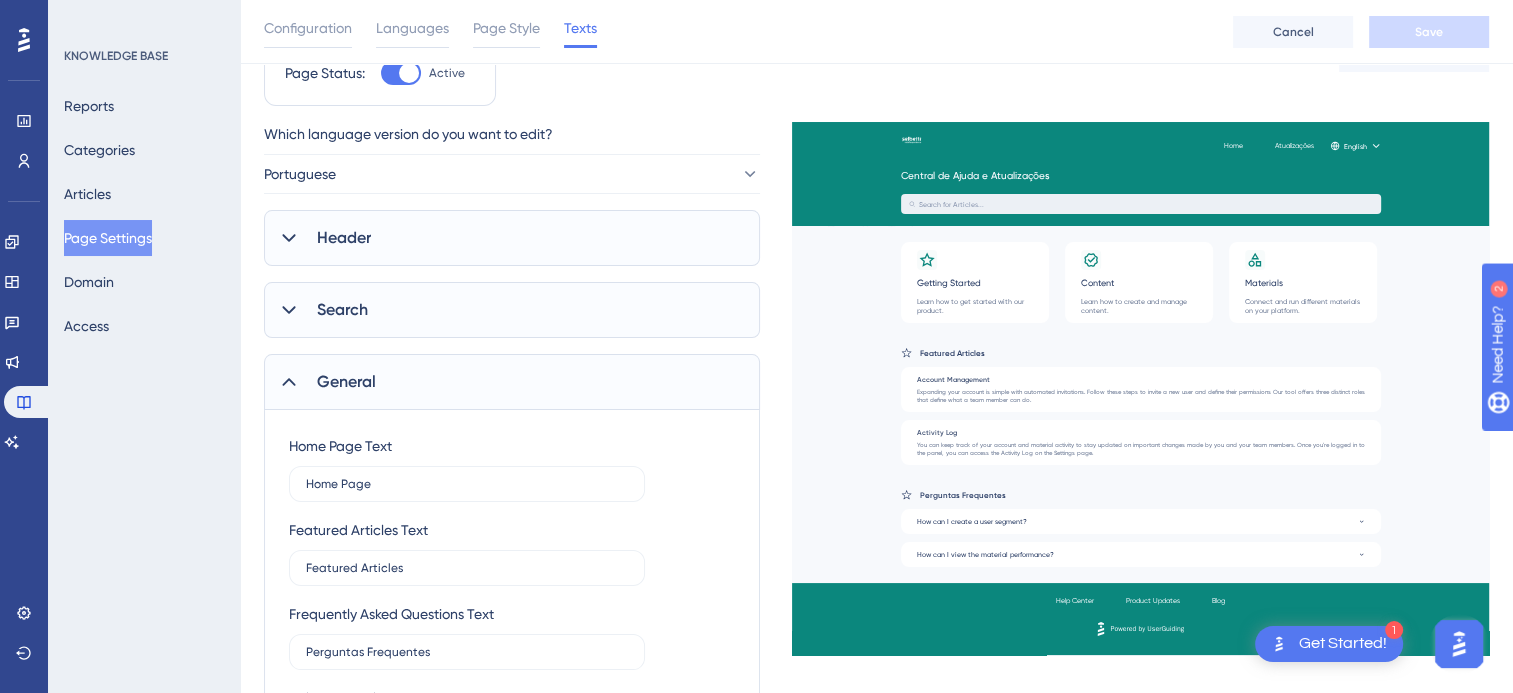 click on "Search" at bounding box center [512, 310] 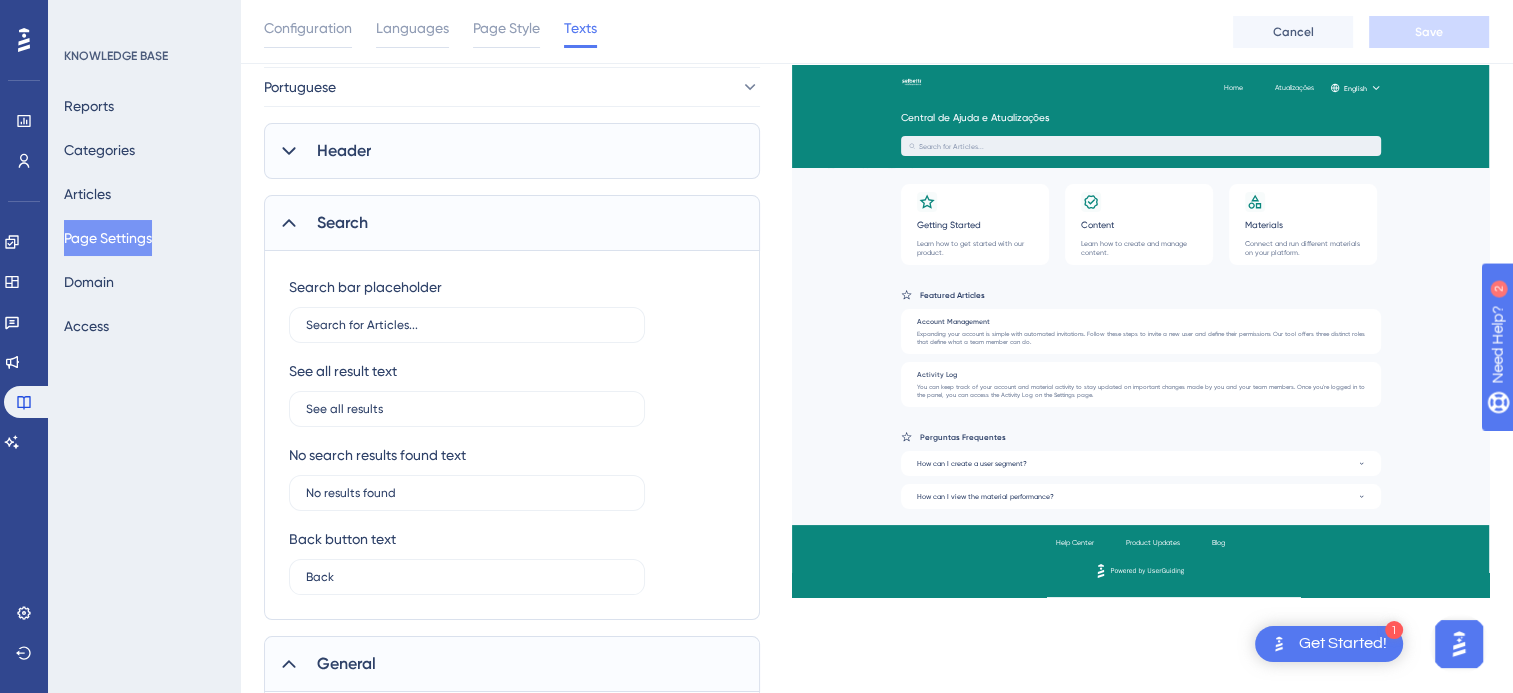 scroll, scrollTop: 193, scrollLeft: 0, axis: vertical 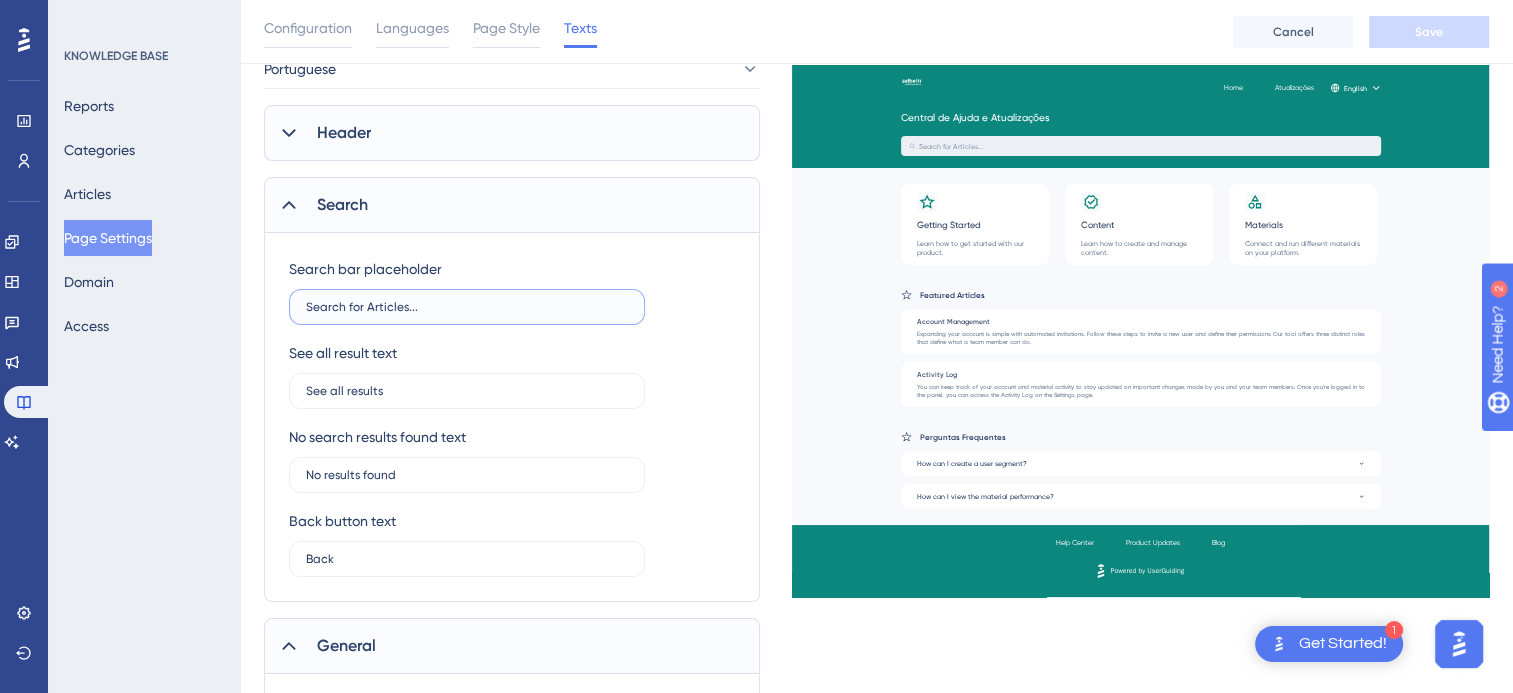 click on "Search for Articles..." at bounding box center [467, 307] 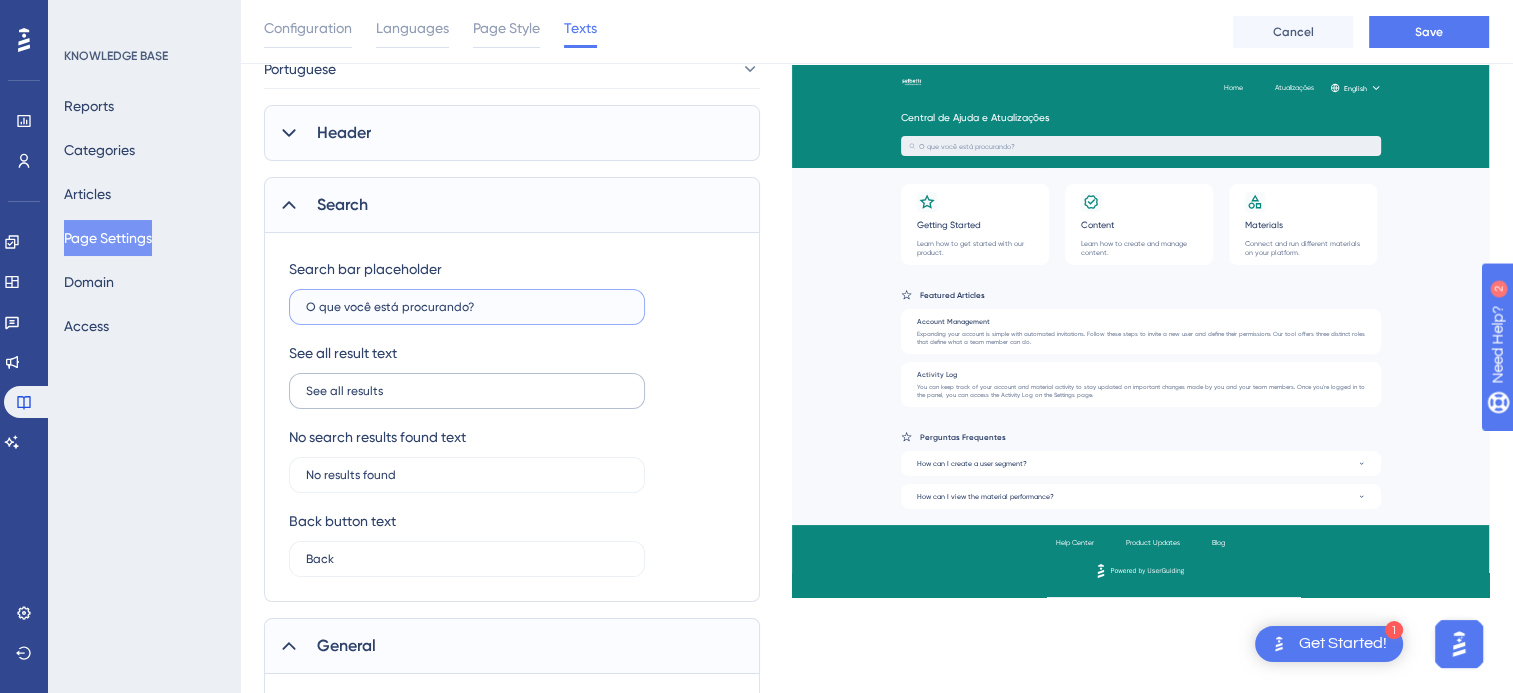 type on "O que você está procurando?" 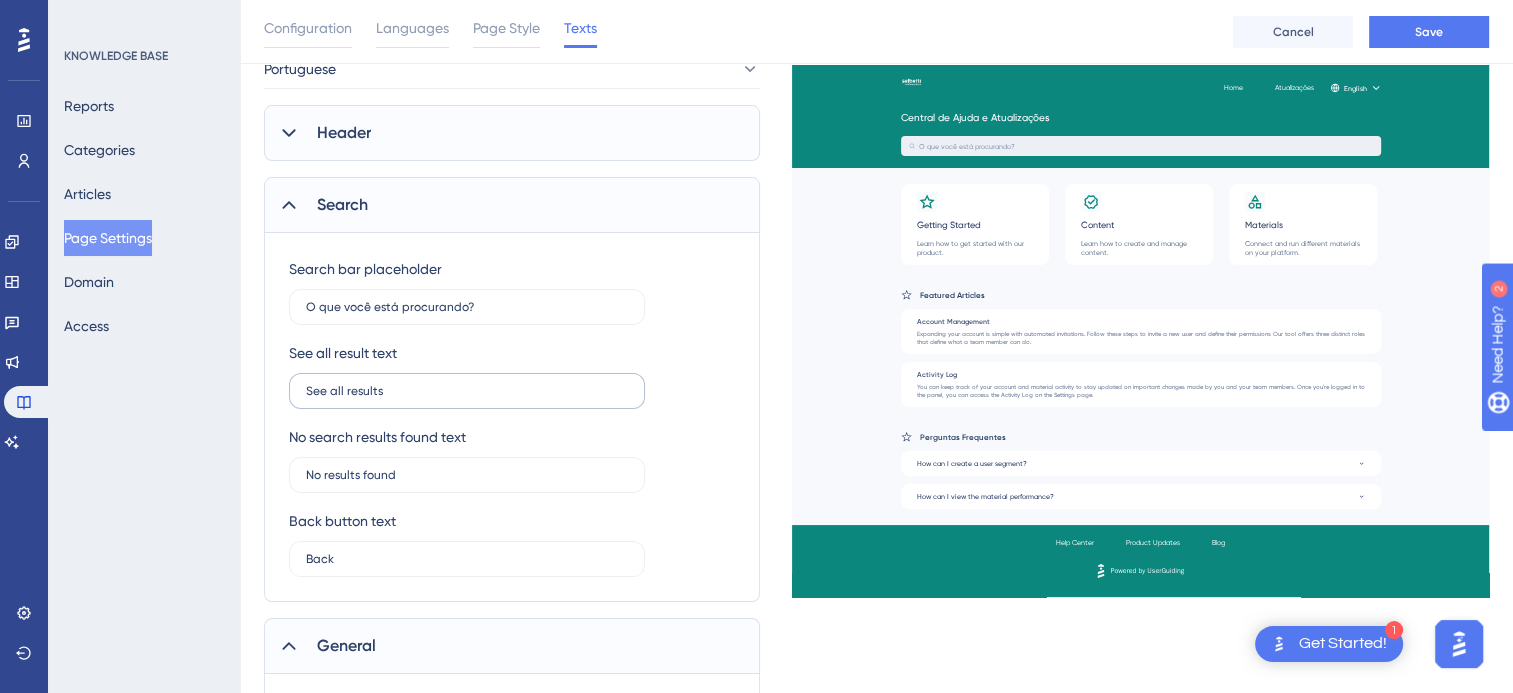 click on "See all results" at bounding box center (467, 391) 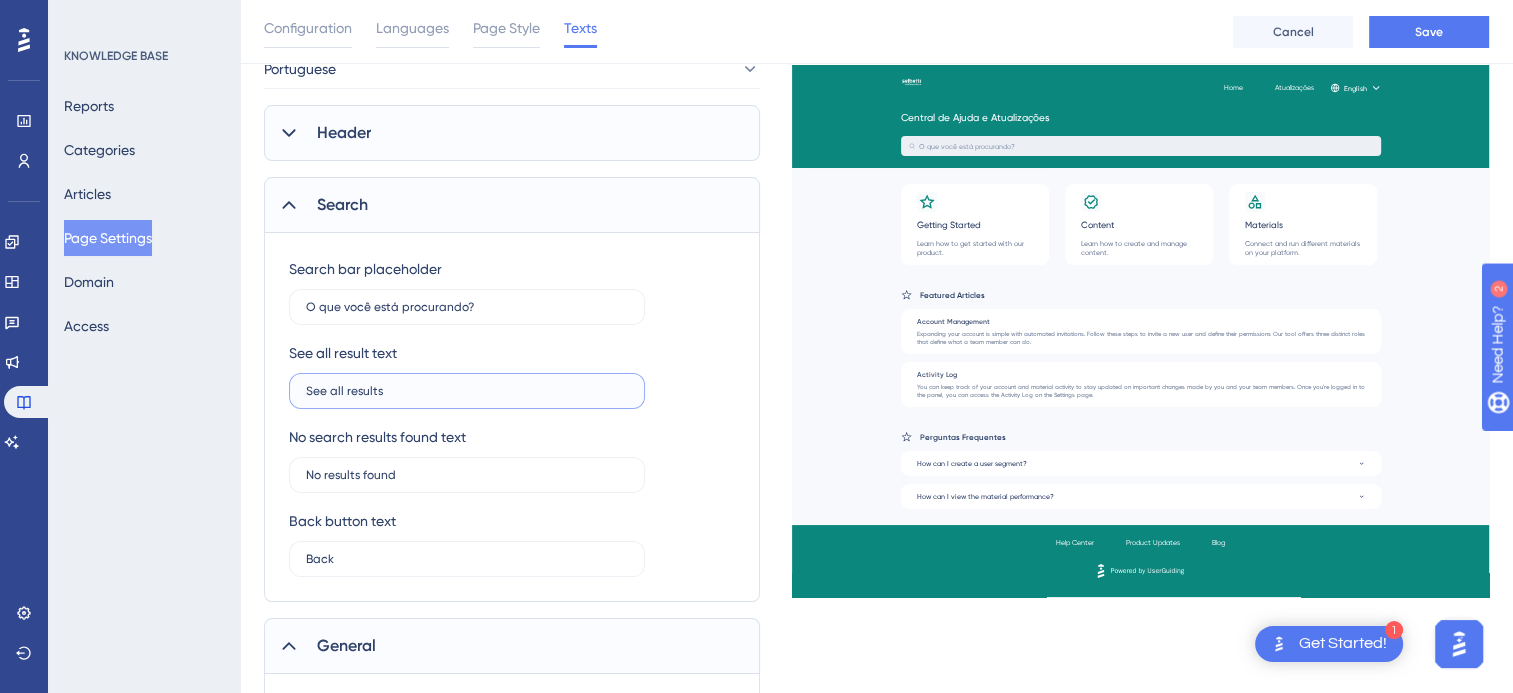 click on "See all results" at bounding box center (467, 391) 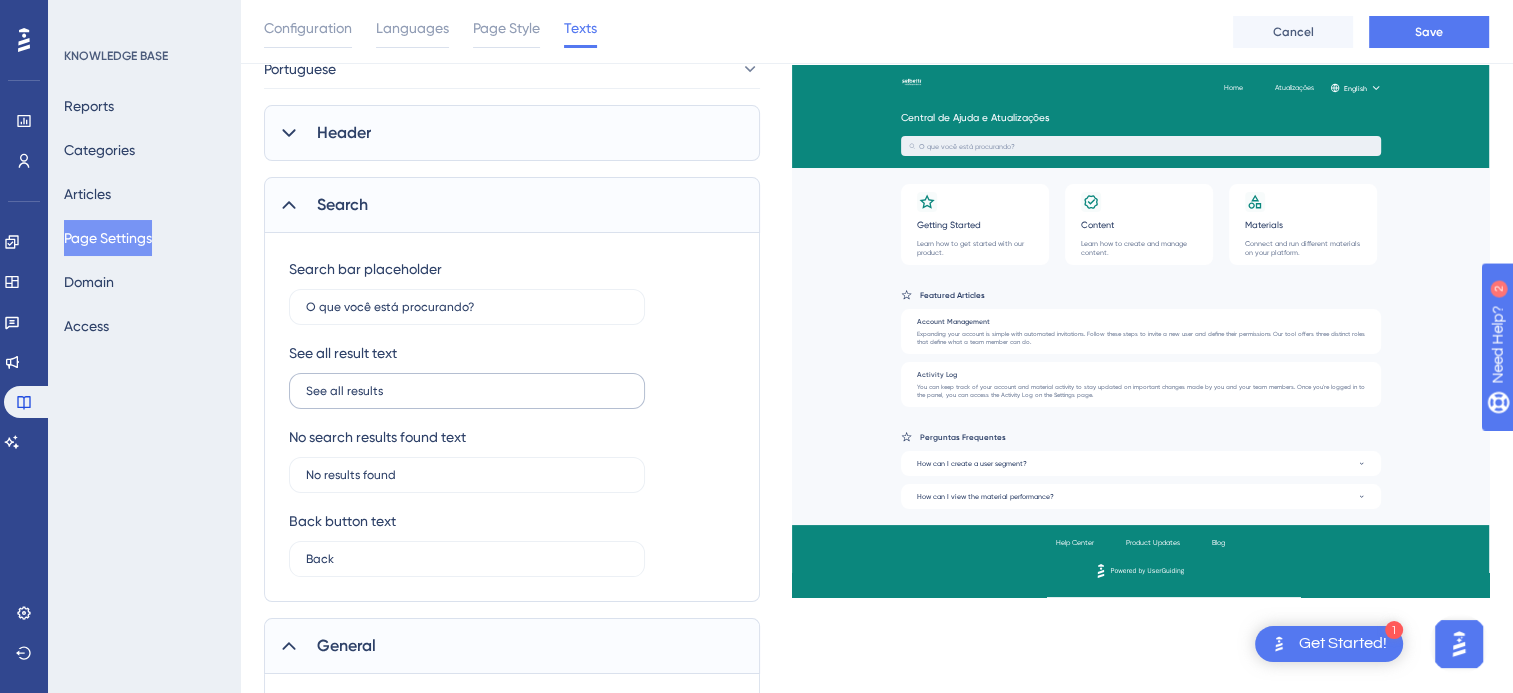 click on "See all results" at bounding box center [467, 391] 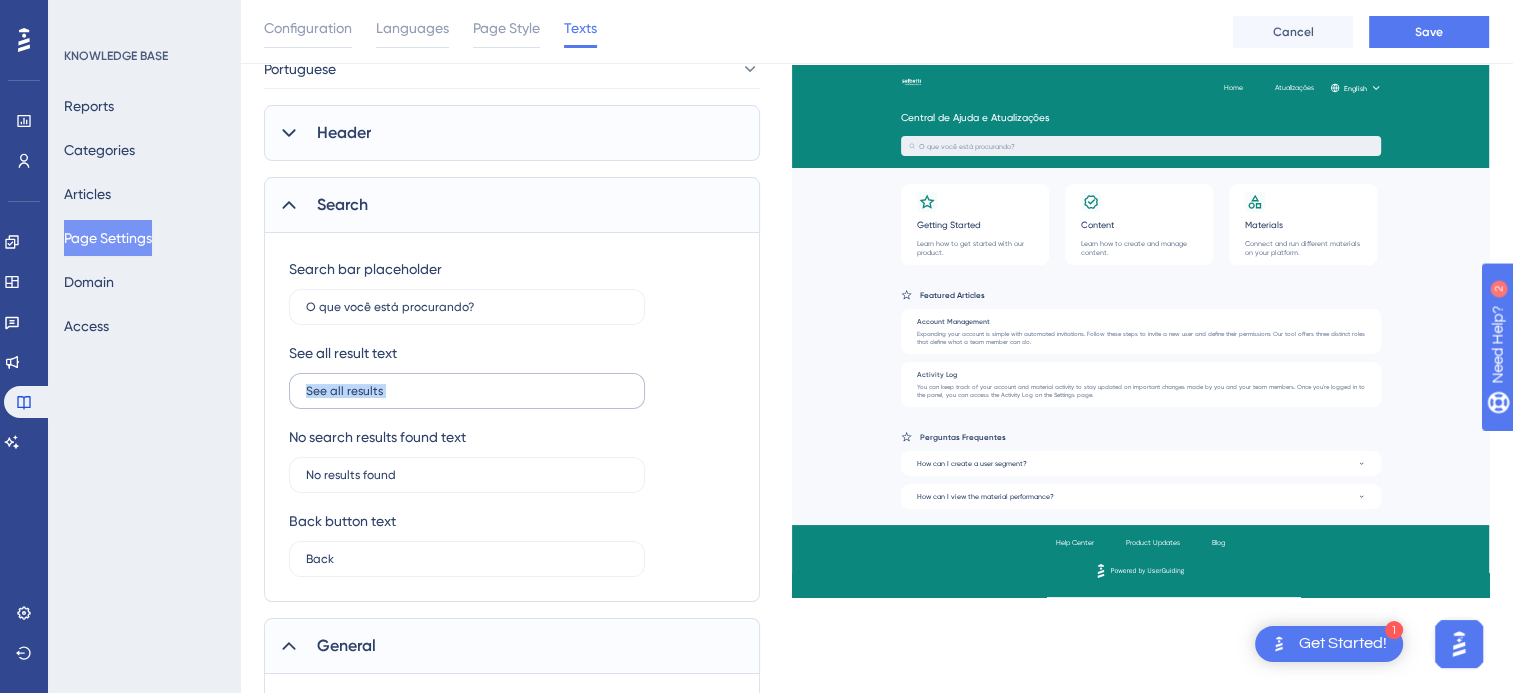 click on "See all results" at bounding box center (467, 391) 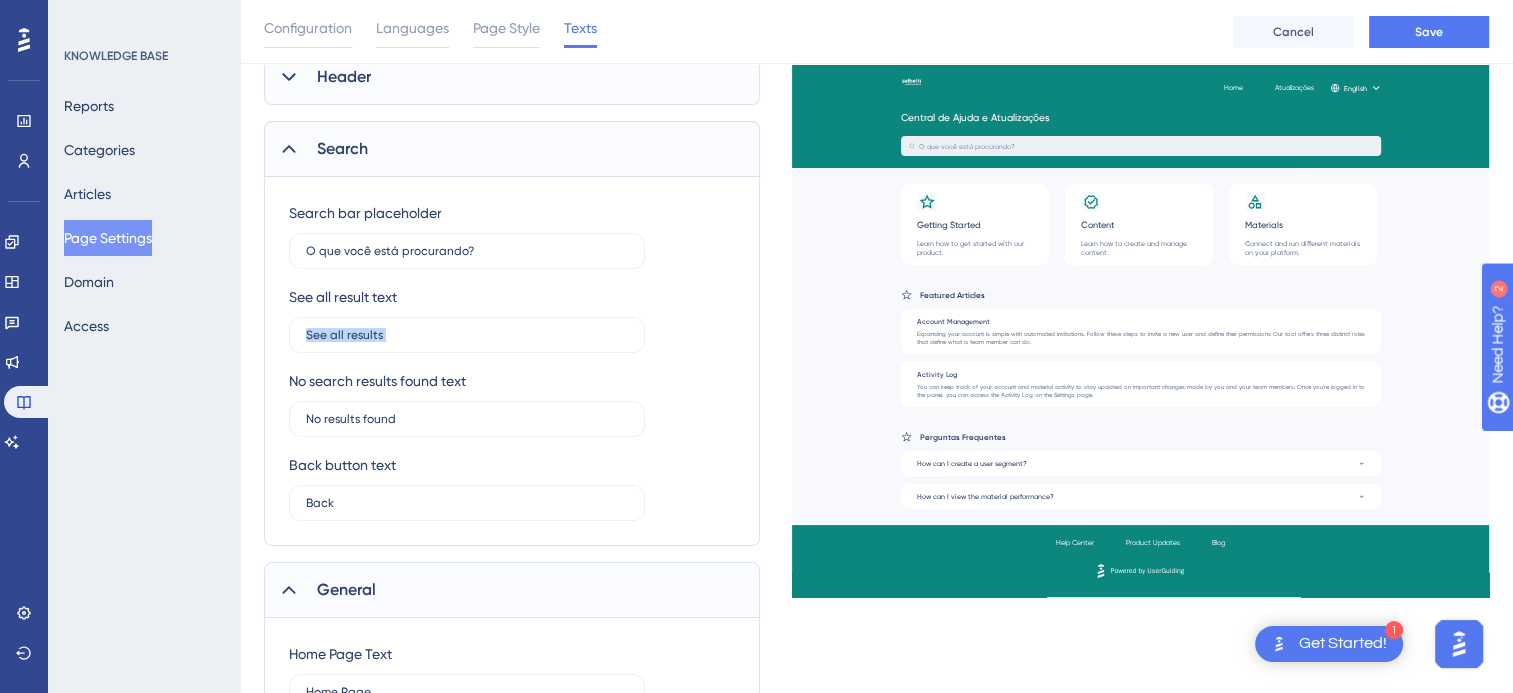 scroll, scrollTop: 316, scrollLeft: 0, axis: vertical 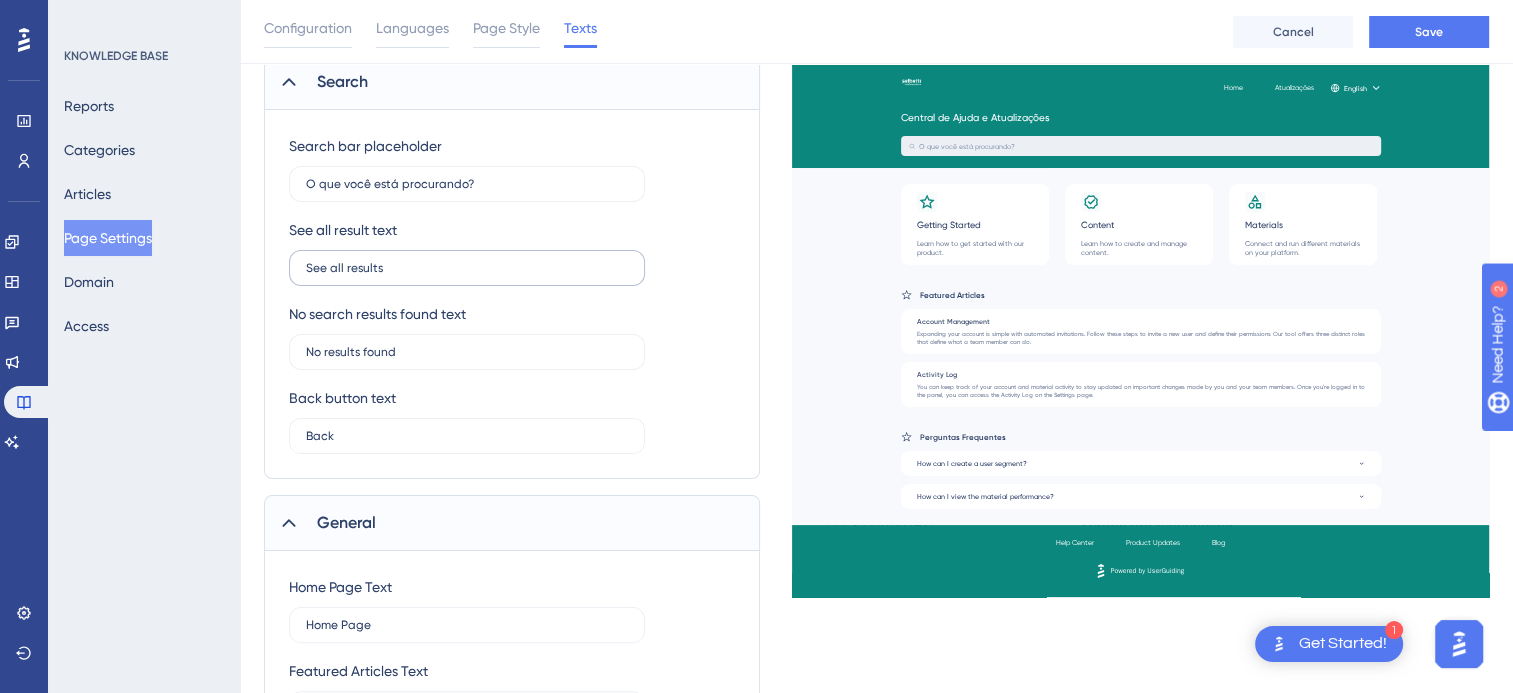 click on "See all results" at bounding box center (467, 268) 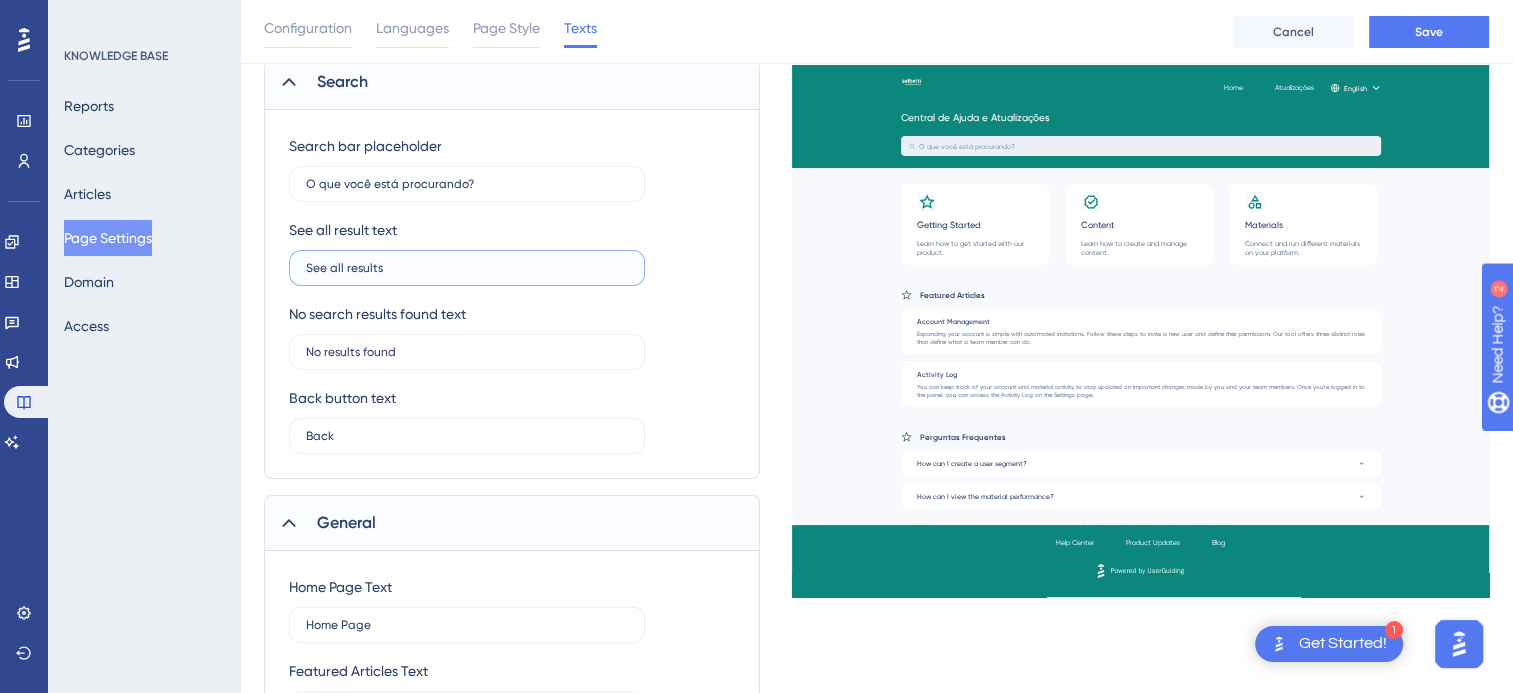 click on "See all results" at bounding box center (467, 268) 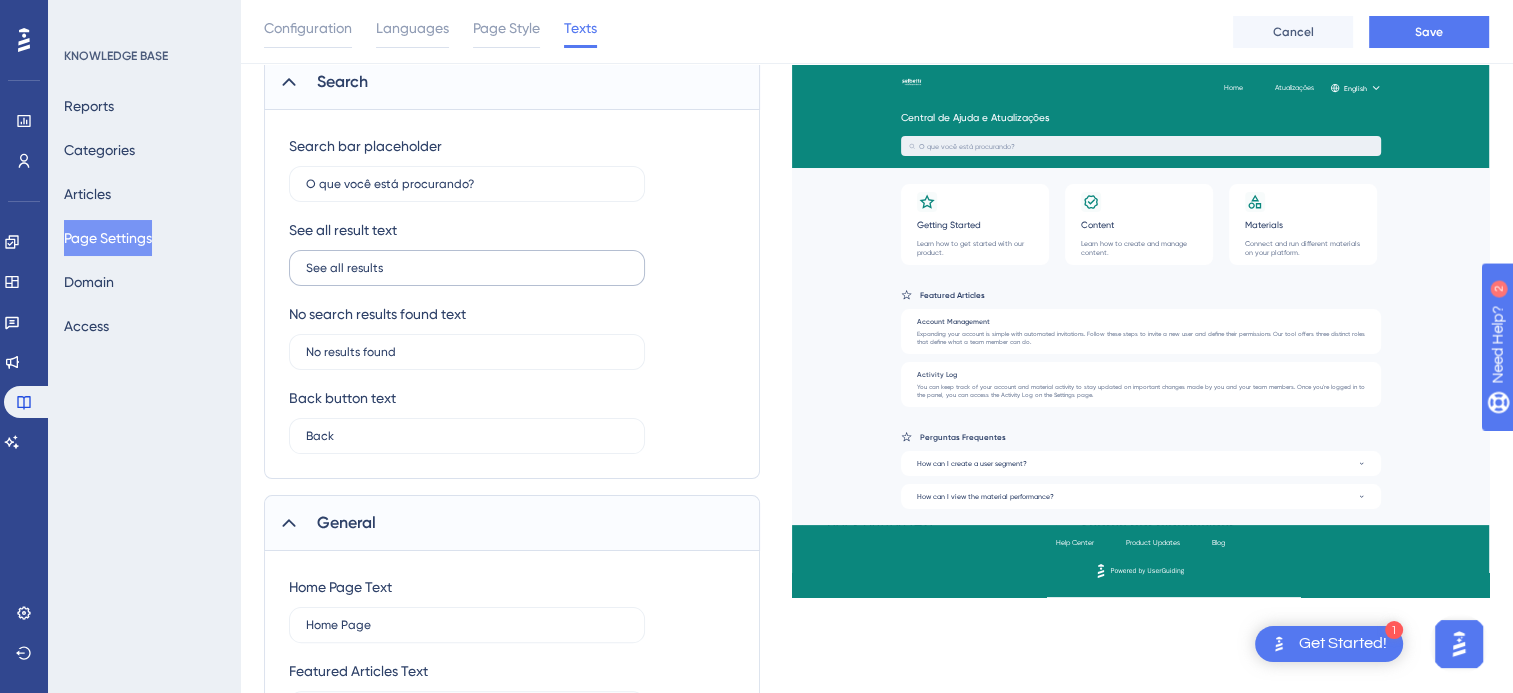 click on "See all results" at bounding box center (467, 268) 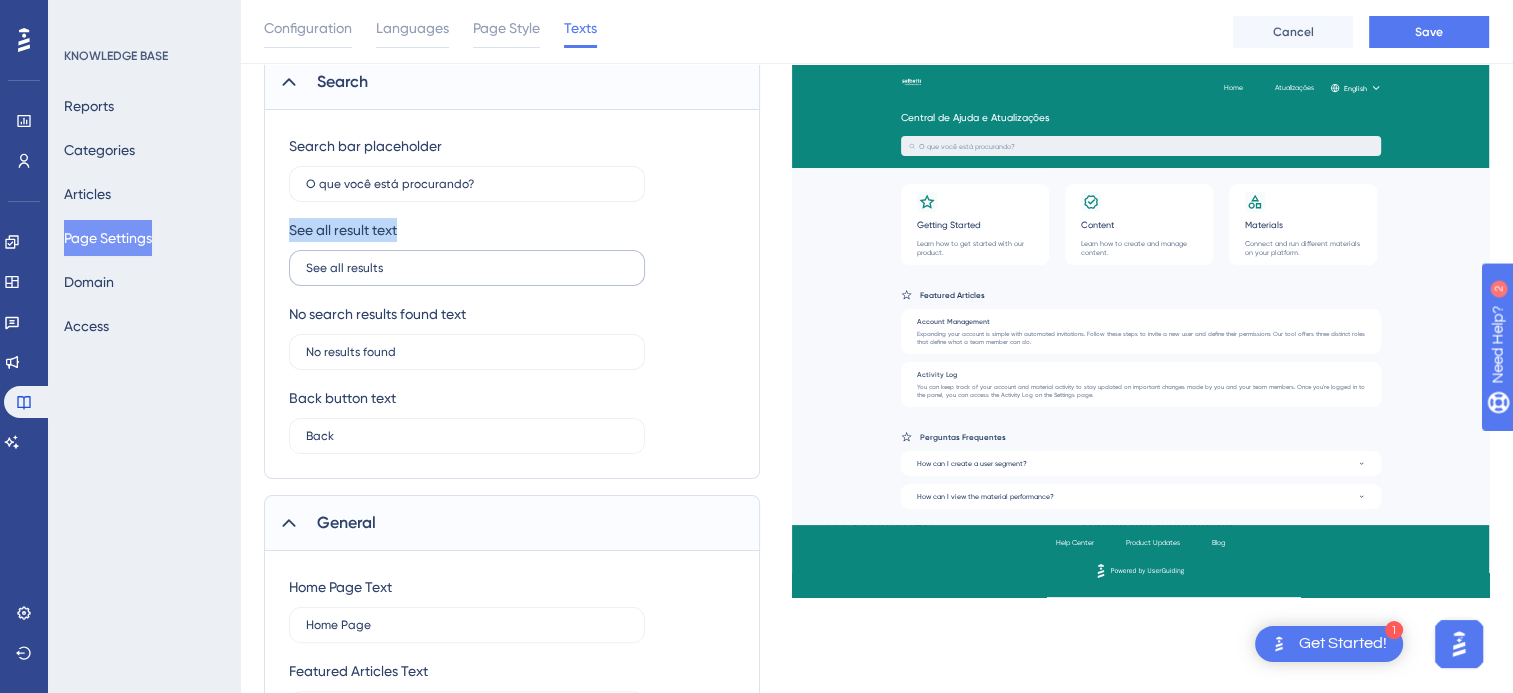 click on "See all results" at bounding box center (467, 268) 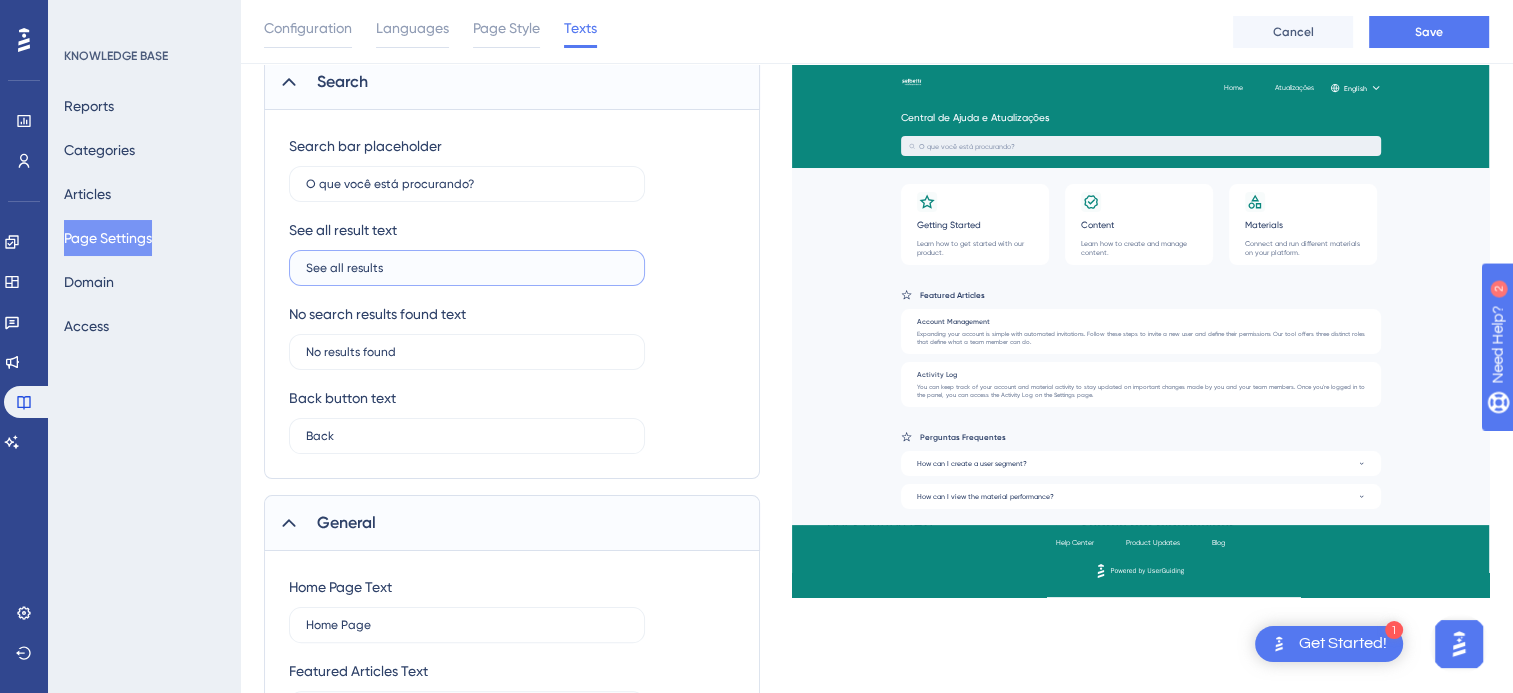 click on "See all results" at bounding box center [467, 268] 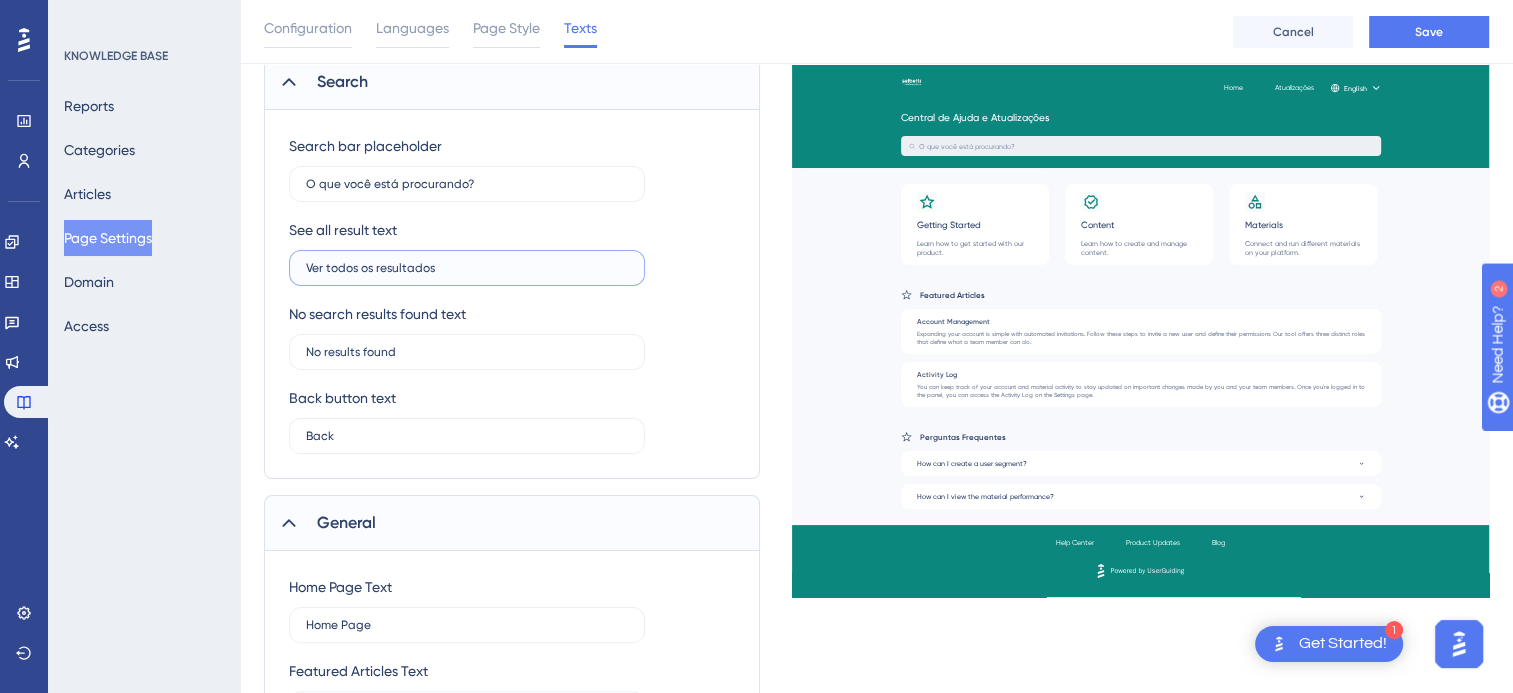 type on "Ver todos os resultados" 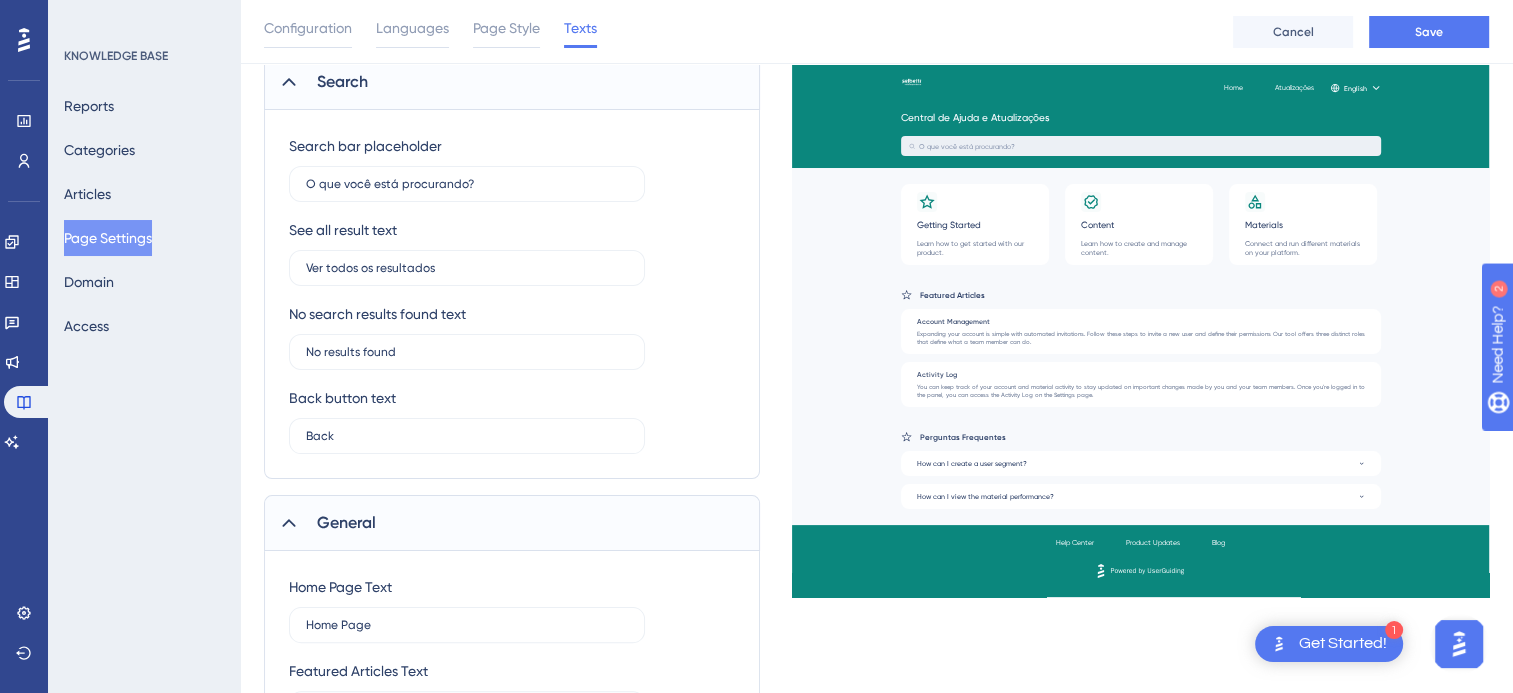 click on "No search results found text" at bounding box center [377, 314] 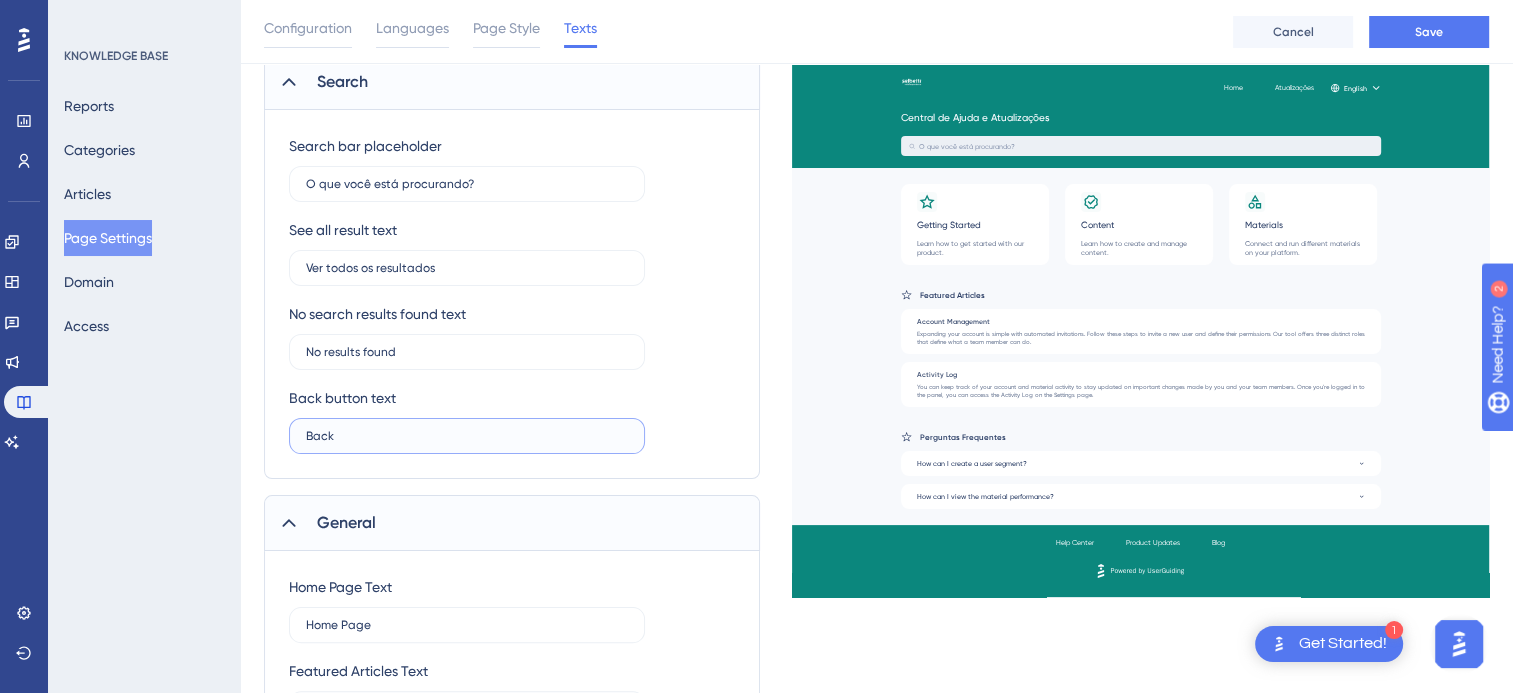 click on "Back" at bounding box center (467, 436) 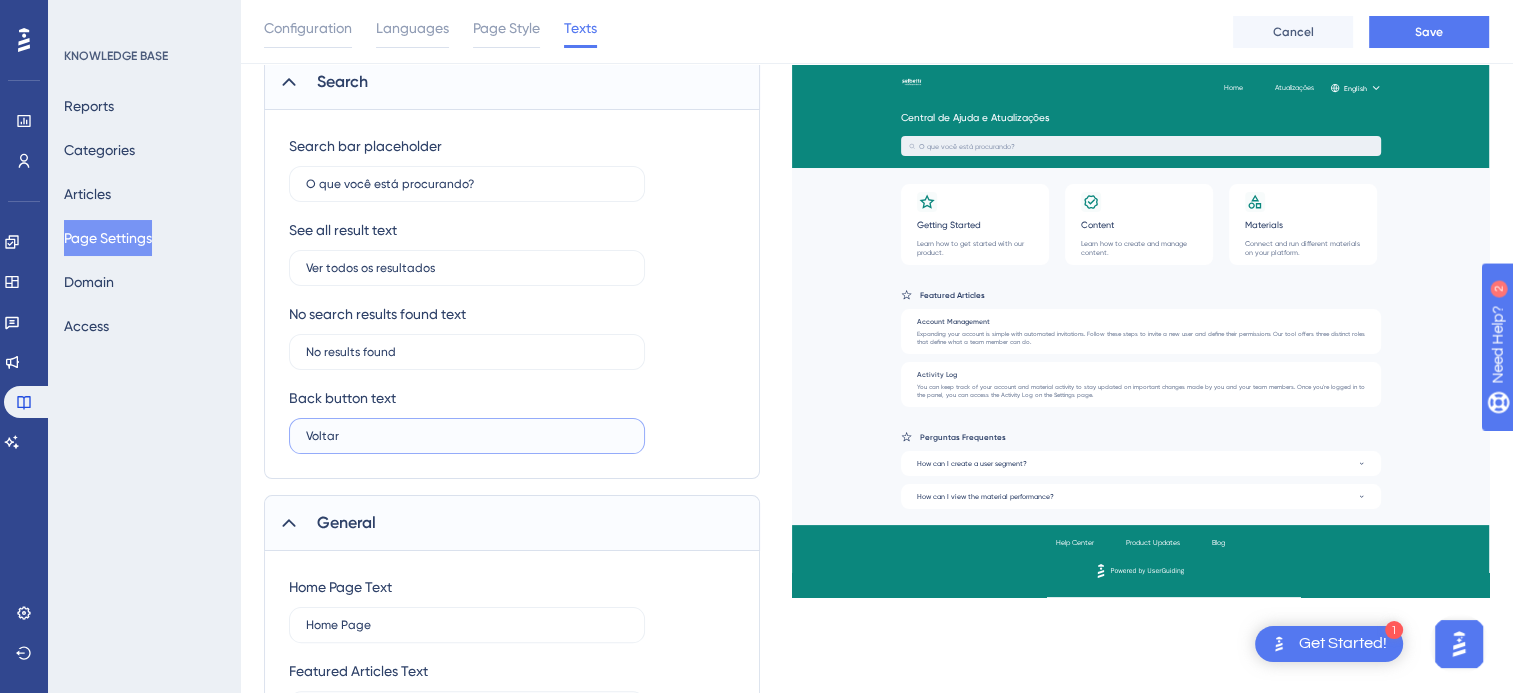 type on "Voltar" 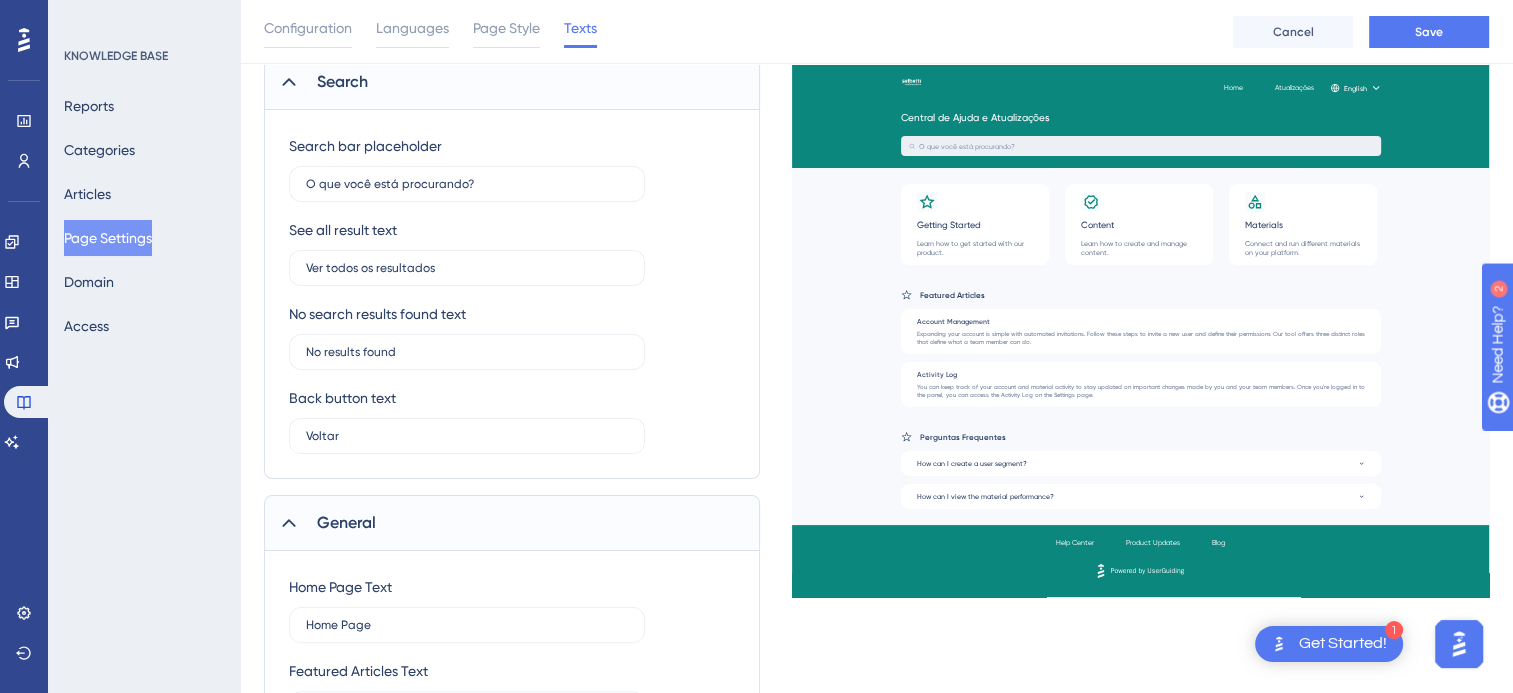 click on "Back button text Voltar" at bounding box center (512, 420) 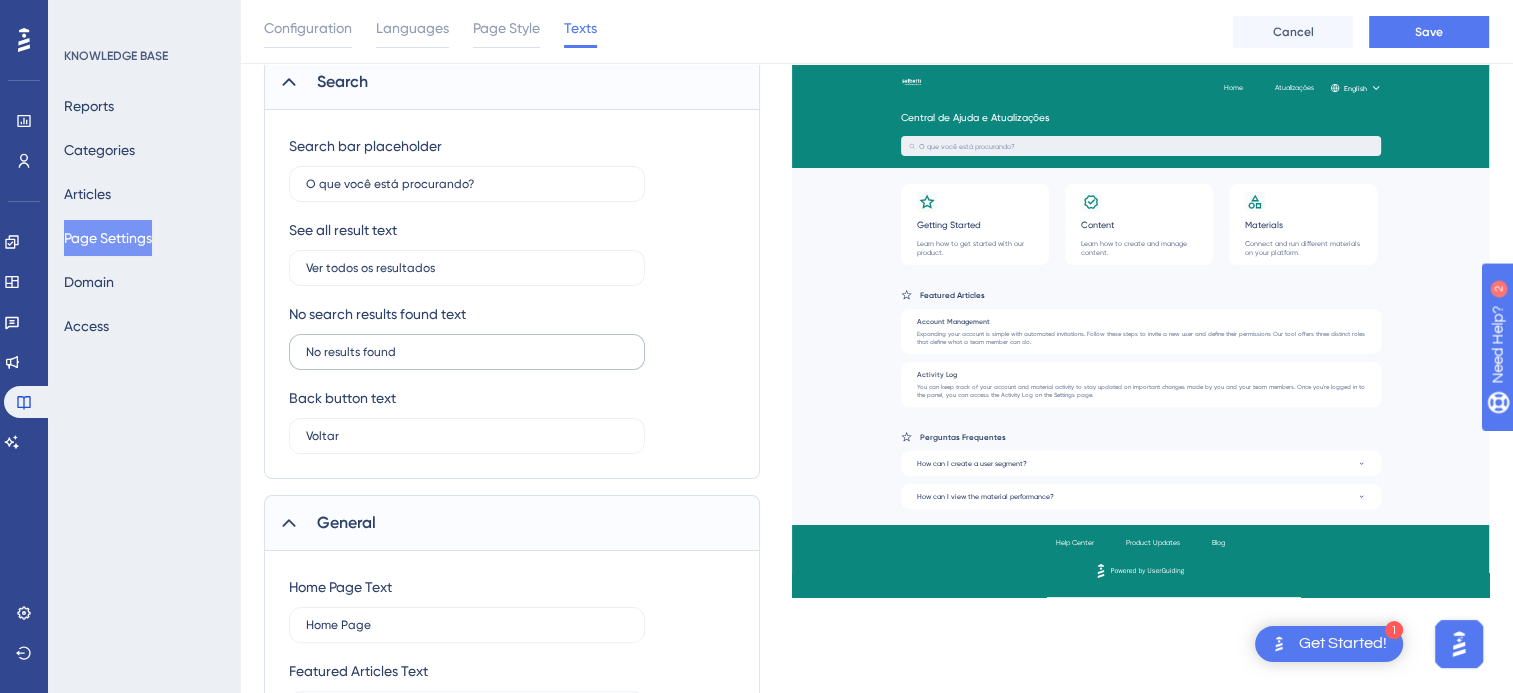 click on "No results found" at bounding box center [467, 352] 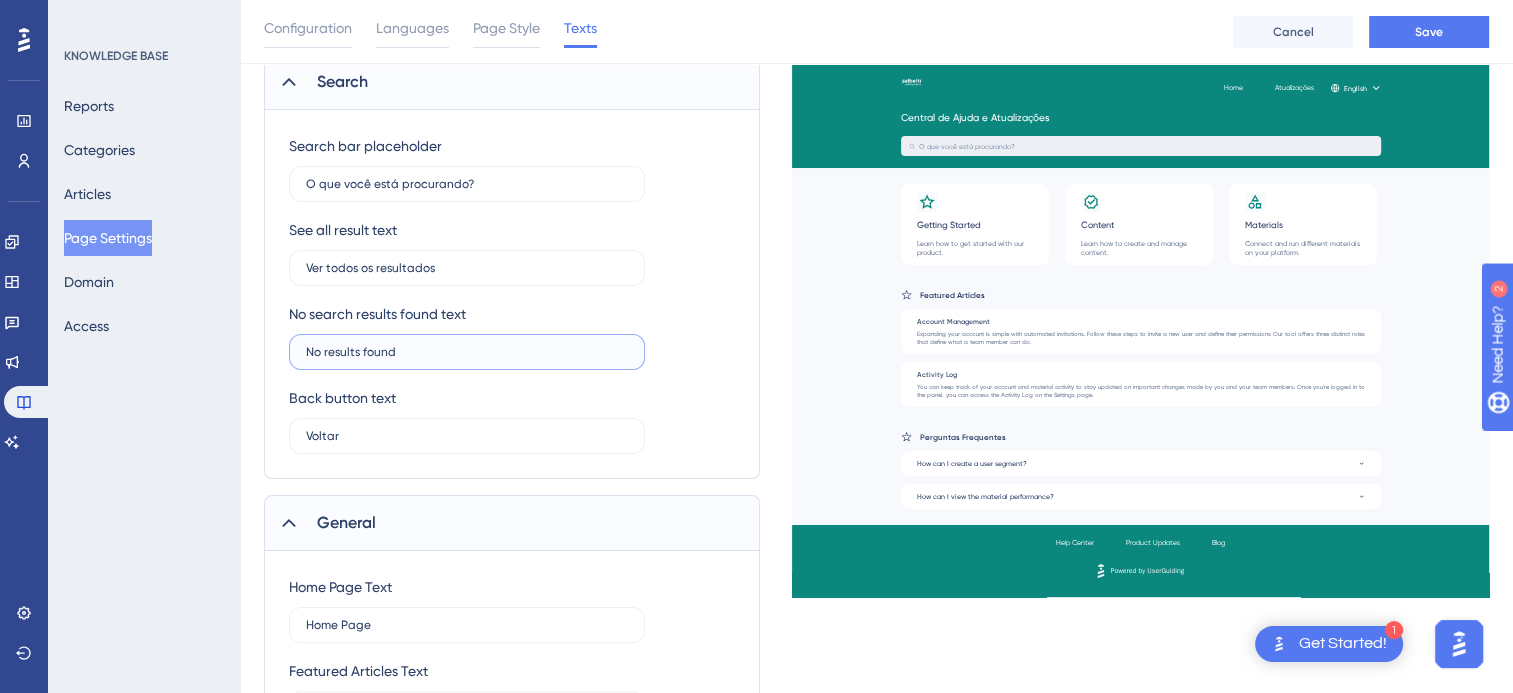 click on "No results found" at bounding box center [467, 352] 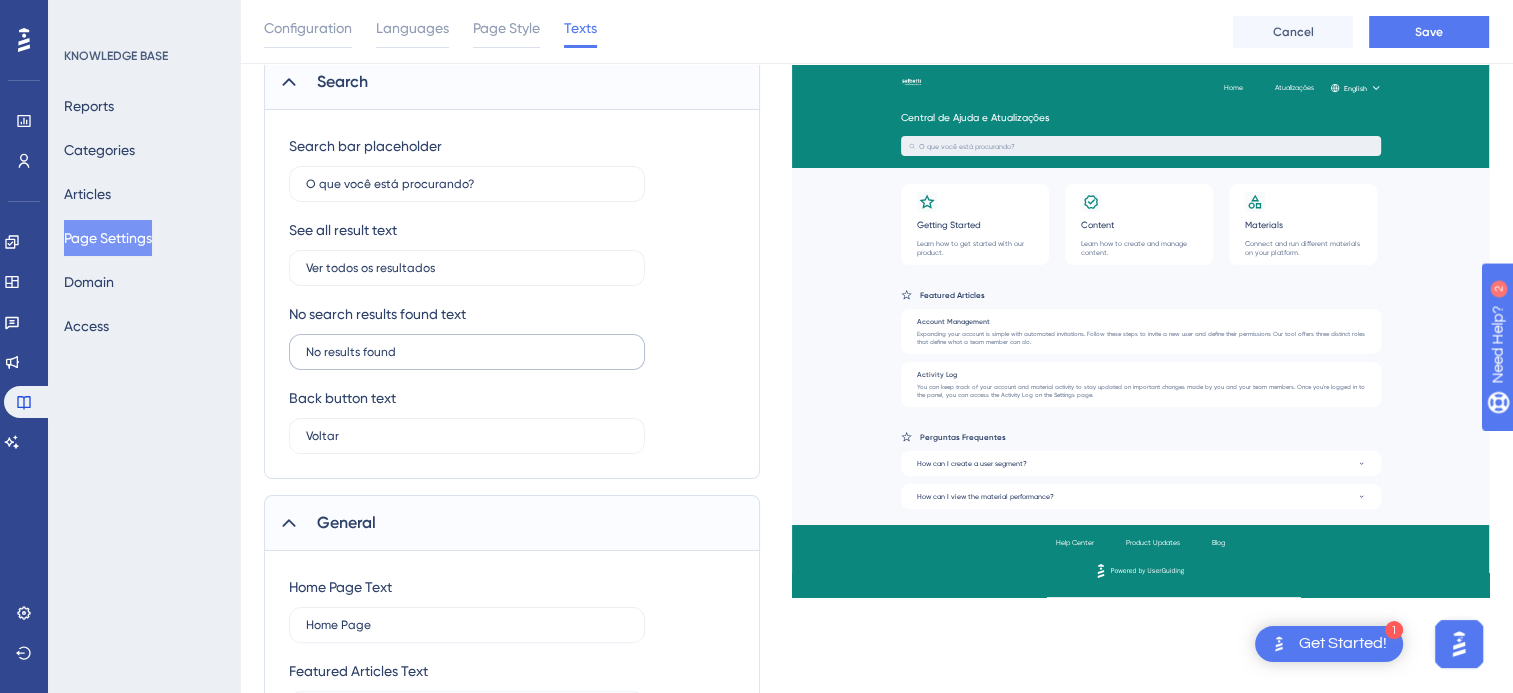 click on "No results found" at bounding box center [467, 352] 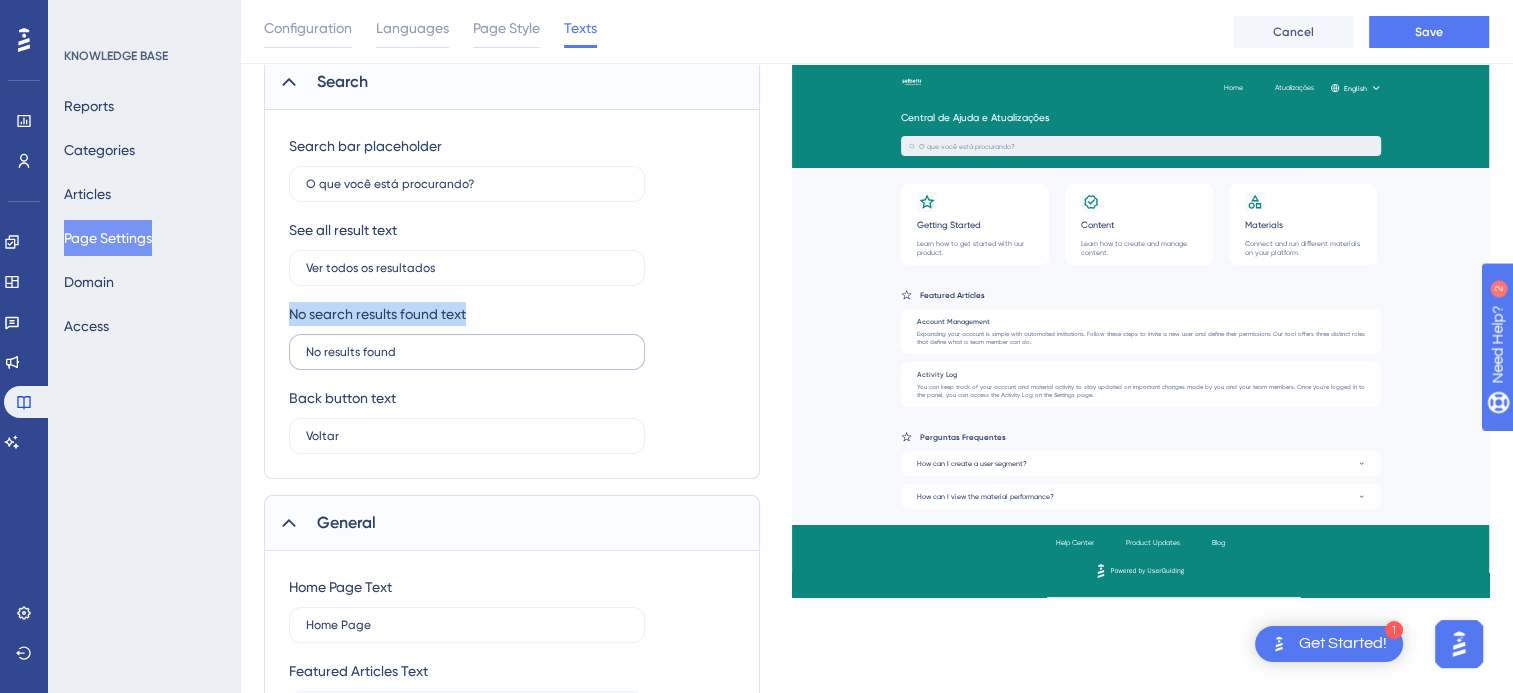 click on "No results found" at bounding box center (467, 352) 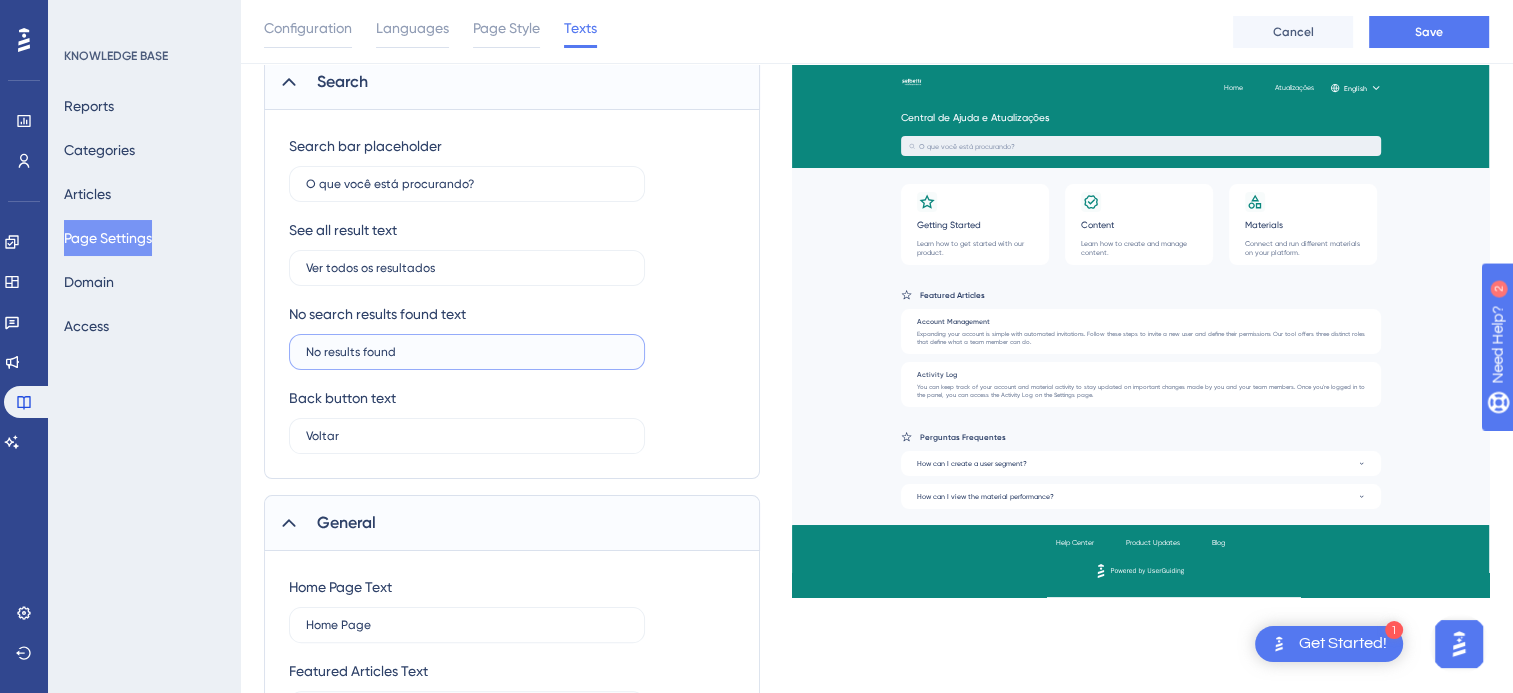 drag, startPoint x: 411, startPoint y: 338, endPoint x: 415, endPoint y: 350, distance: 12.649111 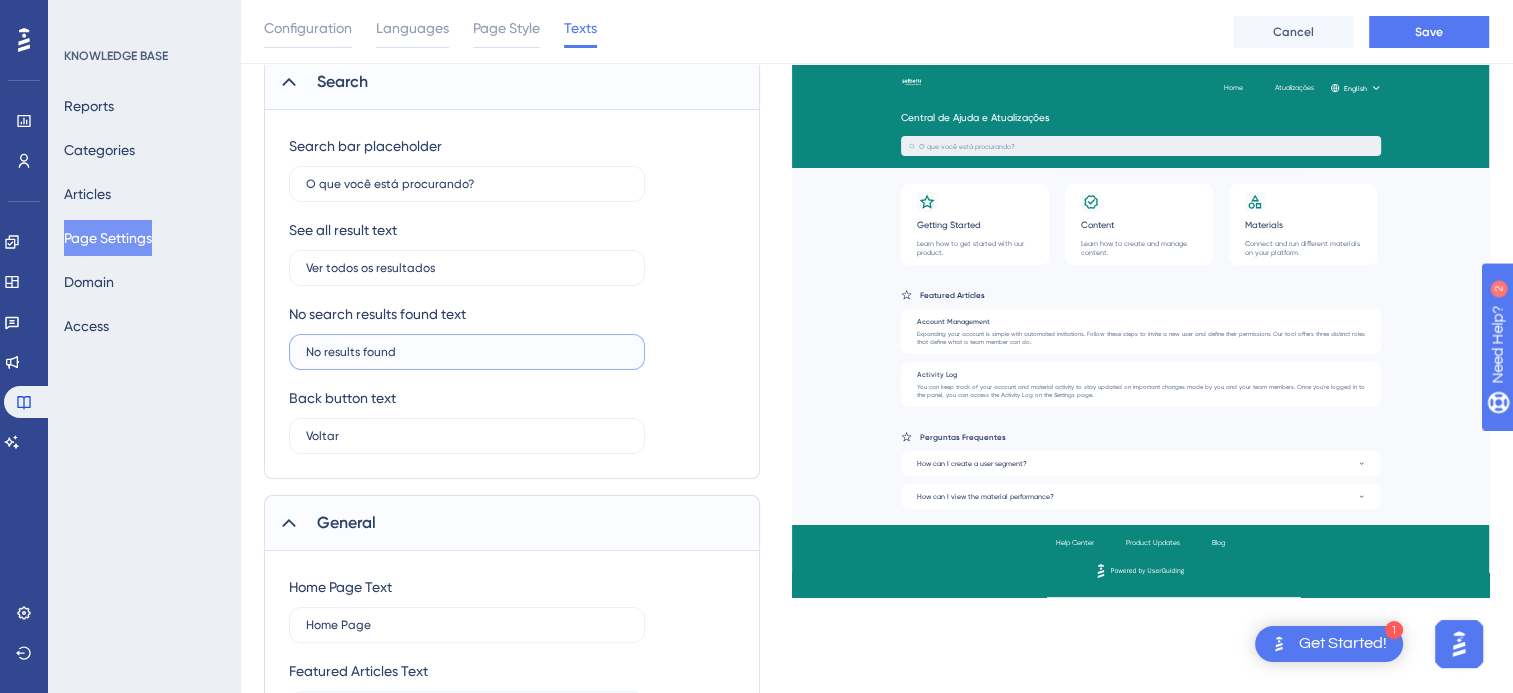 click on "No results found" at bounding box center (467, 352) 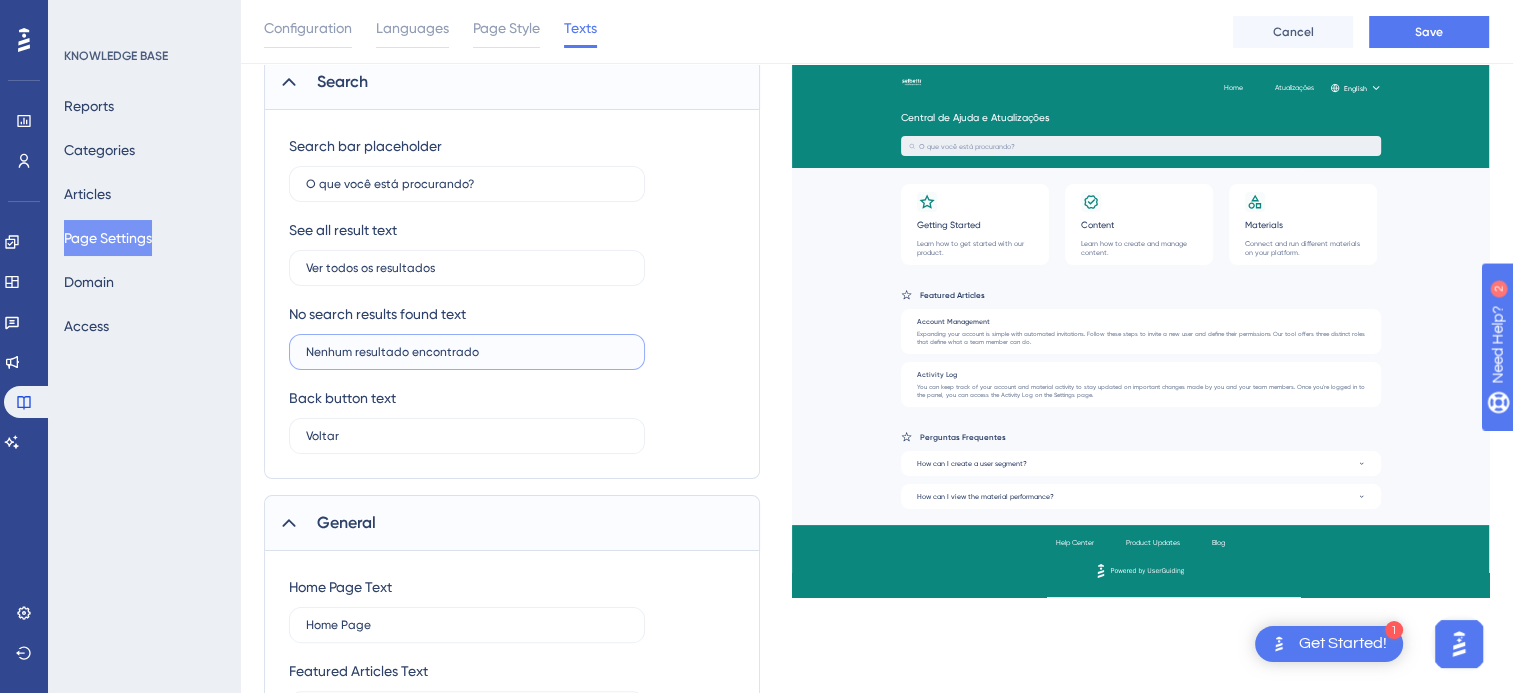 type on "Nenhum resultado encontrado" 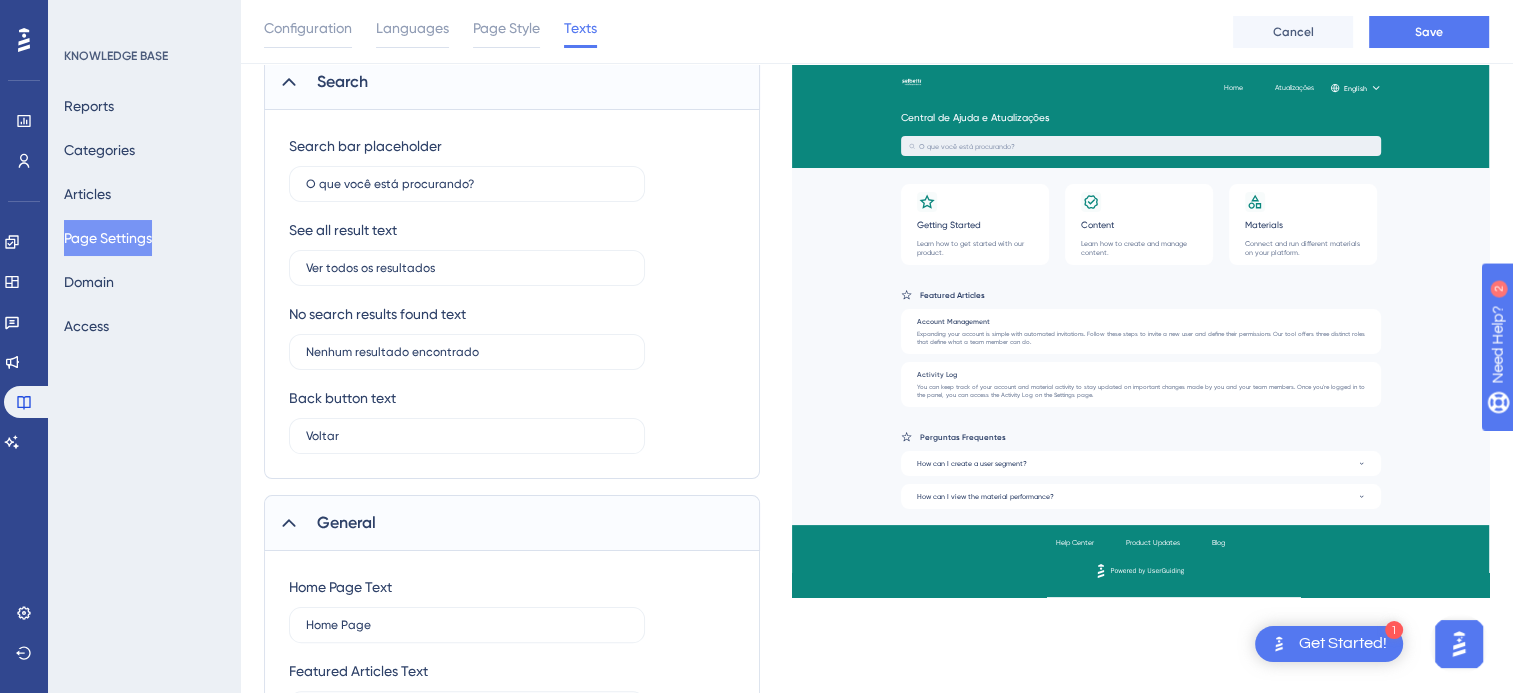 click on "Back button text Voltar" at bounding box center [467, 420] 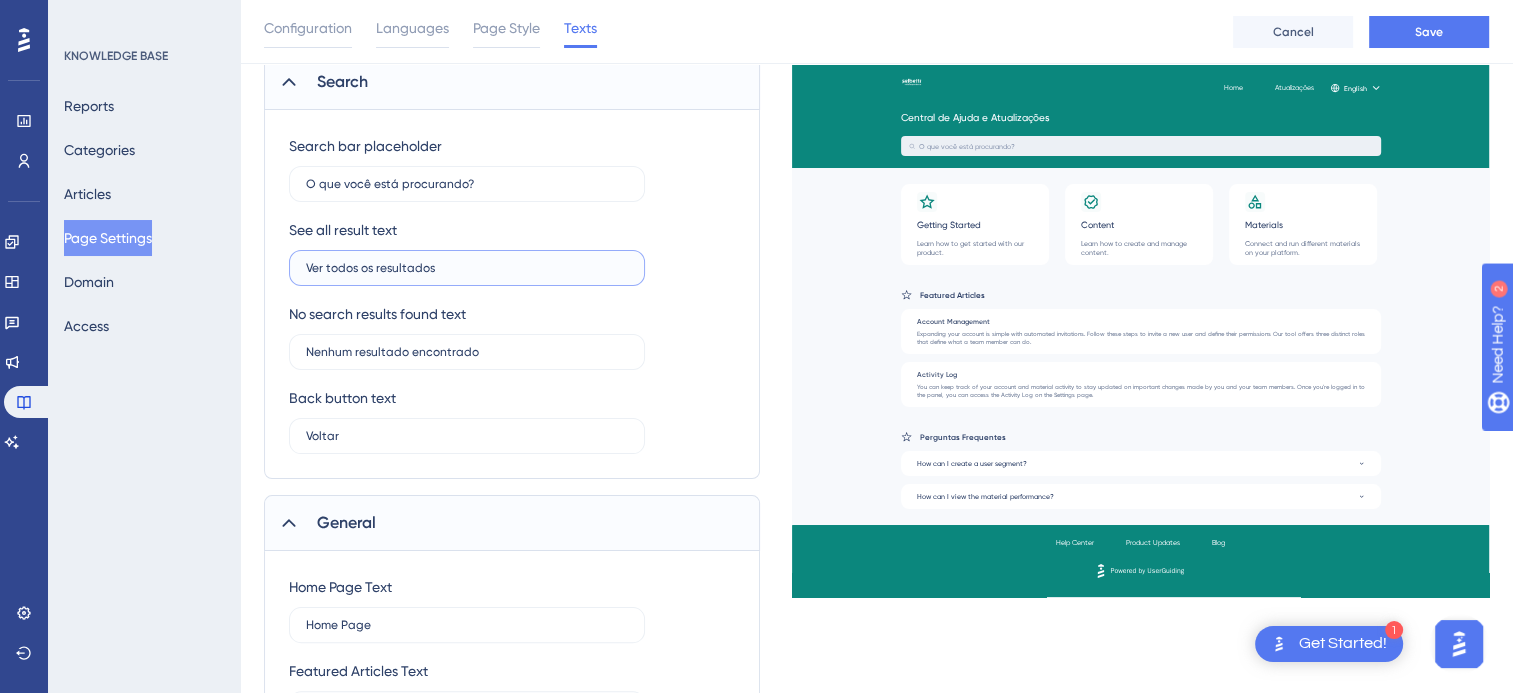 click on "Ver todos os resultados" at bounding box center (467, 268) 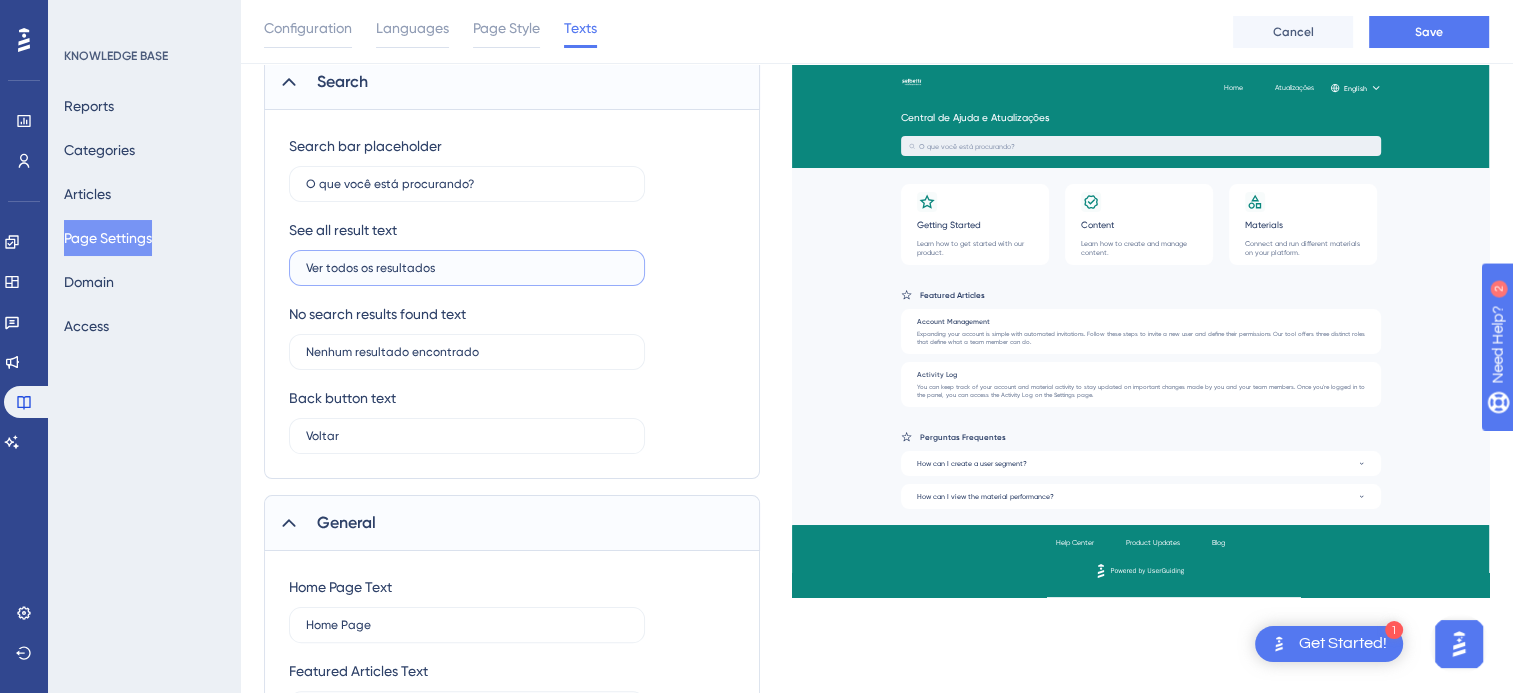 click on "Ver todos os resultados" at bounding box center (467, 268) 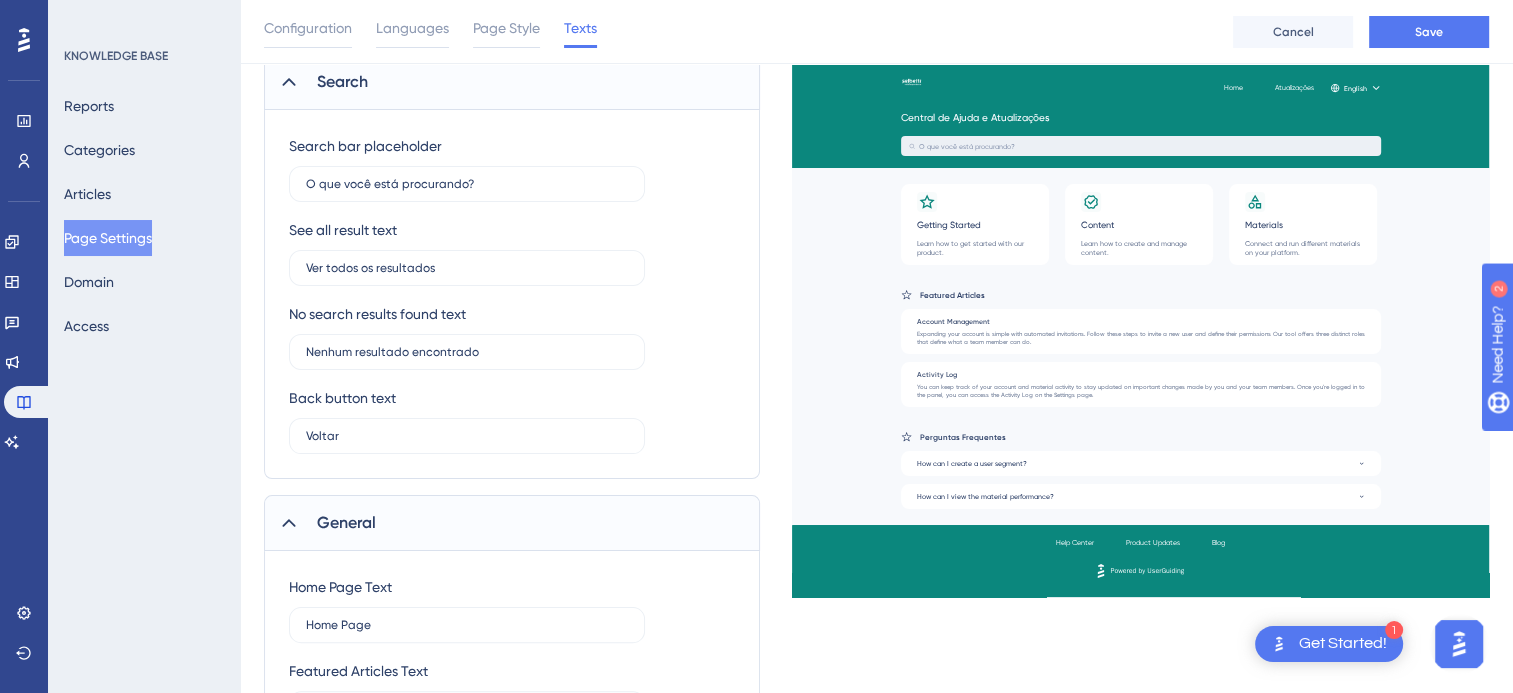 click on "No search results found text Nenhum resultado encontrado" at bounding box center (467, 336) 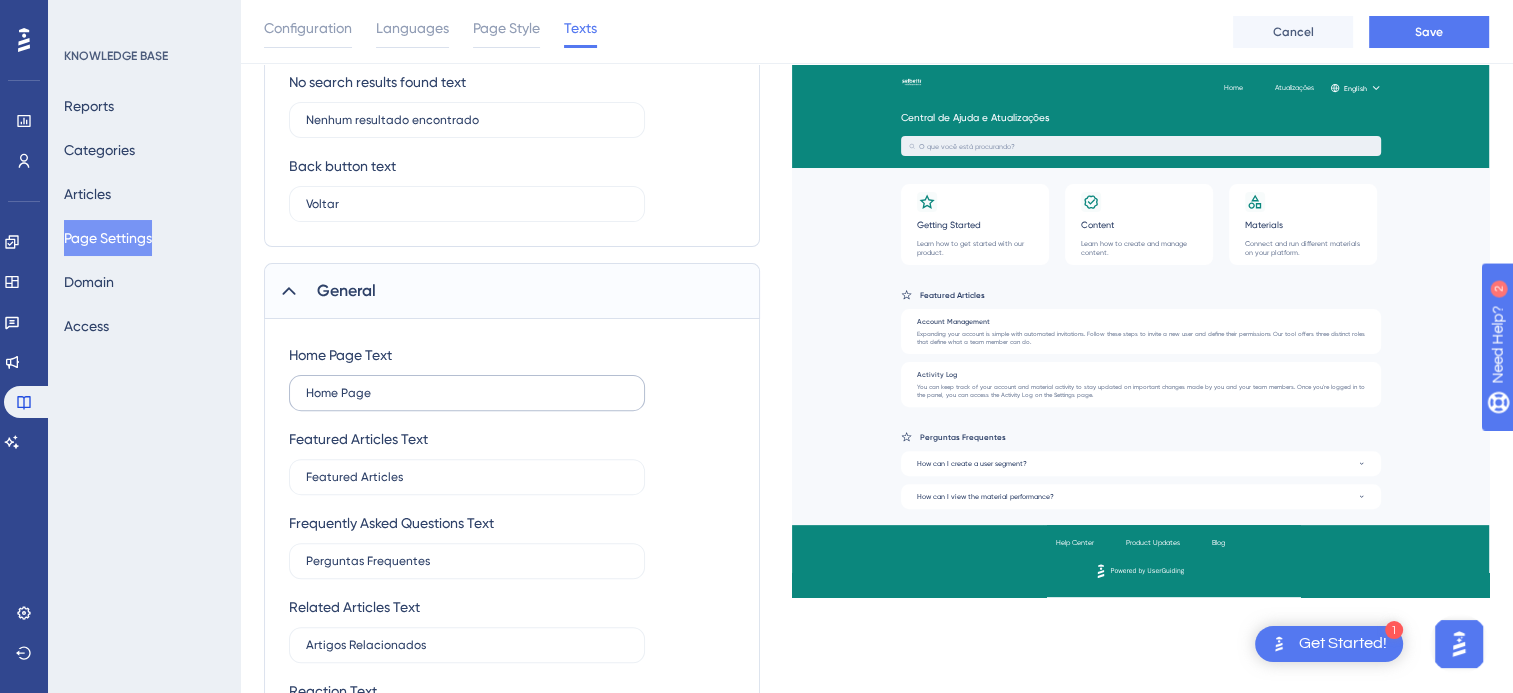 scroll, scrollTop: 585, scrollLeft: 0, axis: vertical 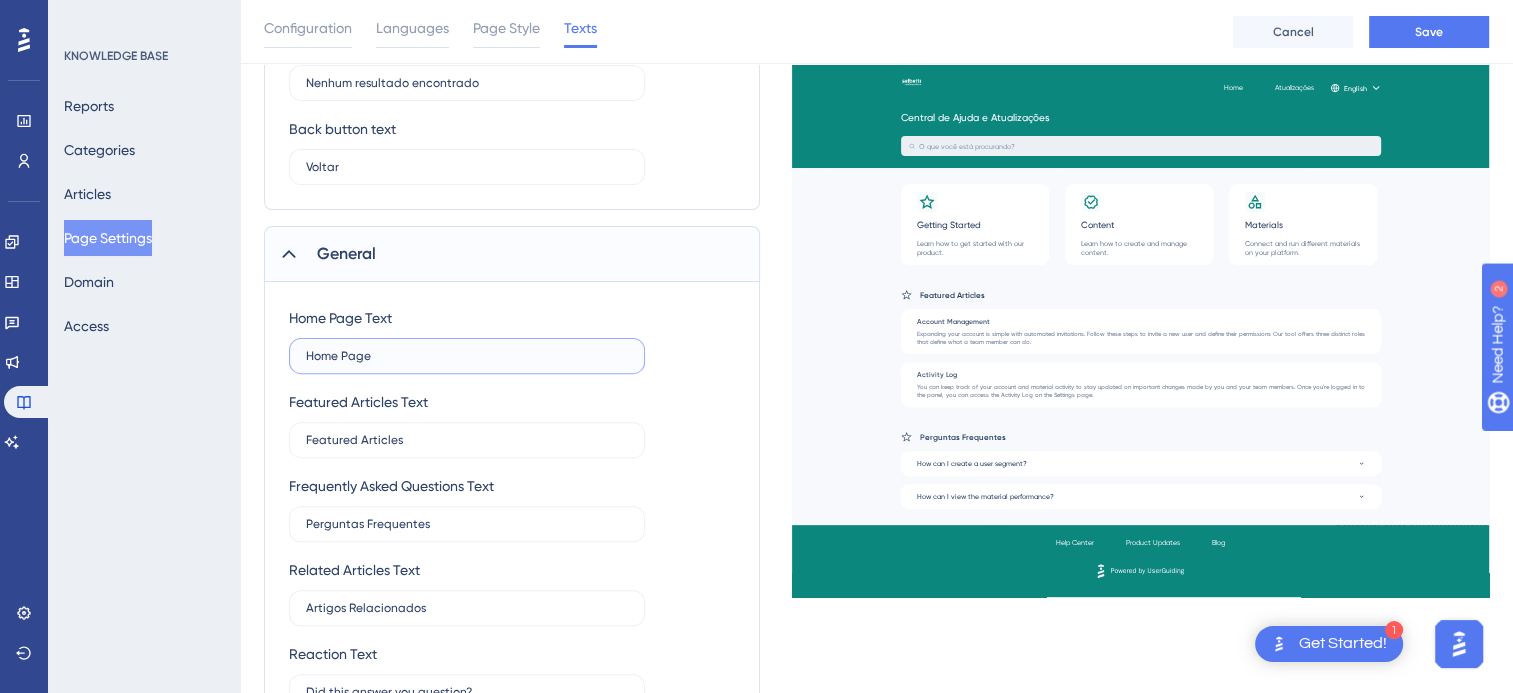 click on "Home Page" at bounding box center (467, 356) 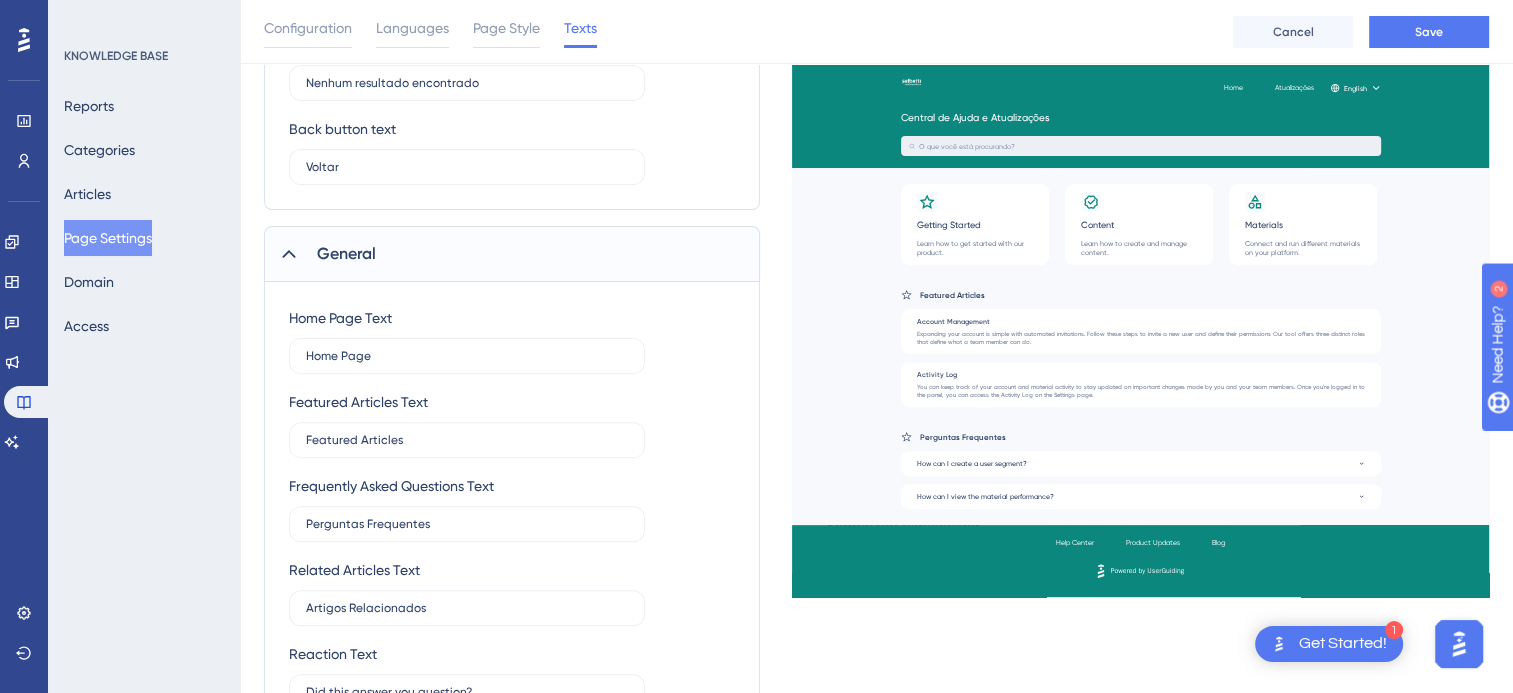 click on "Home Page Text Home Page Featured Articles Text Featured Articles Frequently Asked Questions Text  Perguntas Frequentes Related Articles Text Artigos Relacionados Reaction Text Did this answer you question?" at bounding box center [512, 508] 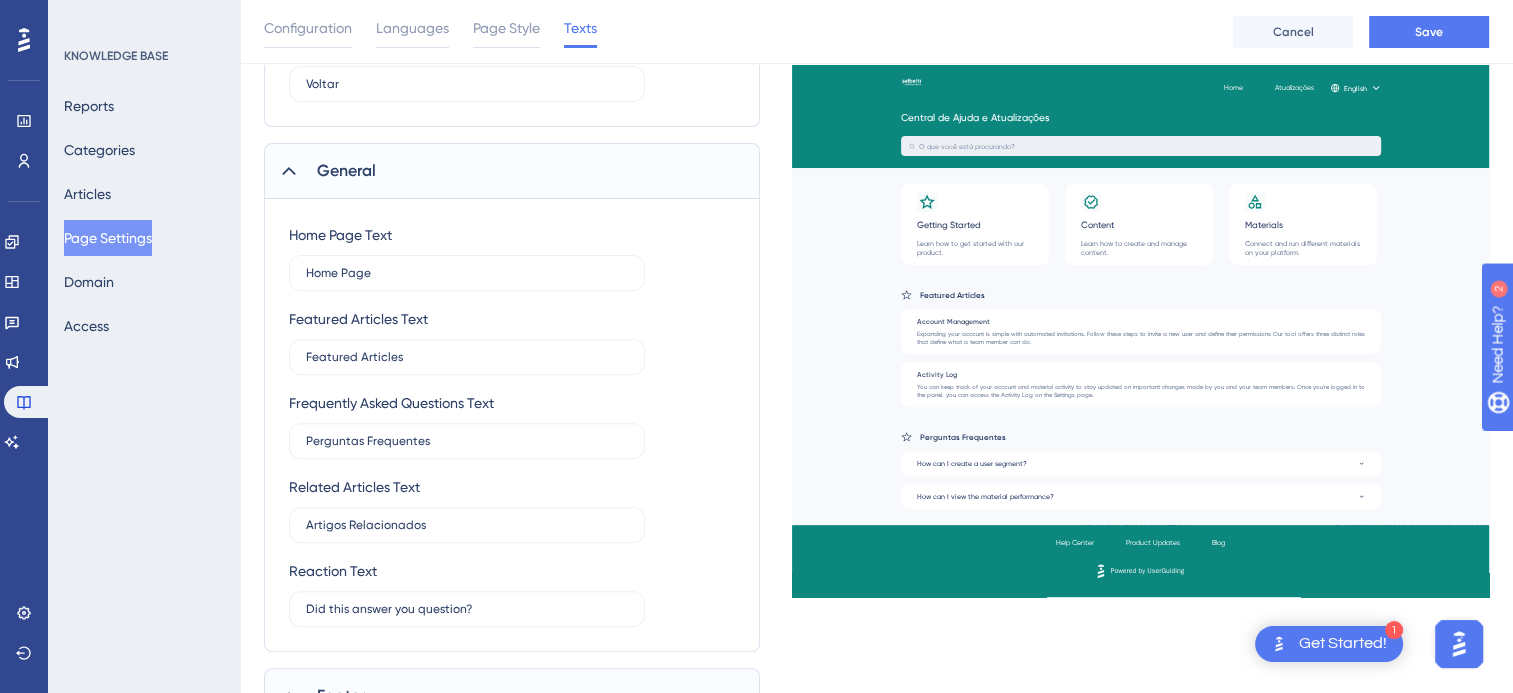 scroll, scrollTop: 682, scrollLeft: 0, axis: vertical 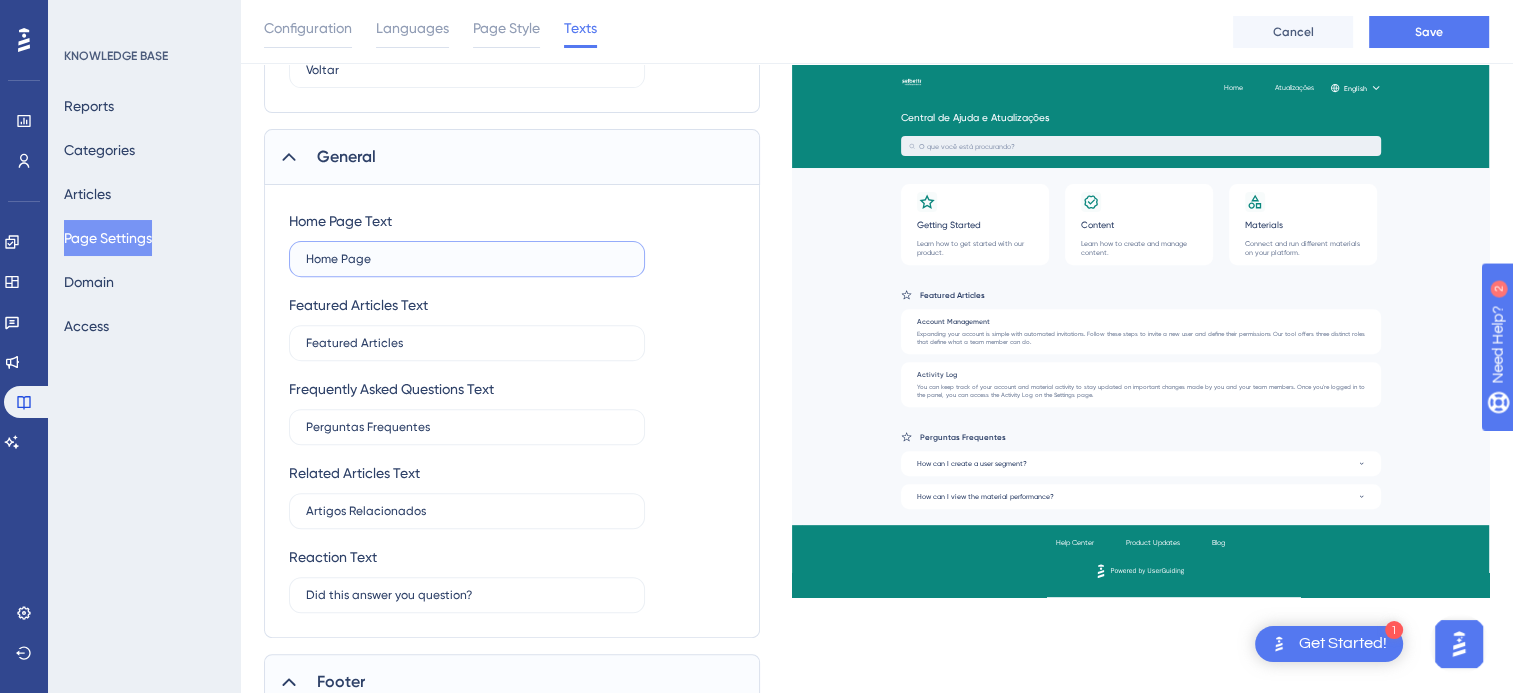 click on "Home Page" at bounding box center (467, 259) 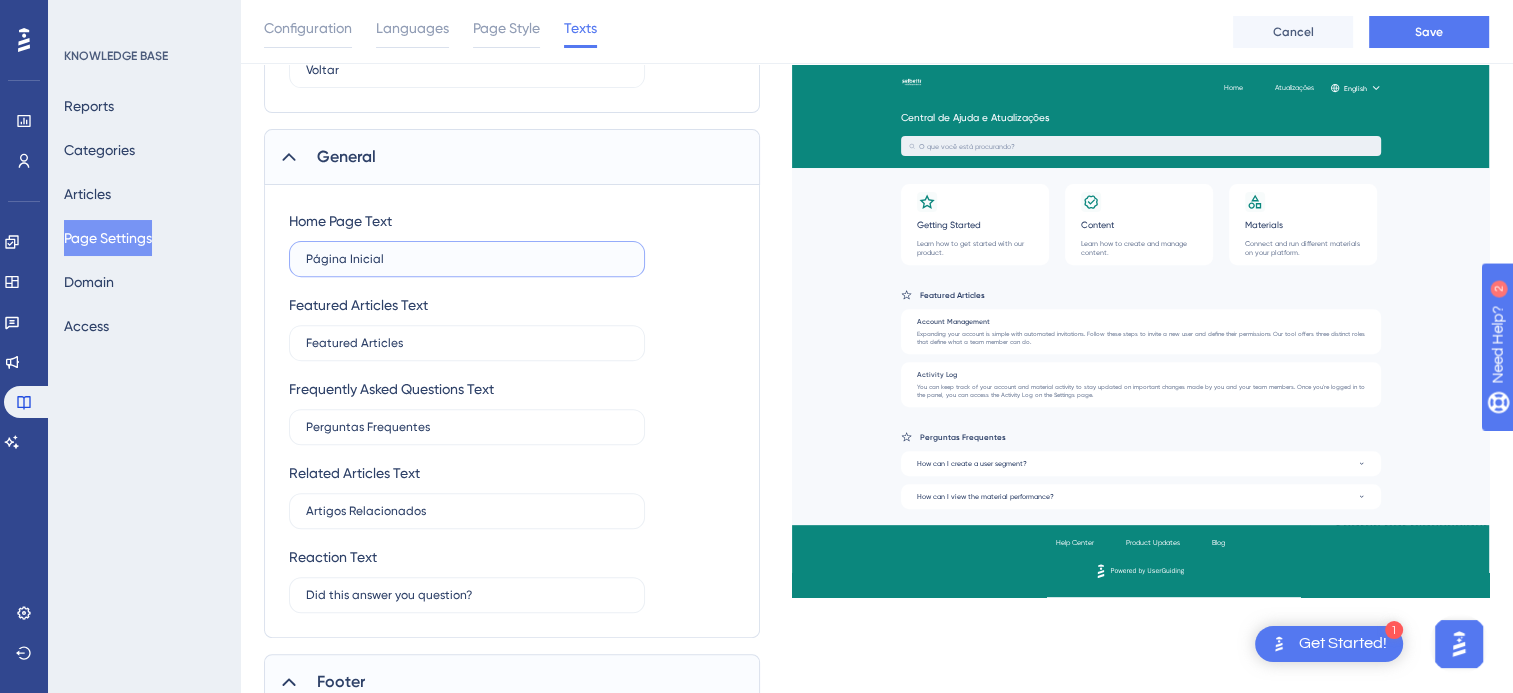 type on "Página Inicial" 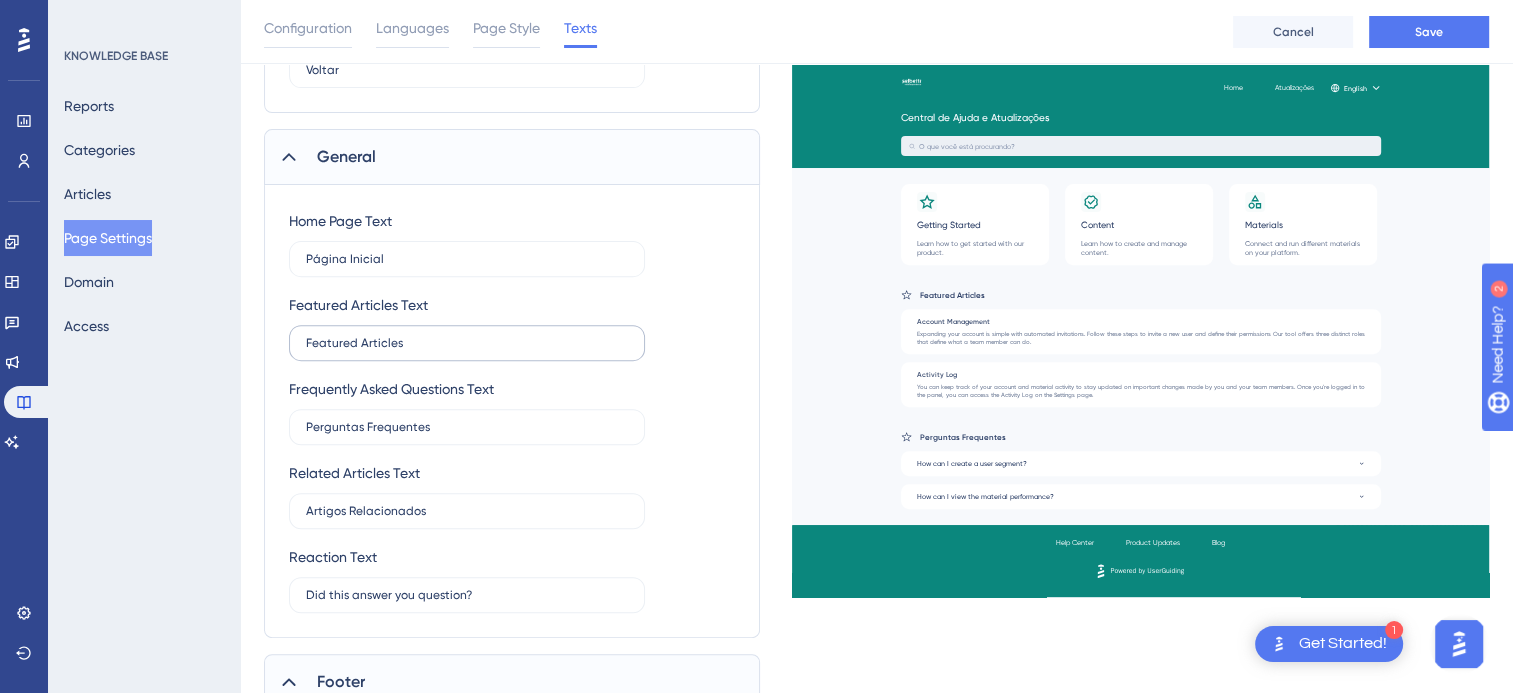 click on "Featured Articles" at bounding box center [467, 343] 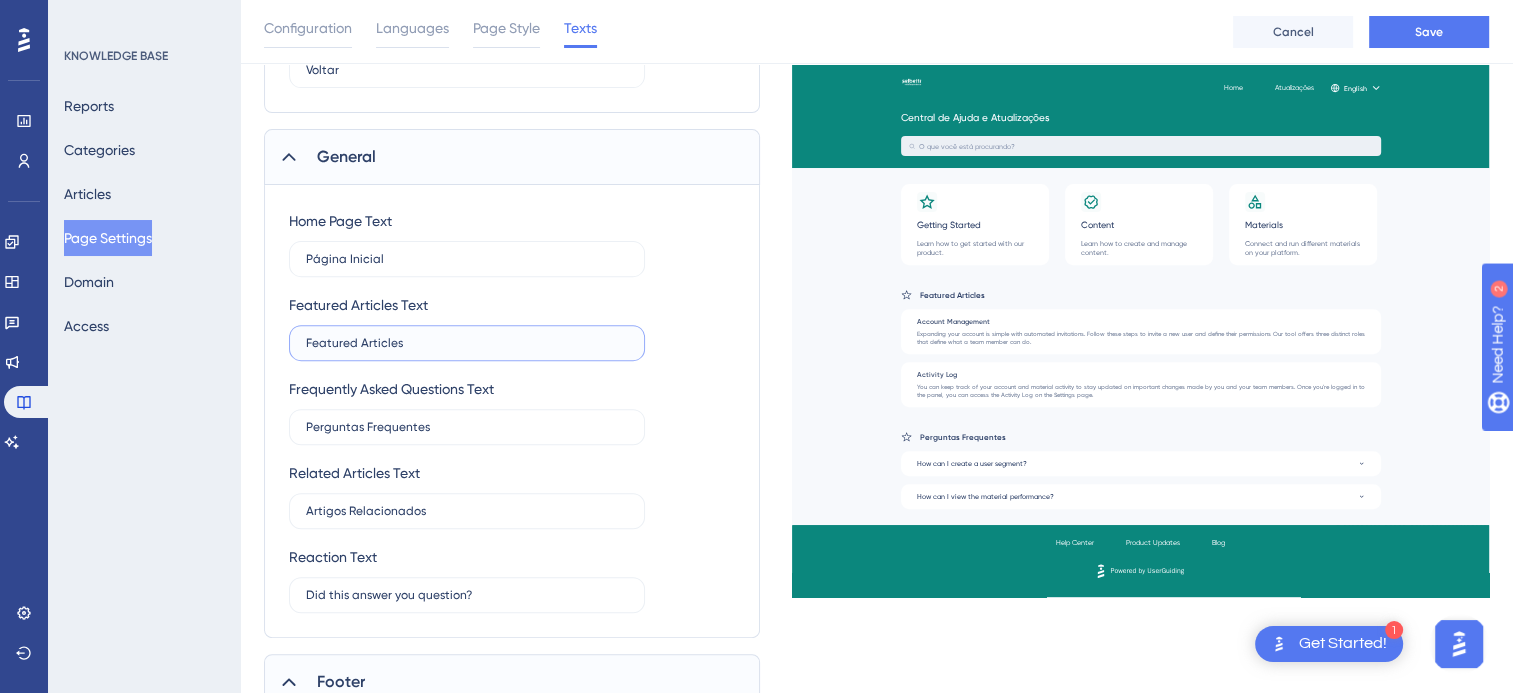 click on "Featured Articles" at bounding box center [467, 343] 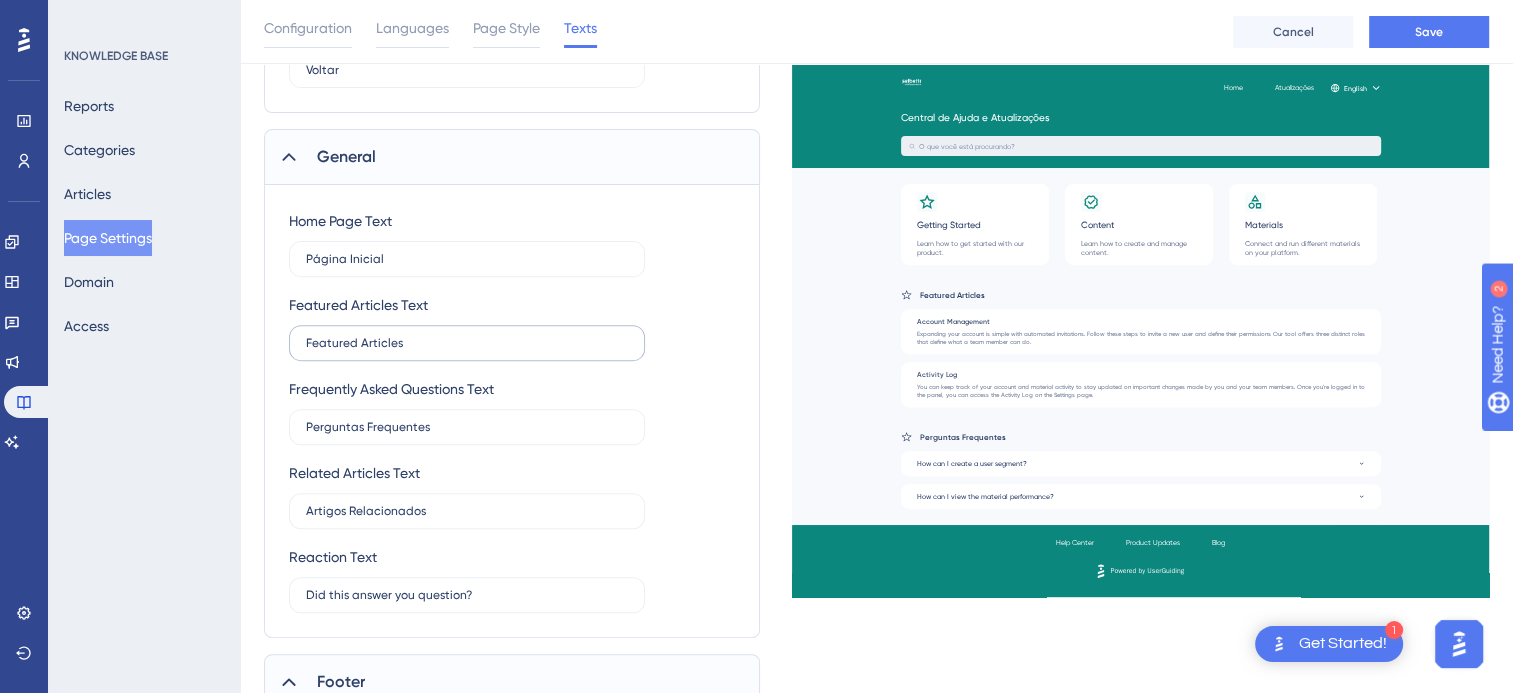 click on "Featured Articles" at bounding box center [467, 343] 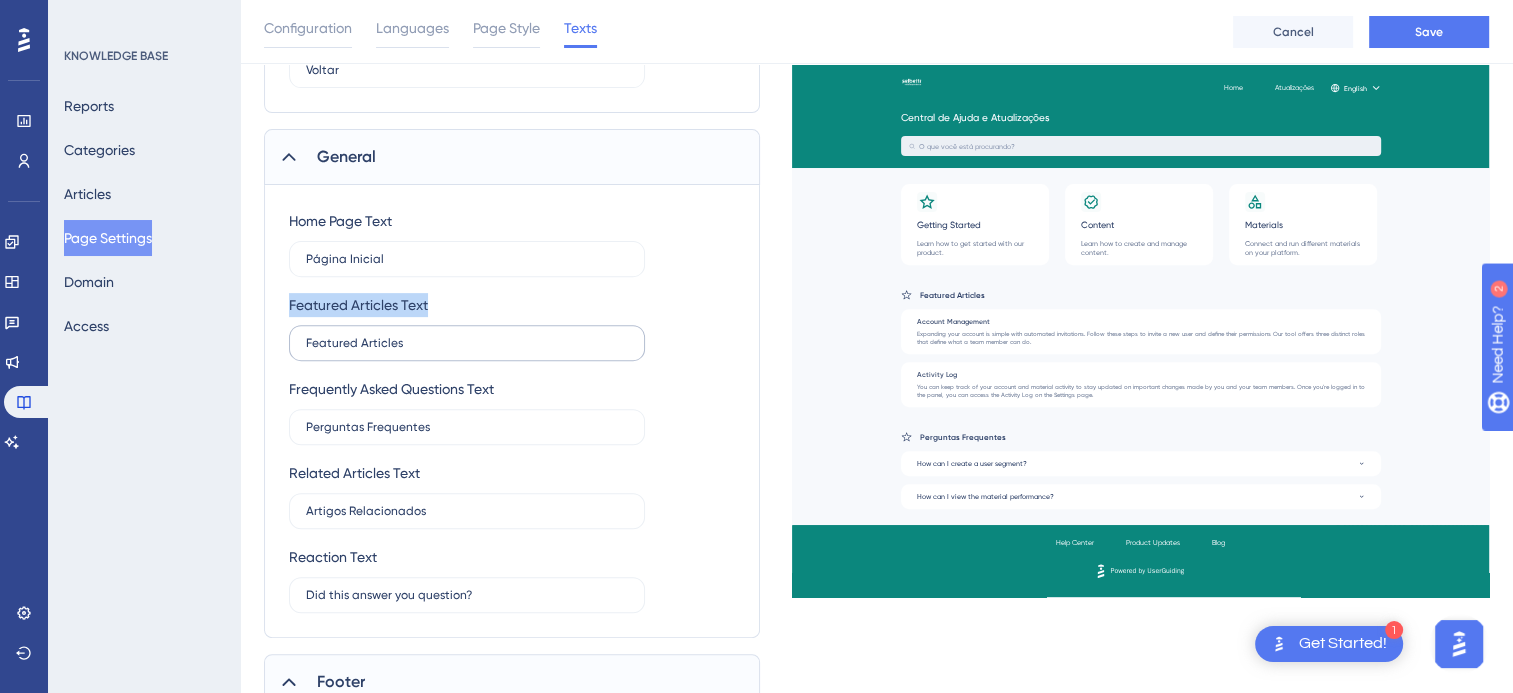 click on "Featured Articles" at bounding box center [467, 343] 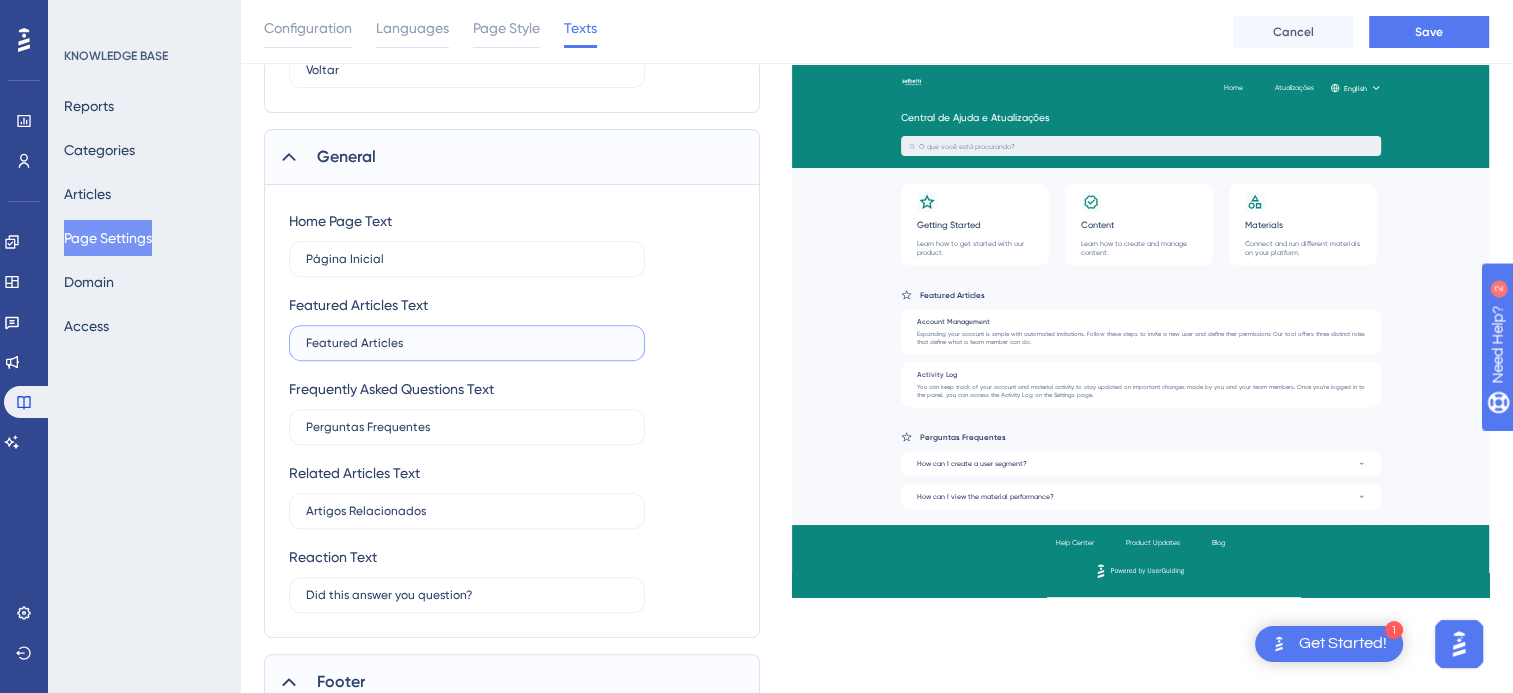 drag, startPoint x: 393, startPoint y: 351, endPoint x: 383, endPoint y: 344, distance: 12.206555 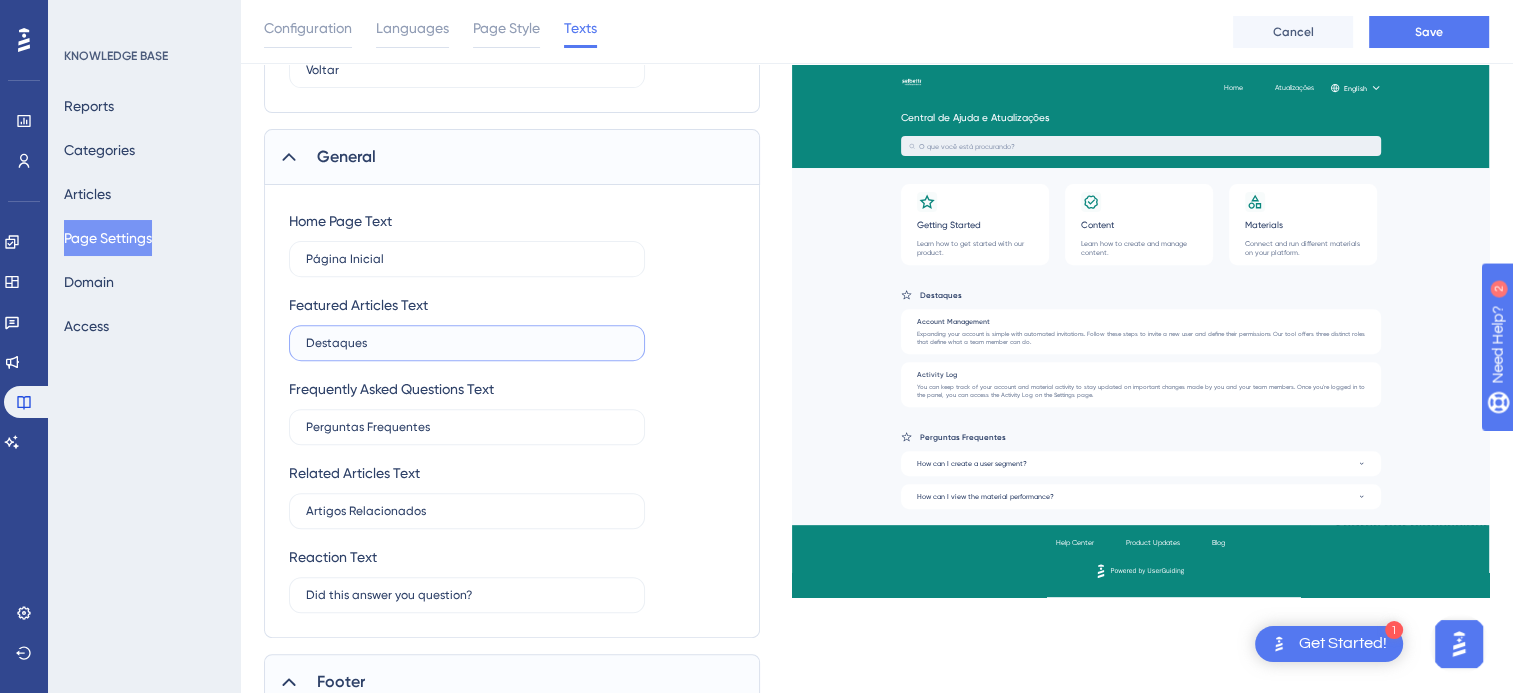 type on "Destaques" 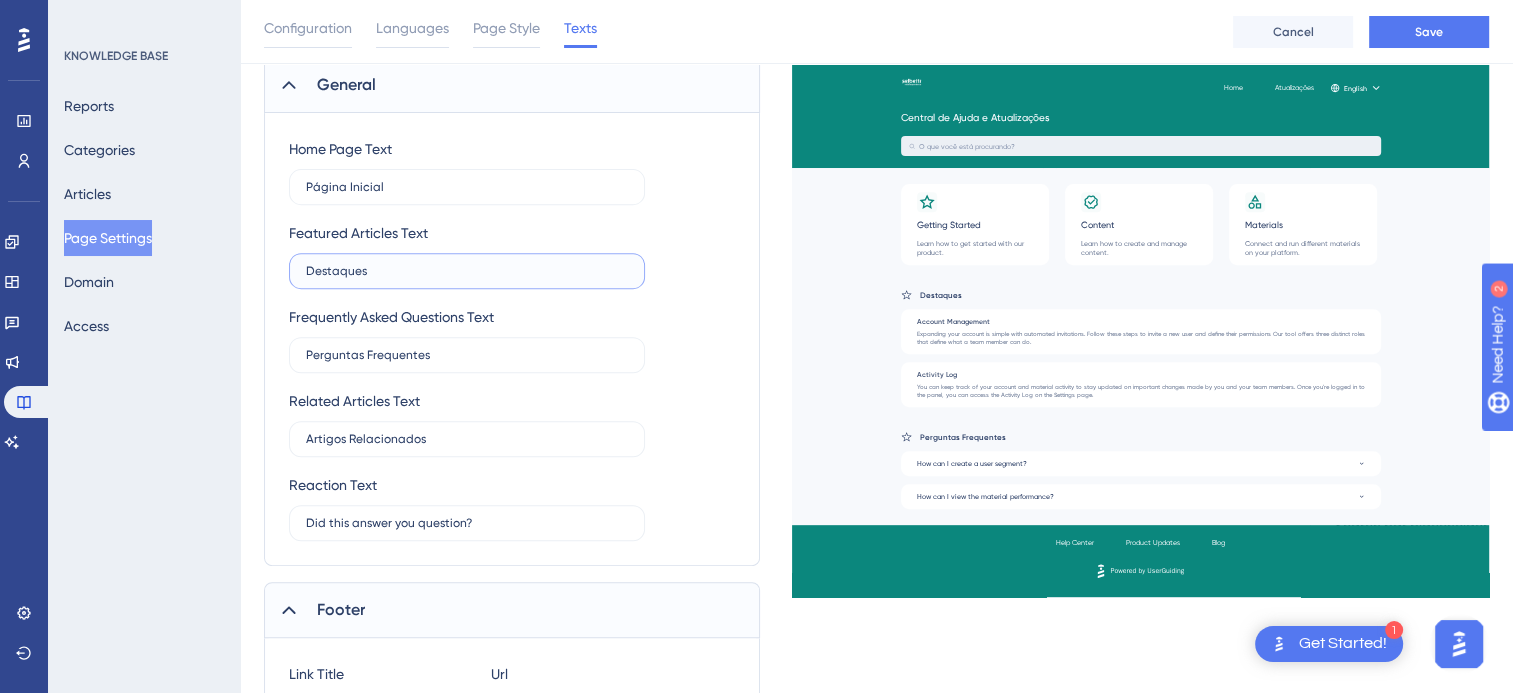 scroll, scrollTop: 771, scrollLeft: 0, axis: vertical 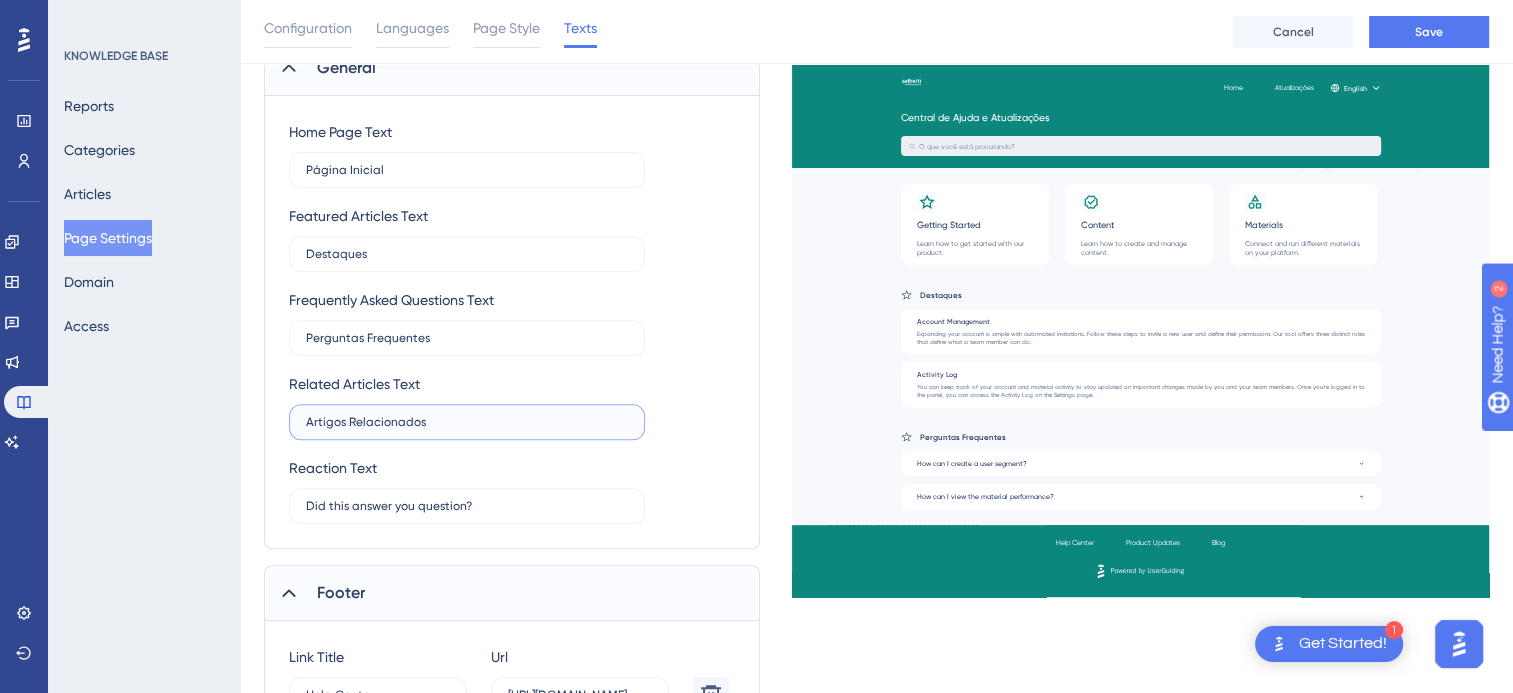 click on "Artigos Relacionados" at bounding box center (467, 422) 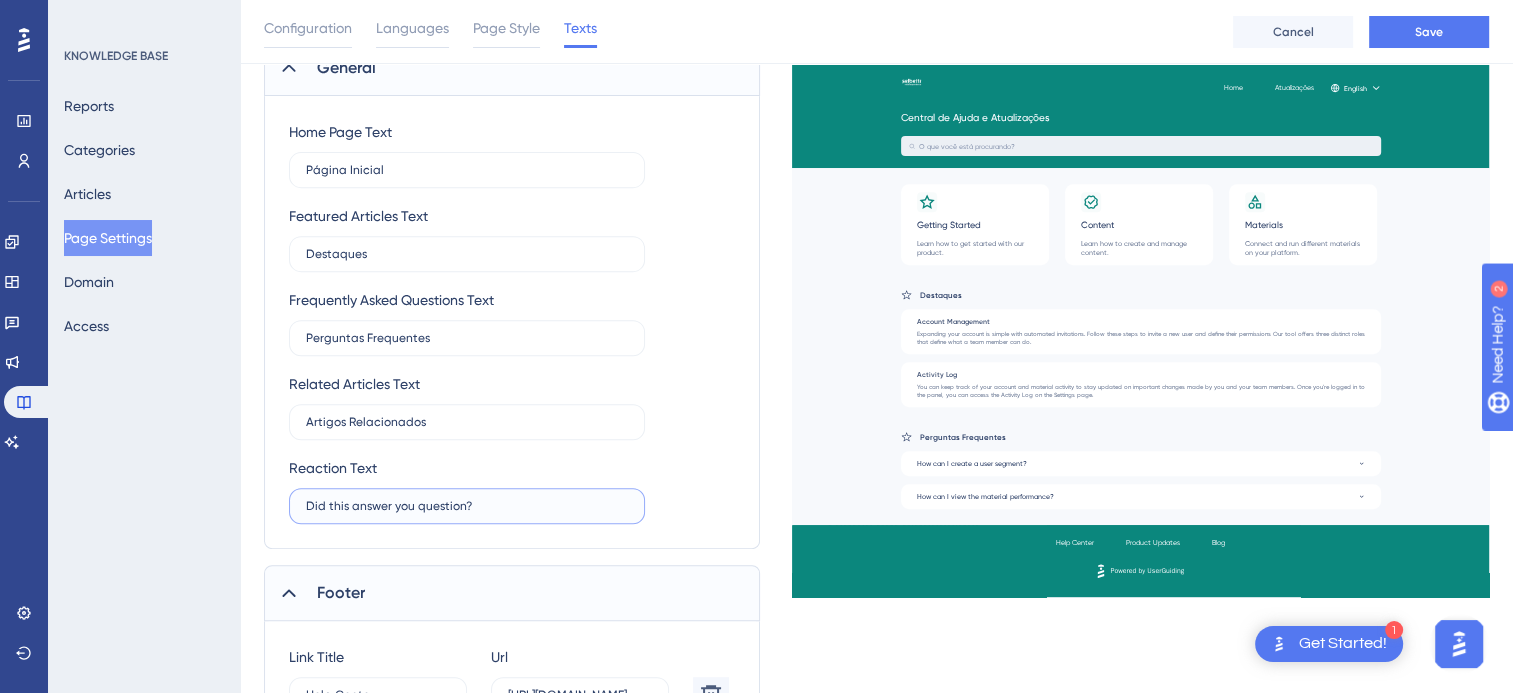 click on "Did this answer you question?" at bounding box center [467, 506] 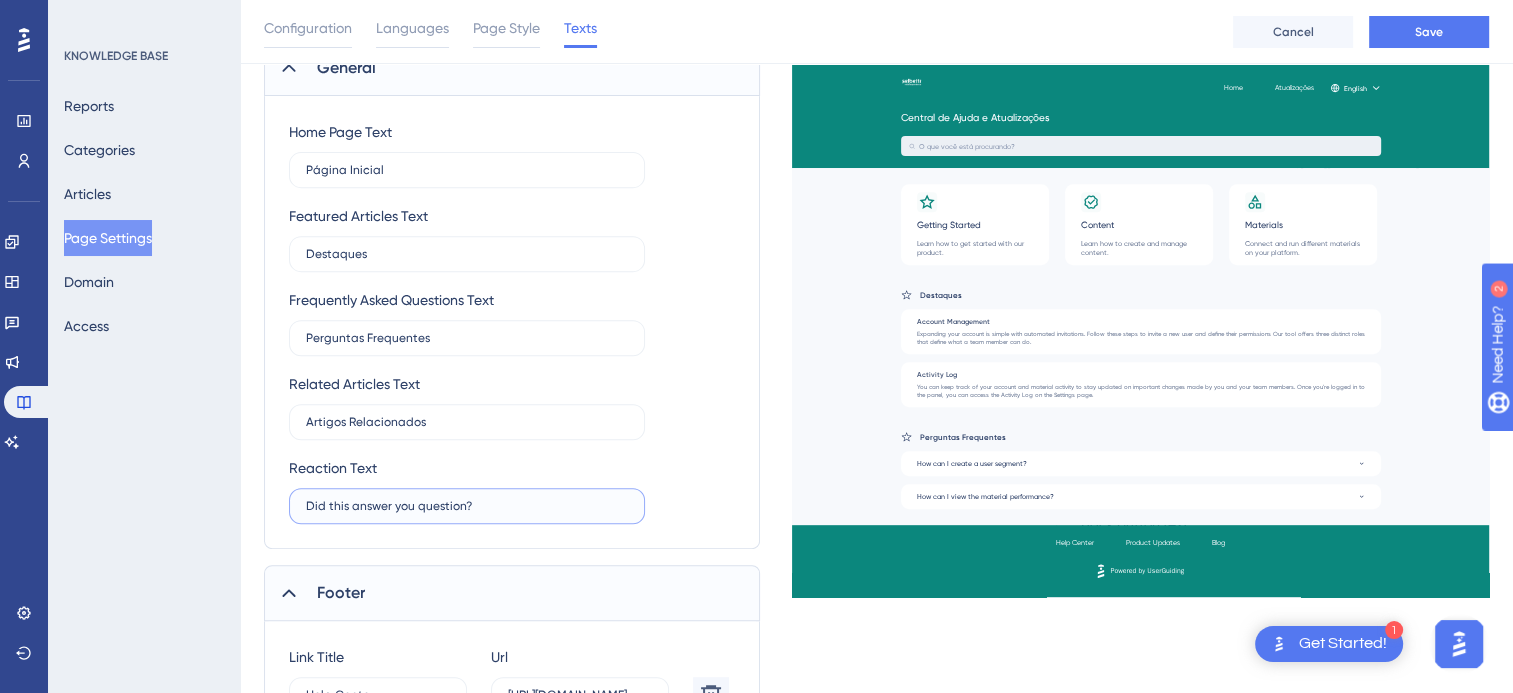 paste 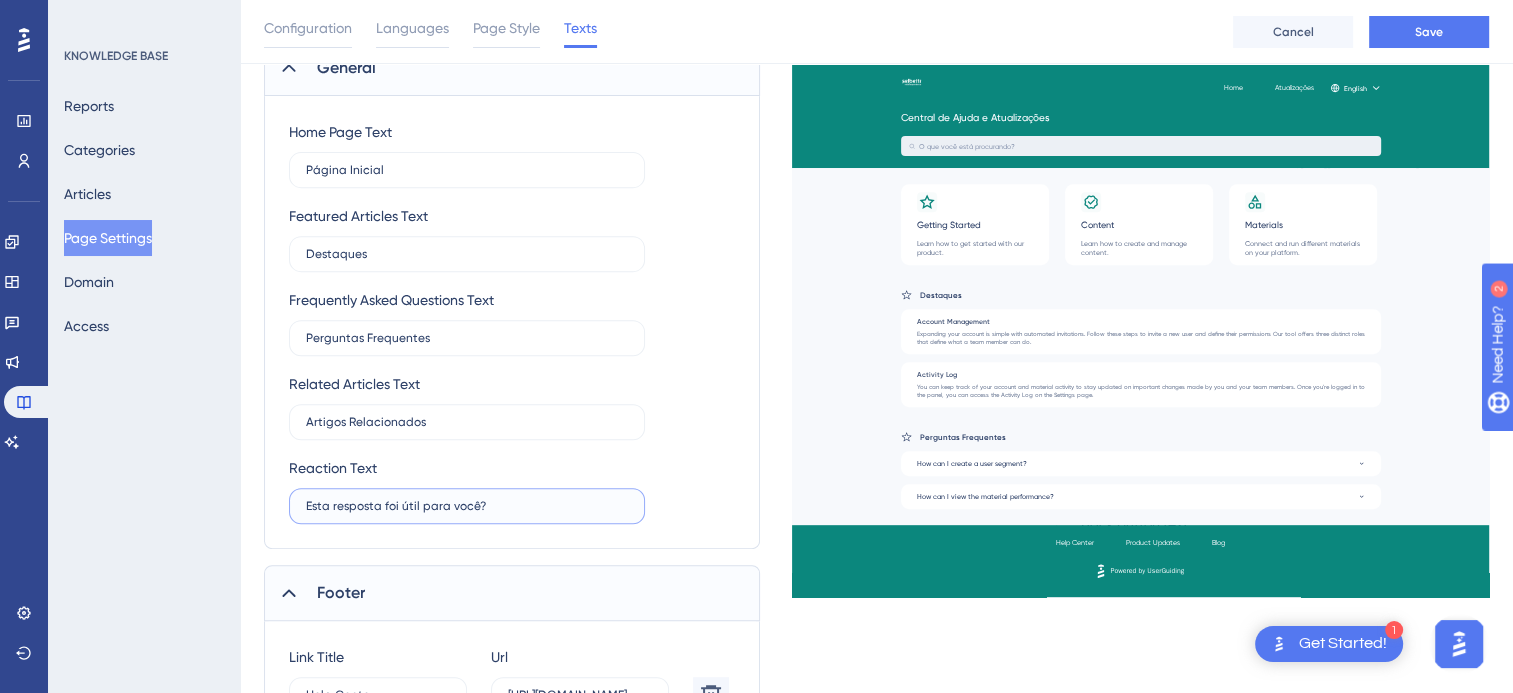 type on "Esta resposta foi útil para você?" 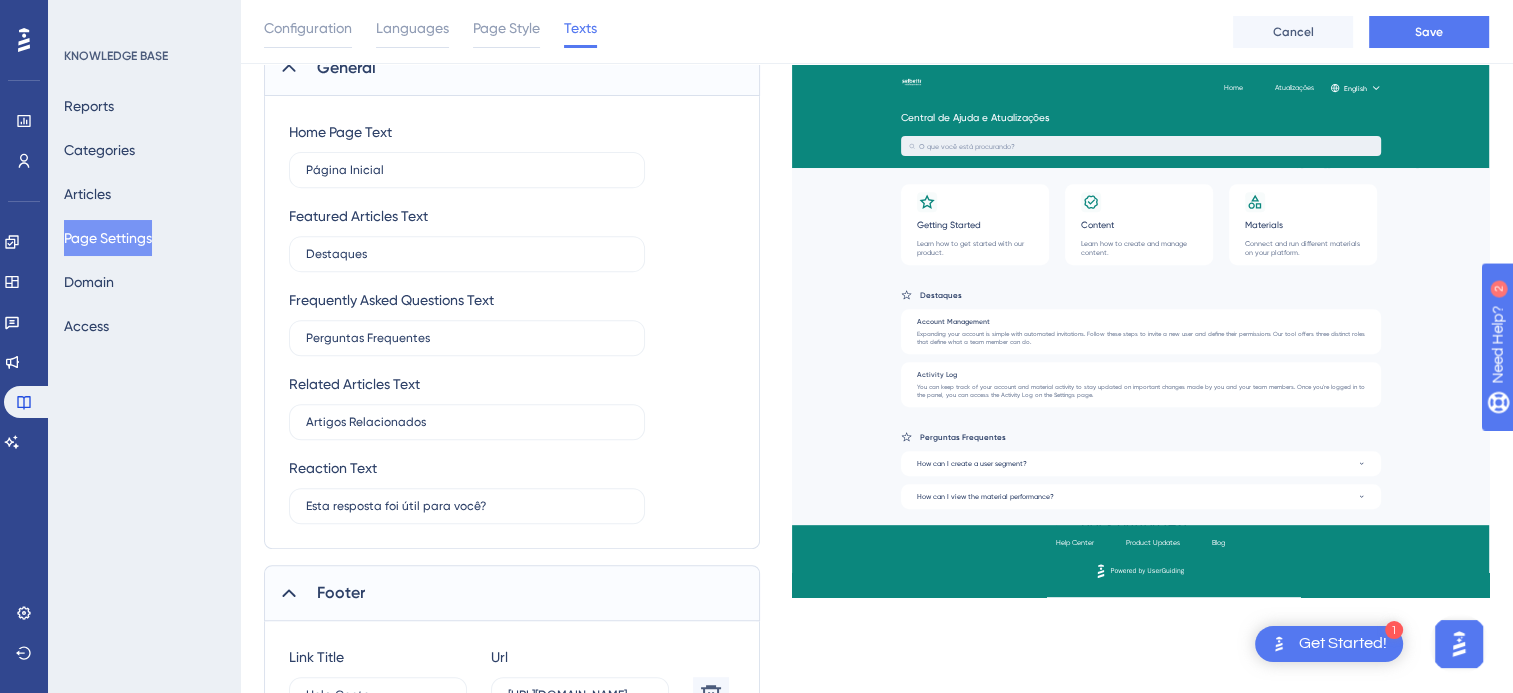 click on "Reaction Text Esta resposta foi útil para você?" at bounding box center [512, 490] 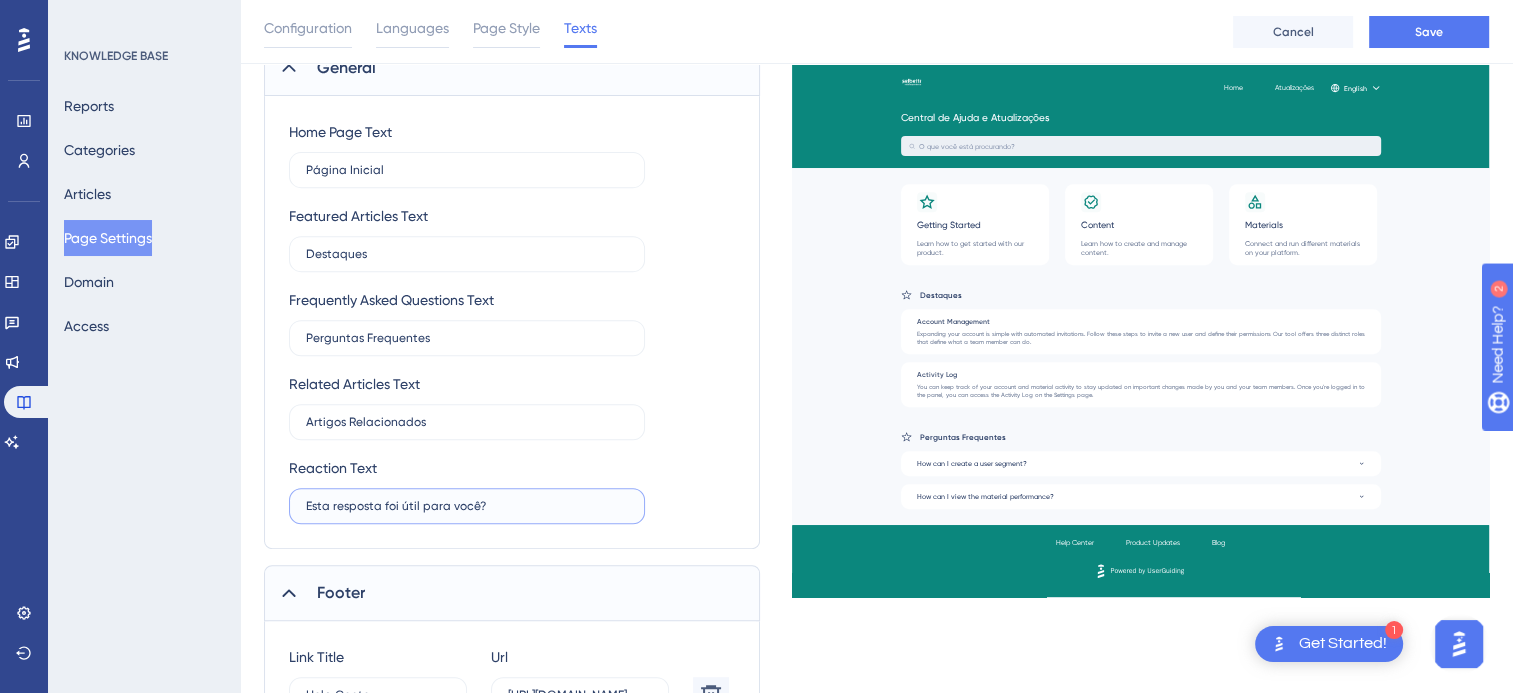 click on "Esta resposta foi útil para você?" at bounding box center [467, 506] 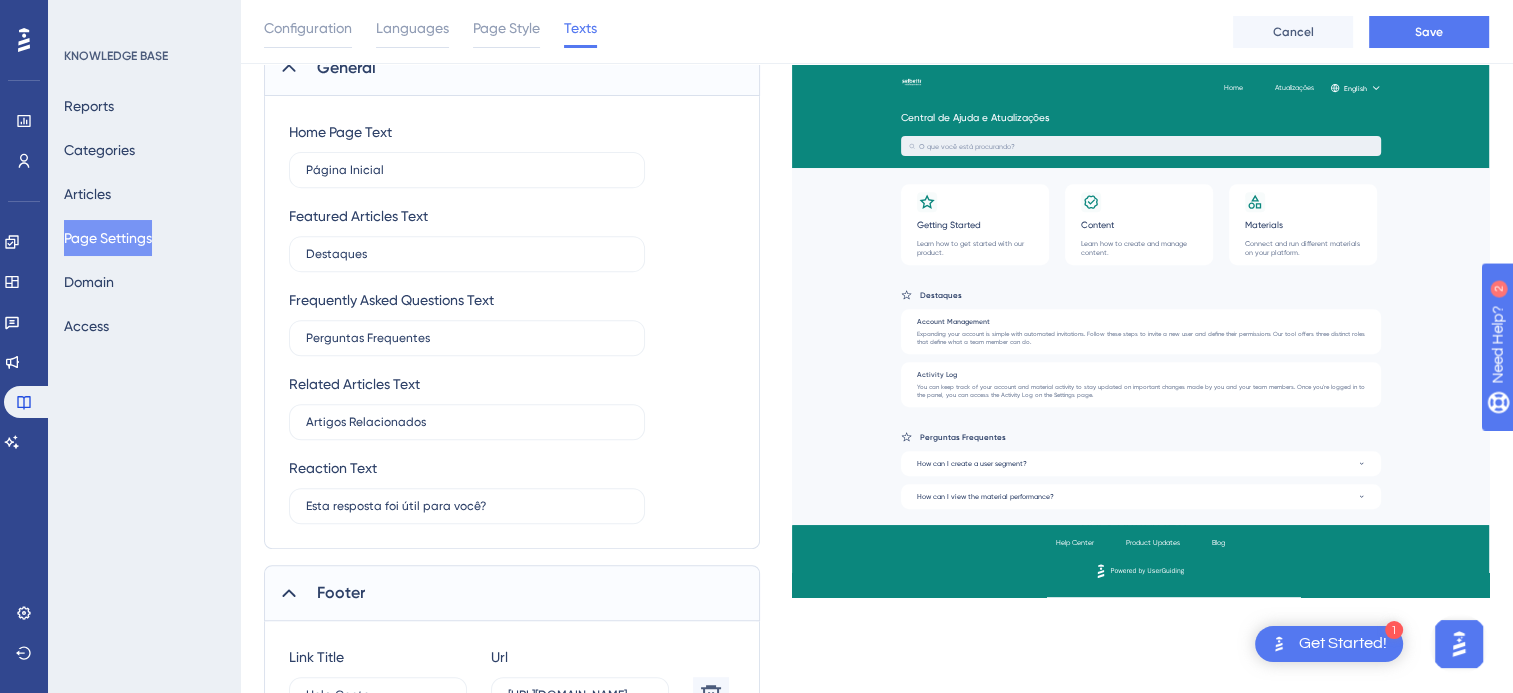 click on "Home Page Text Página Inicial Featured Articles Text Destaques Frequently Asked Questions Text  Perguntas Frequentes Related Articles Text Artigos Relacionados Reaction Text Esta resposta foi útil para você?" at bounding box center [512, 322] 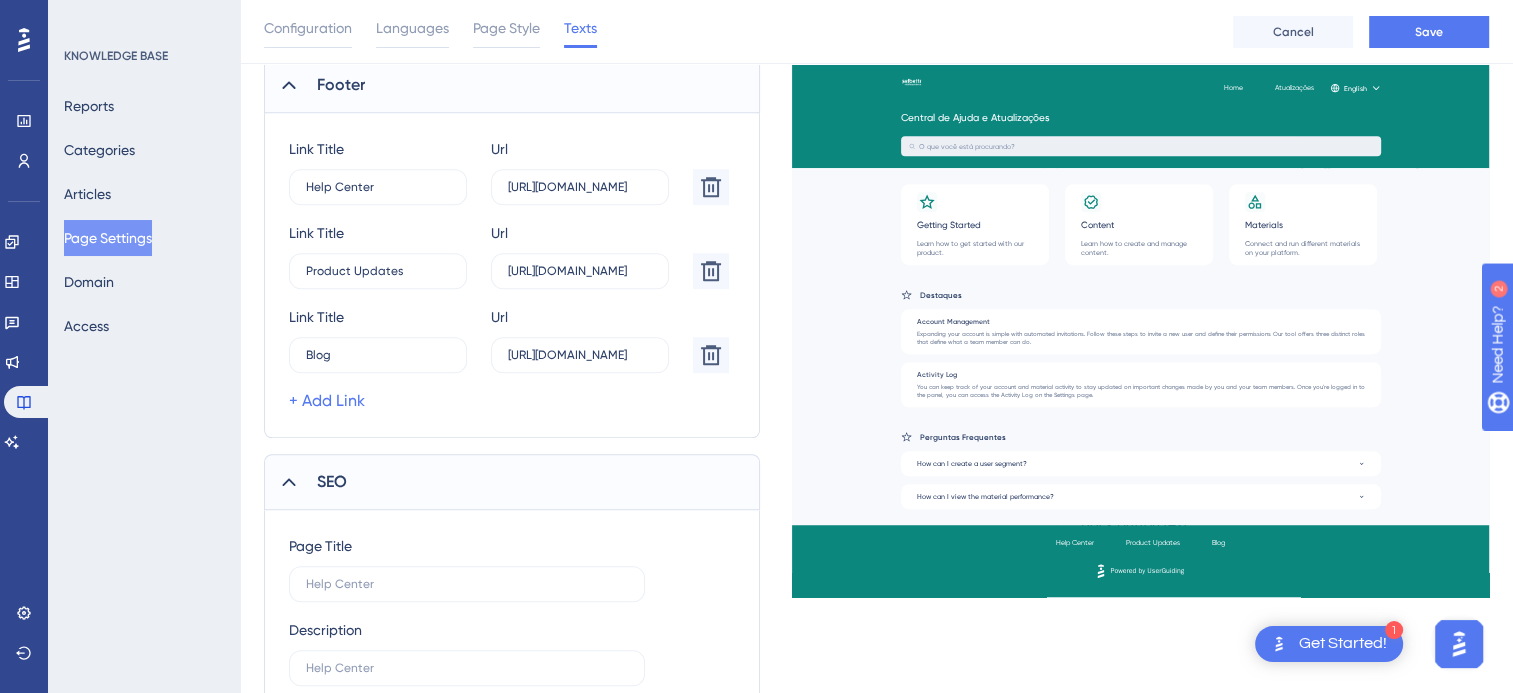 scroll, scrollTop: 1360, scrollLeft: 0, axis: vertical 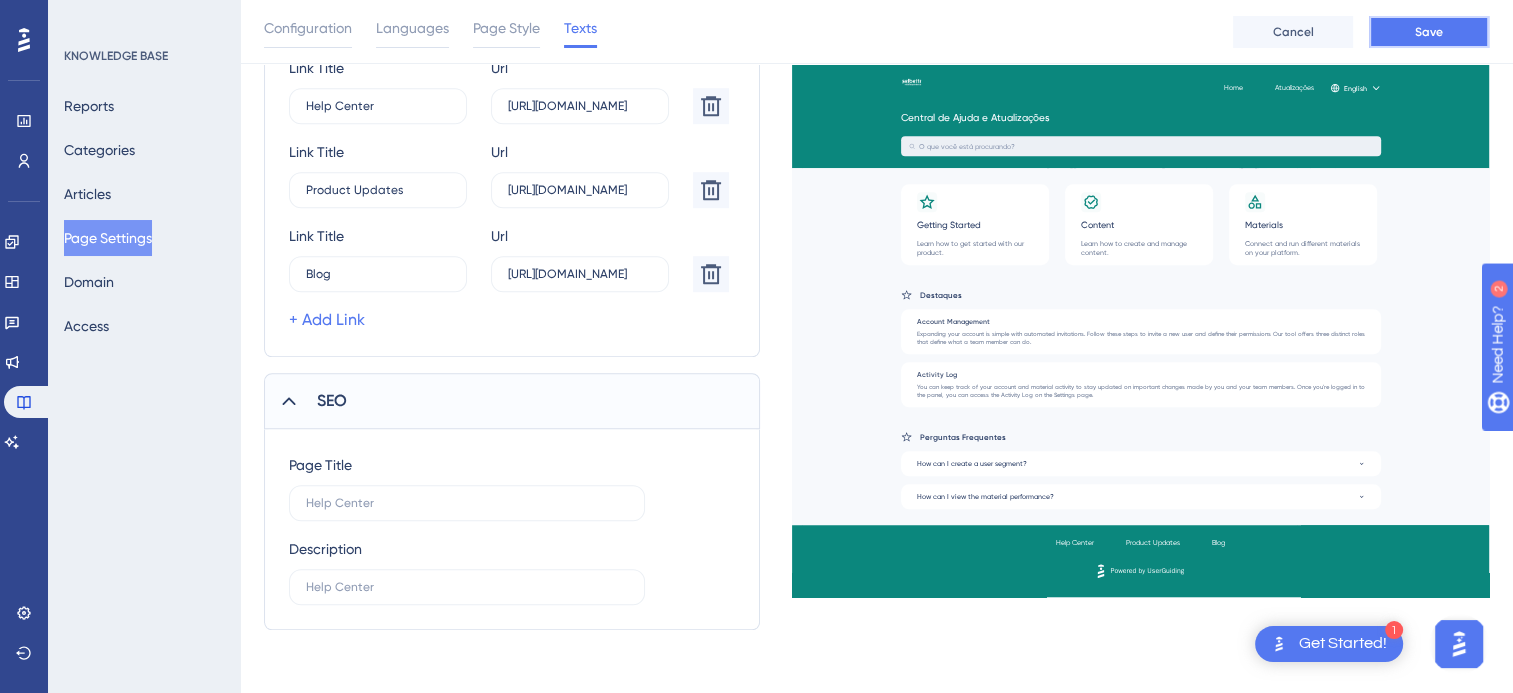 click on "Save" at bounding box center (1429, 32) 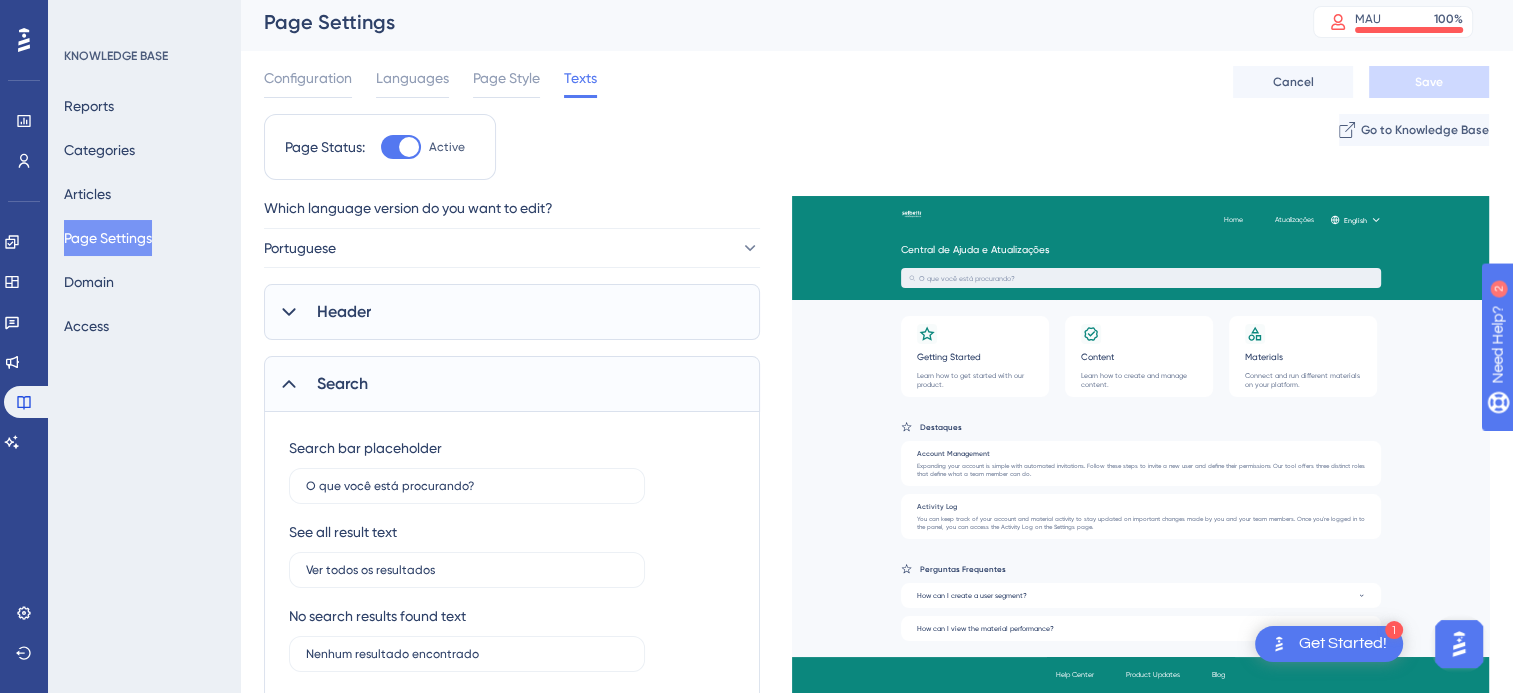 scroll, scrollTop: 0, scrollLeft: 0, axis: both 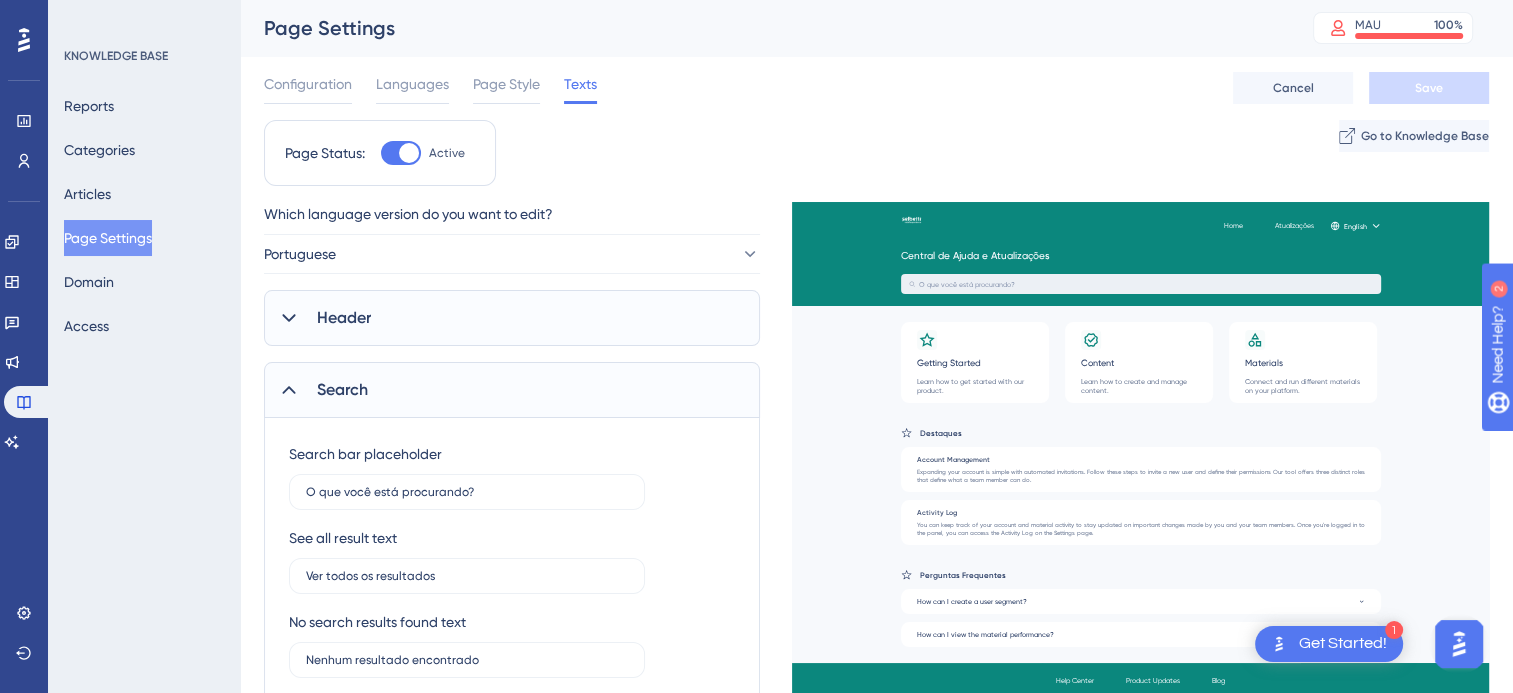 click on "Header" at bounding box center (512, 318) 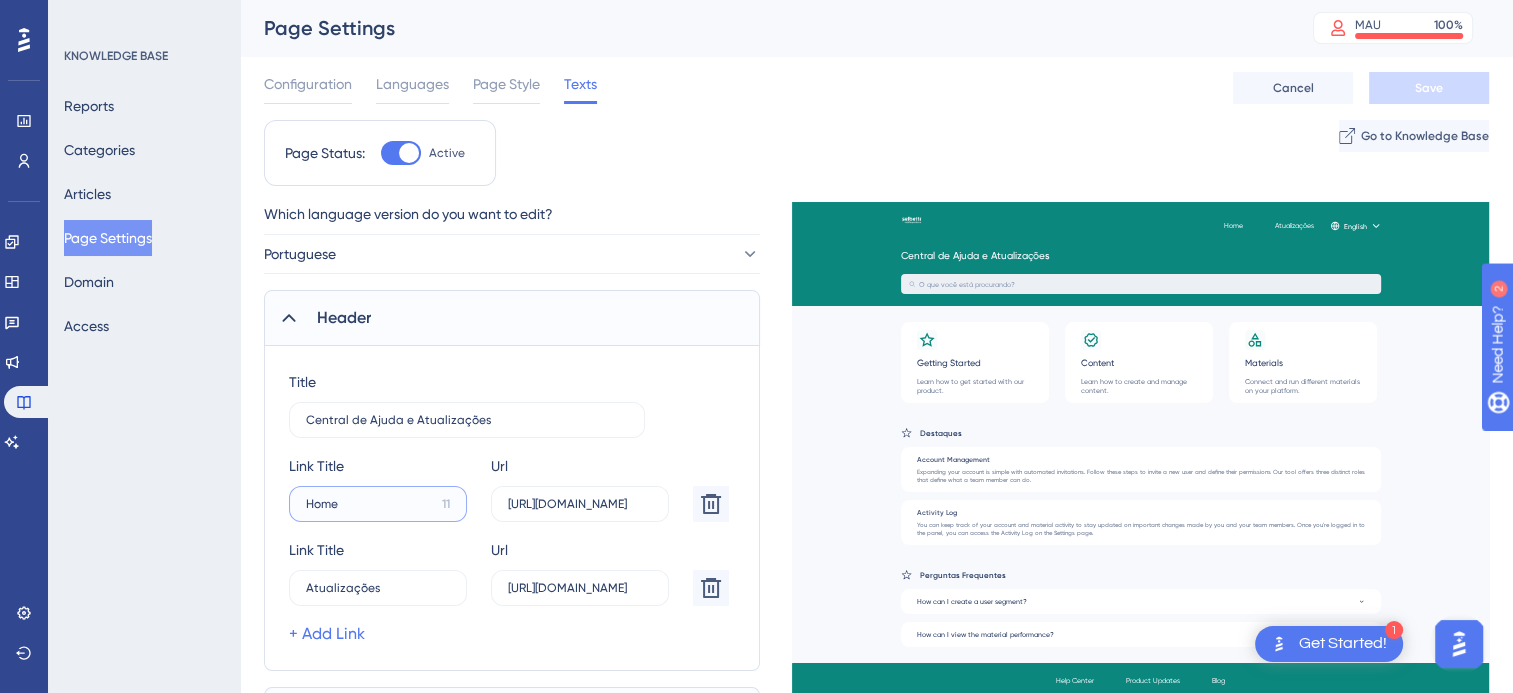 click on "Home" at bounding box center [370, 504] 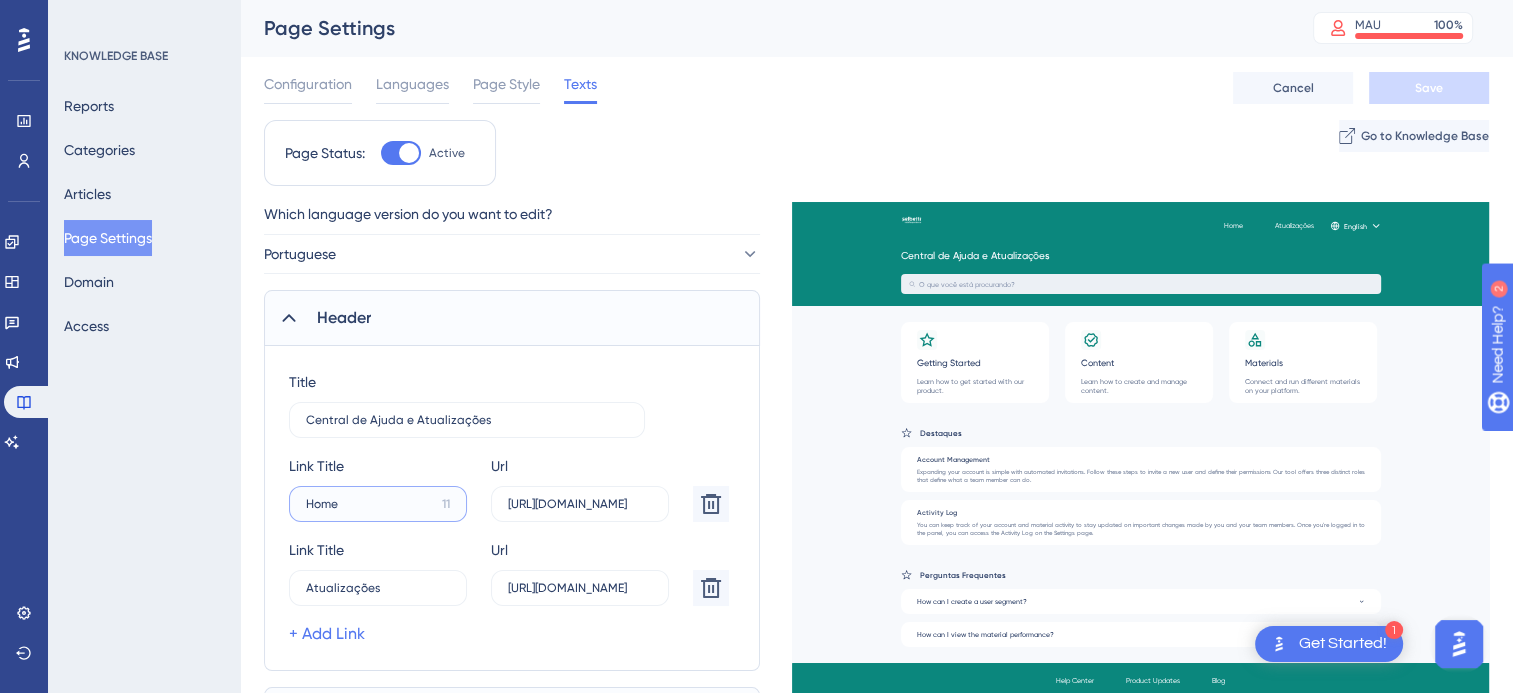 click on "Home" at bounding box center [370, 504] 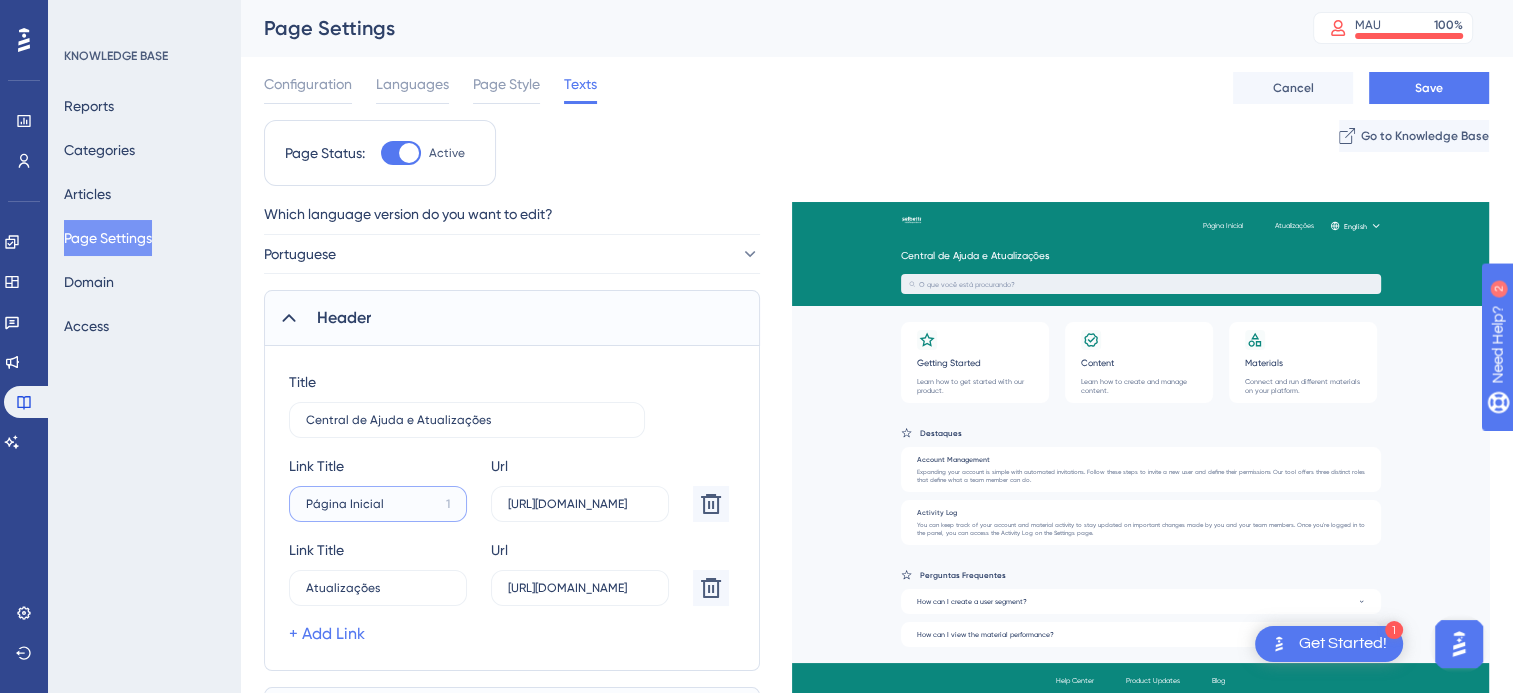 click on "Página Inicial" at bounding box center (372, 504) 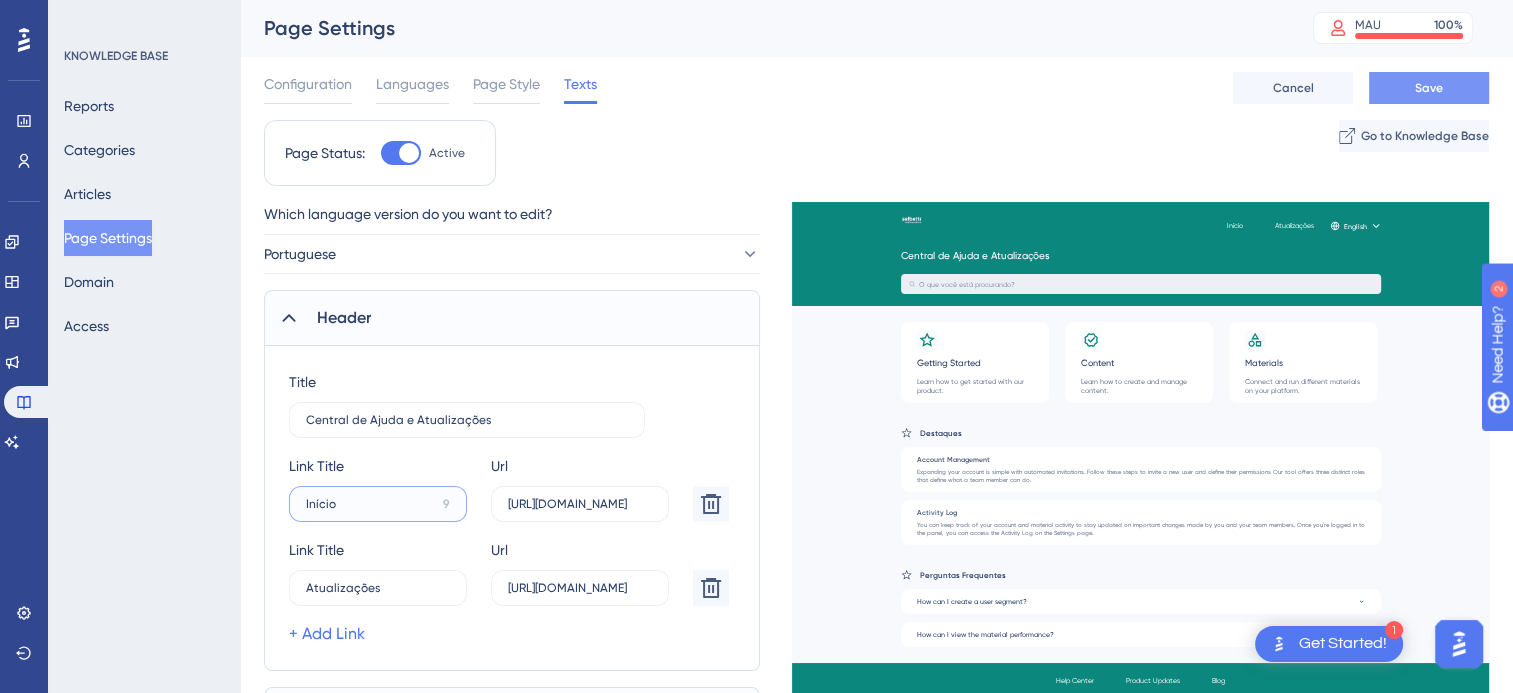 type on "Início" 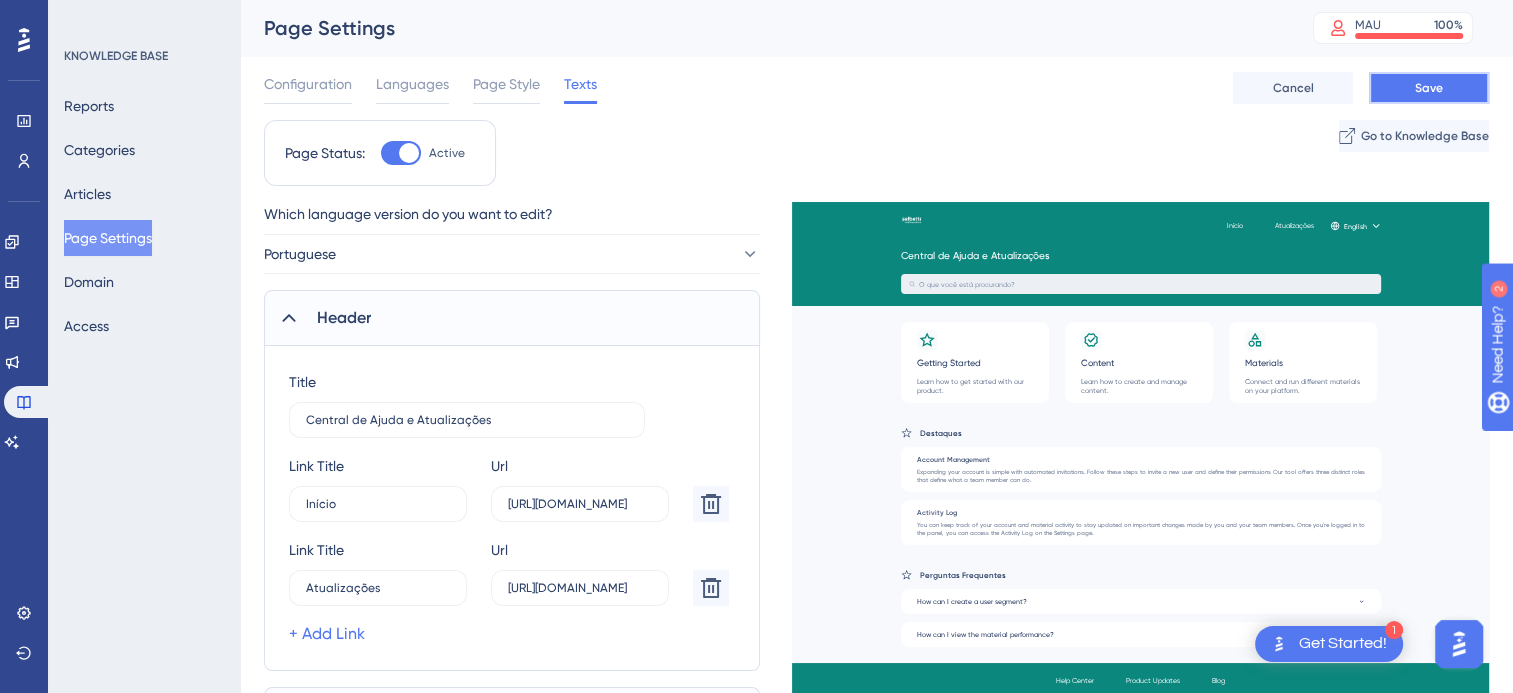 click on "Save" at bounding box center [1429, 88] 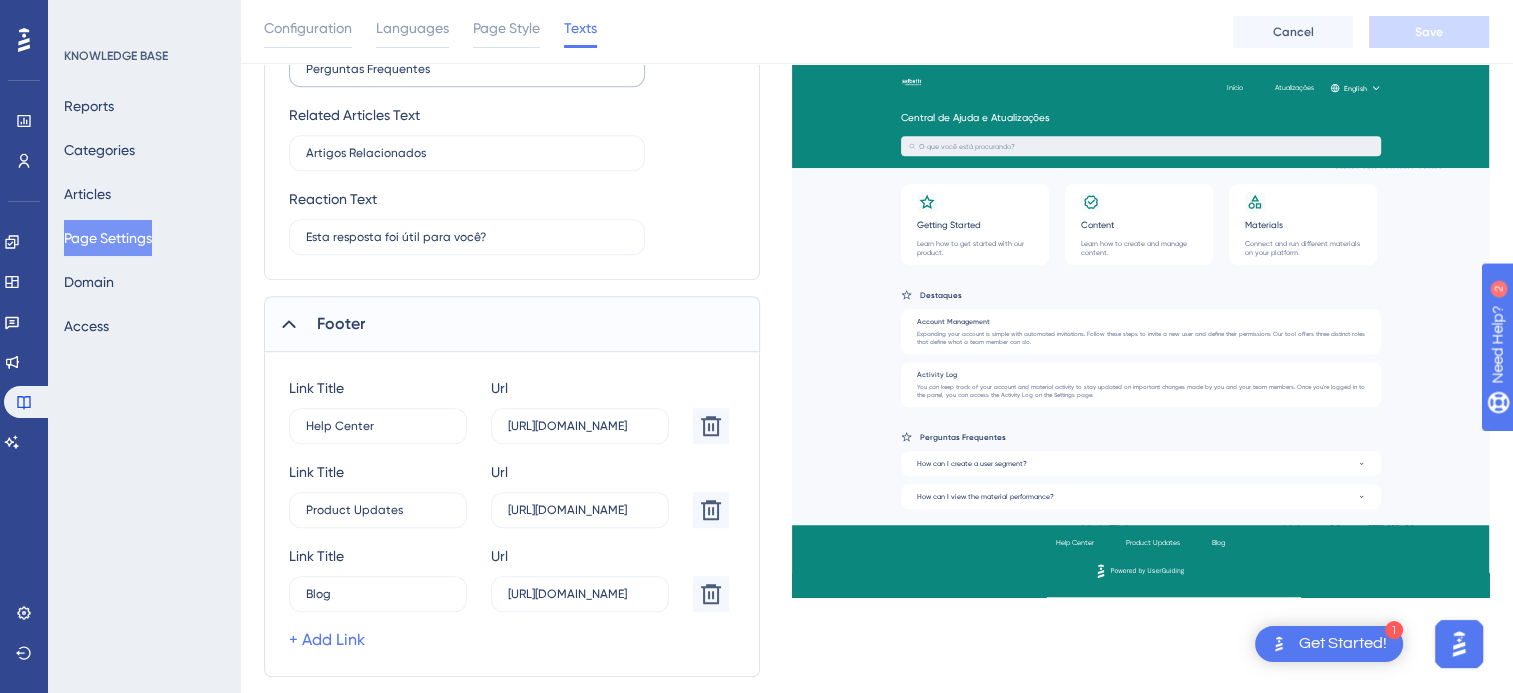scroll, scrollTop: 1395, scrollLeft: 0, axis: vertical 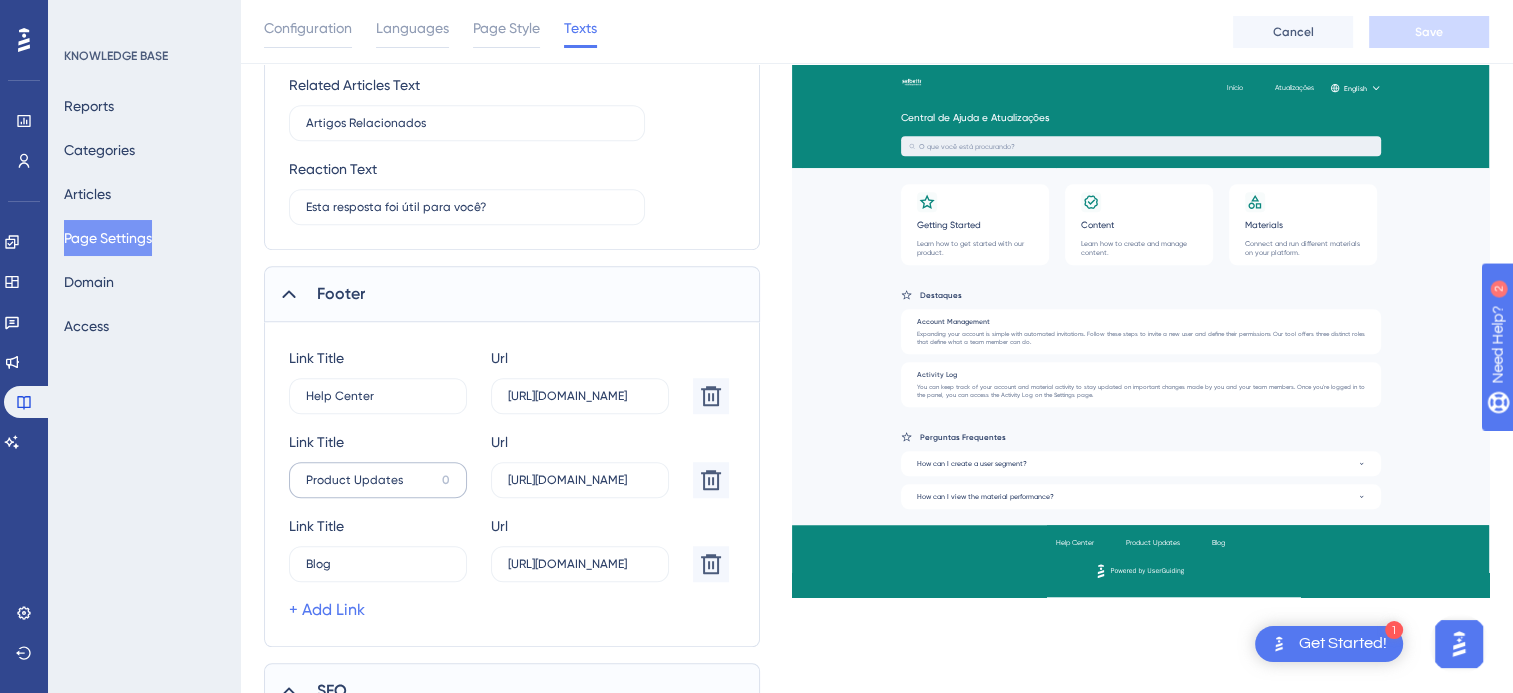click on "Product Updates 0" at bounding box center (378, -883) 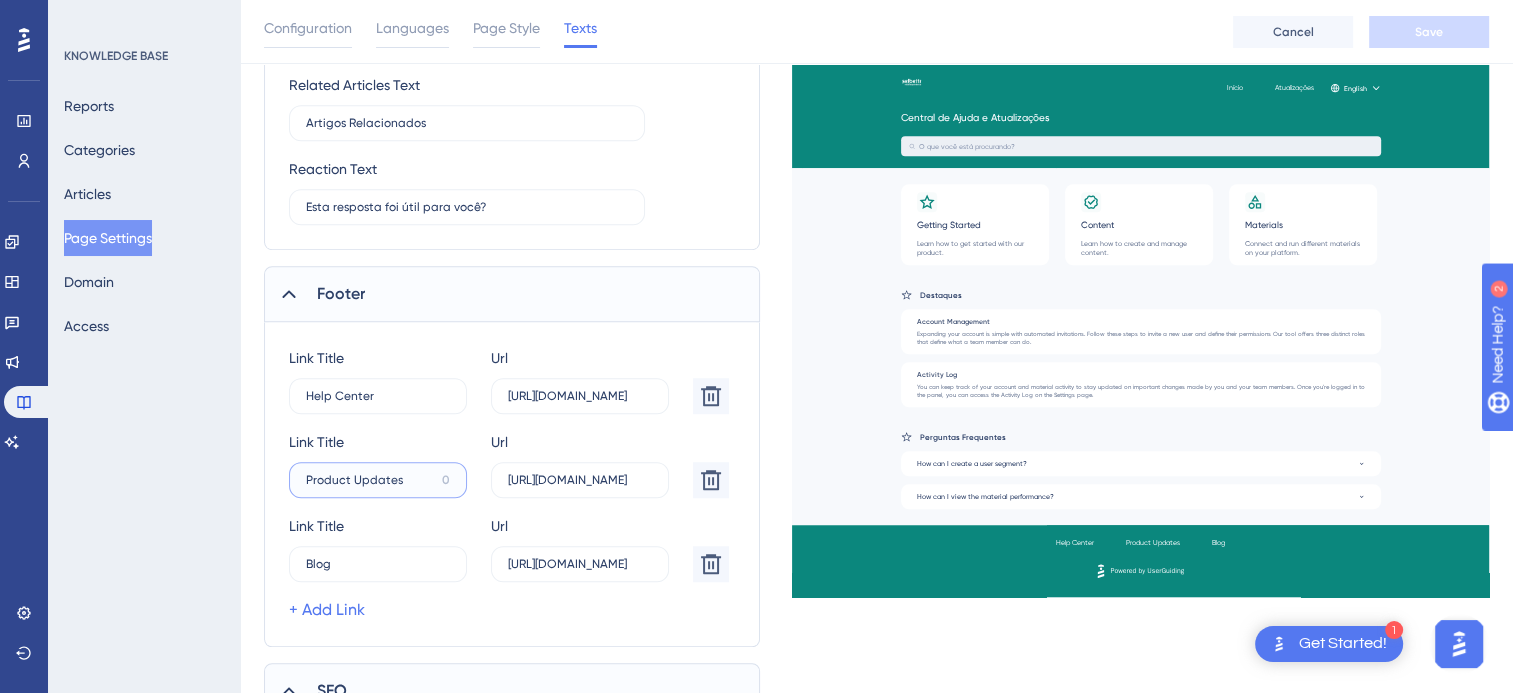 click on "Product Updates" at bounding box center (378, -883) 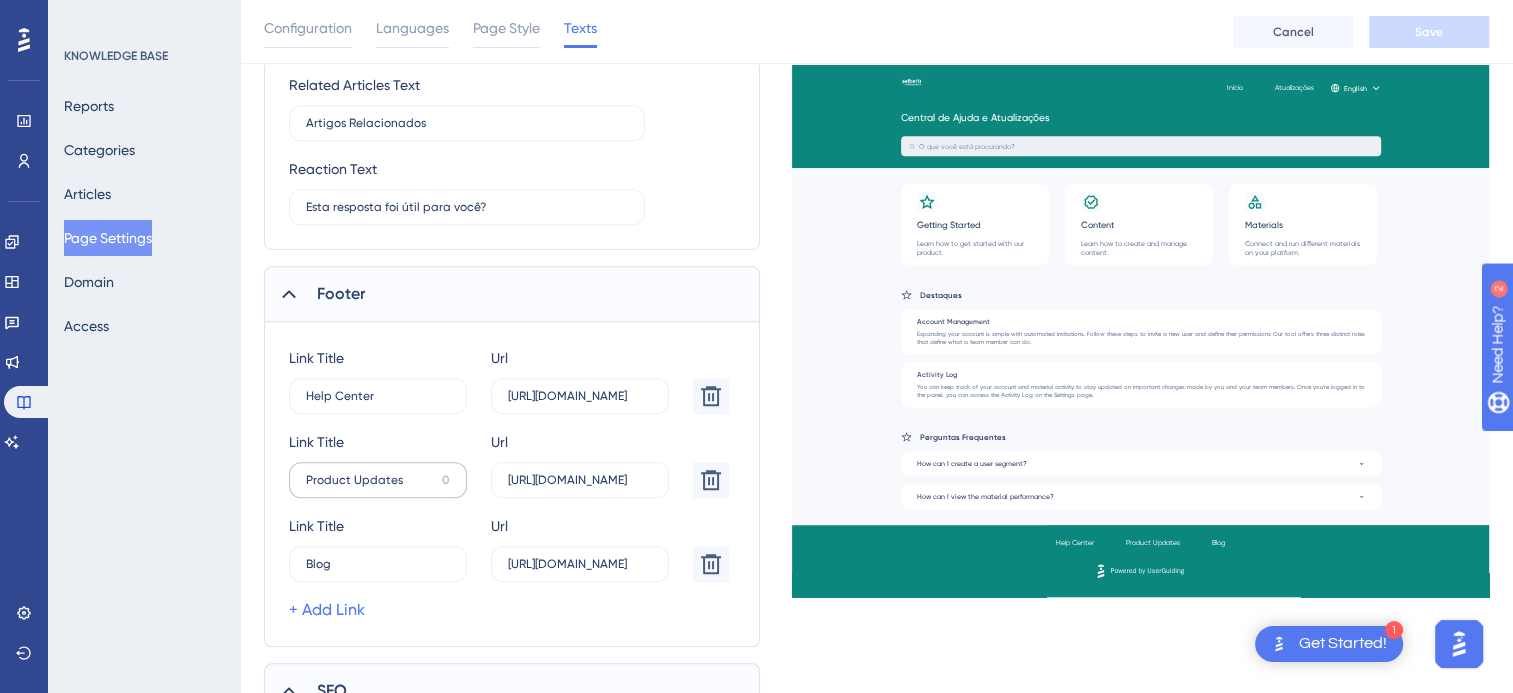 click on "Product Updates 0" at bounding box center (378, -883) 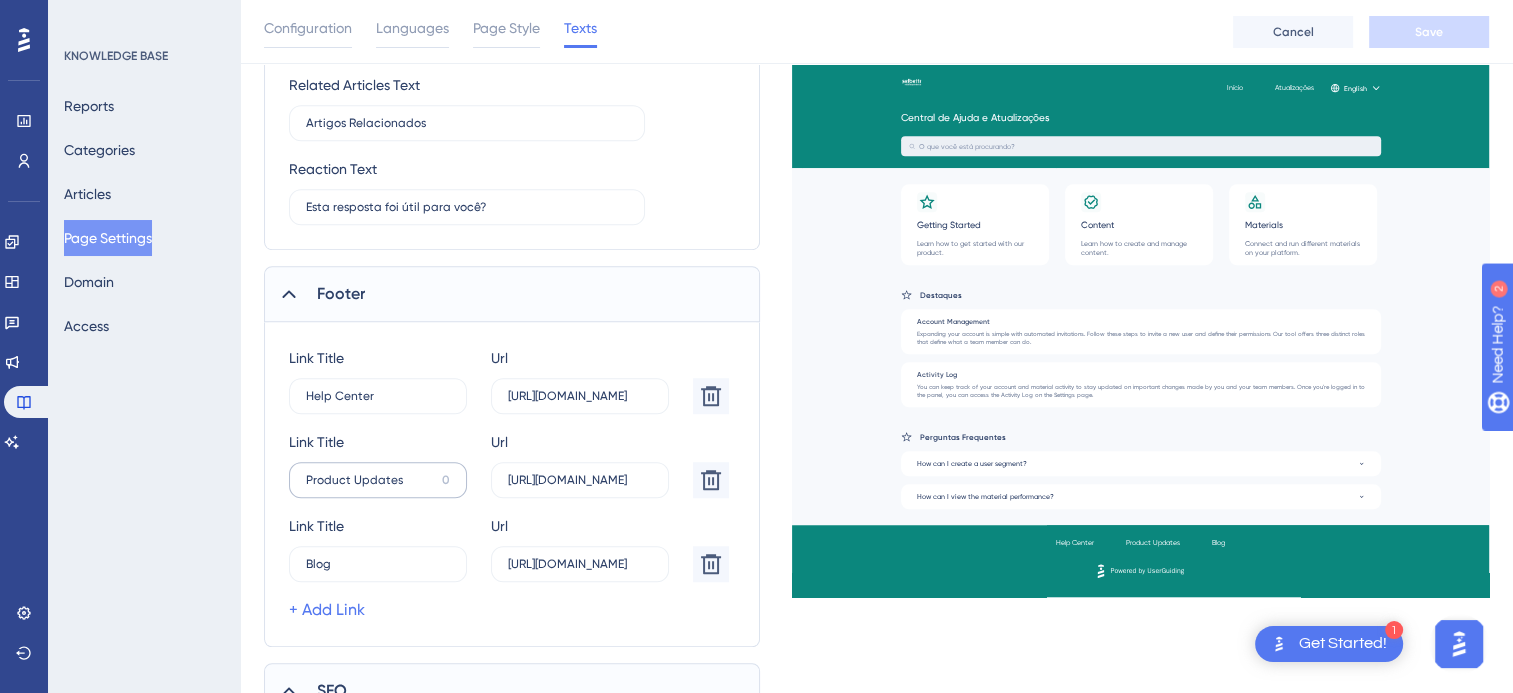click on "Product Updates" at bounding box center [378, -883] 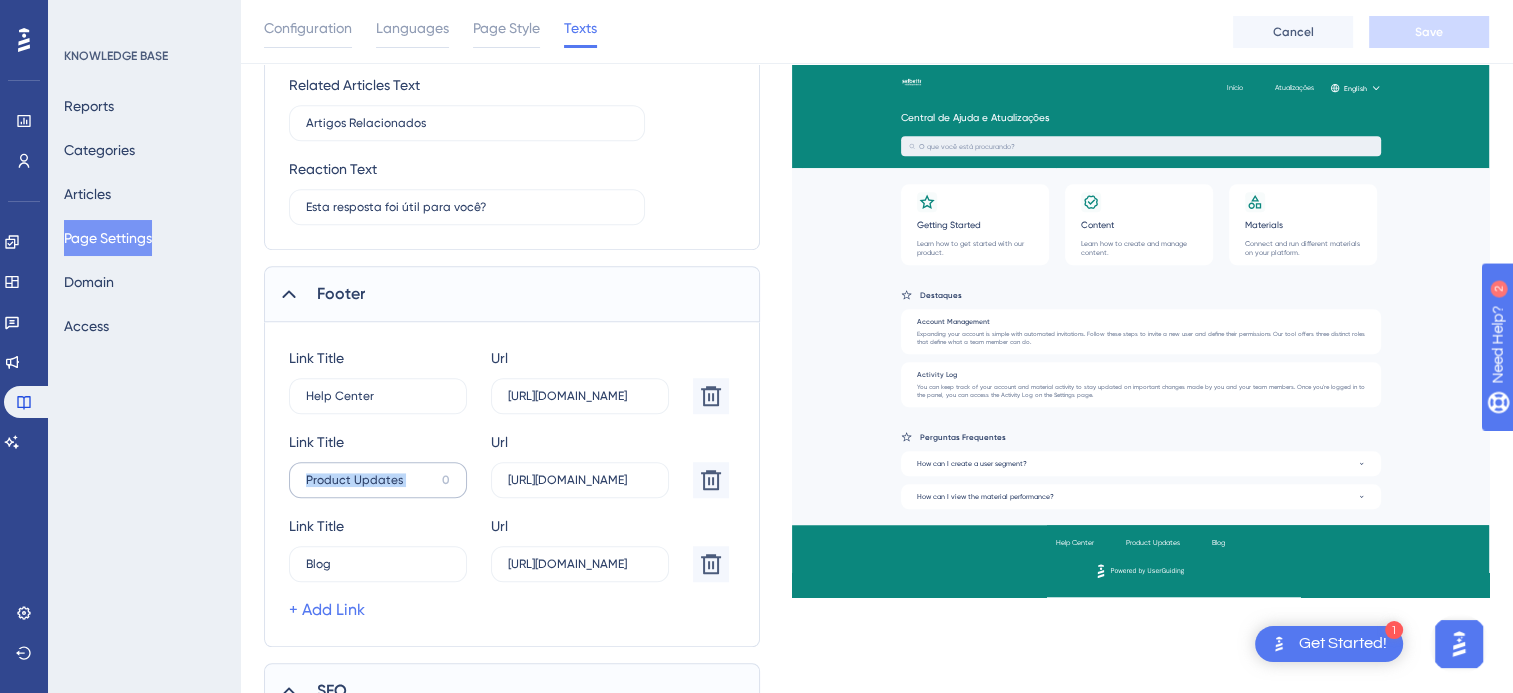 click on "Product Updates 0" at bounding box center (378, -883) 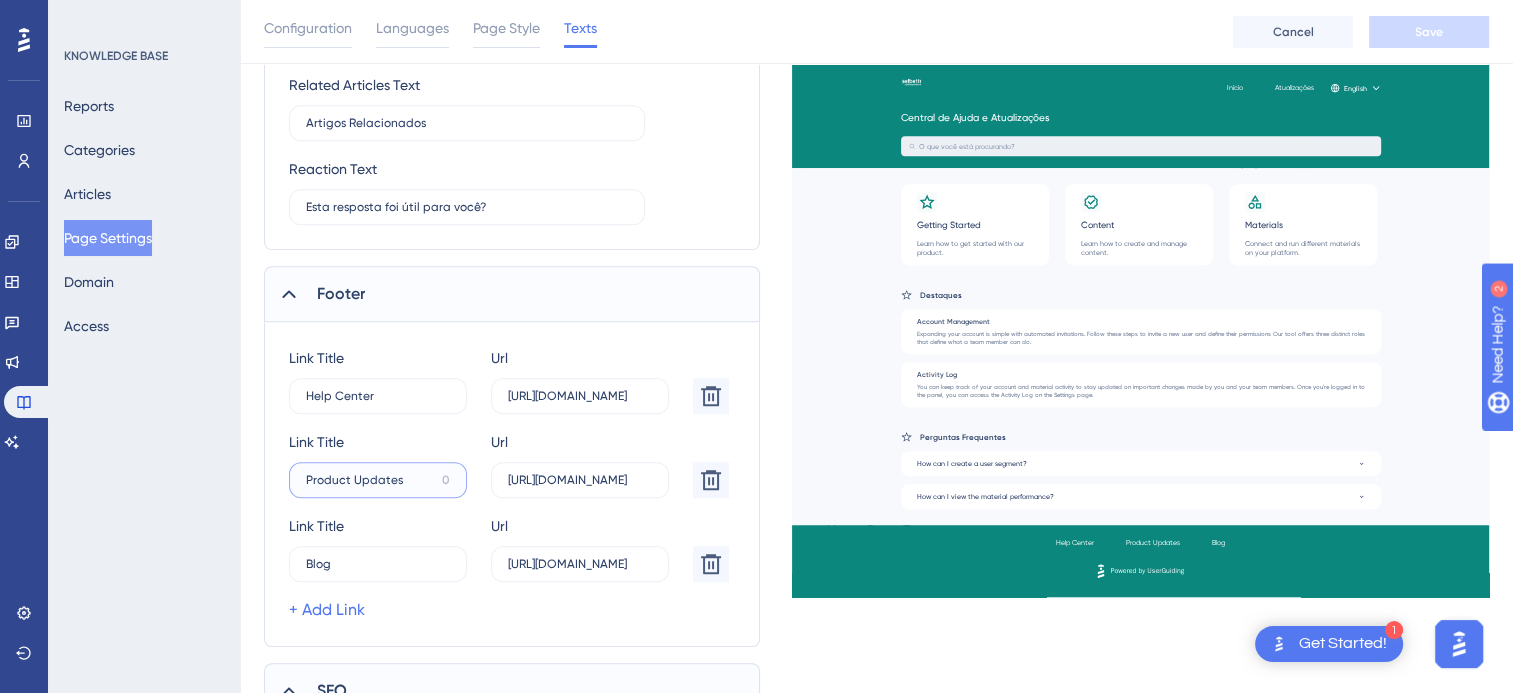 drag, startPoint x: 376, startPoint y: 465, endPoint x: 379, endPoint y: 476, distance: 11.401754 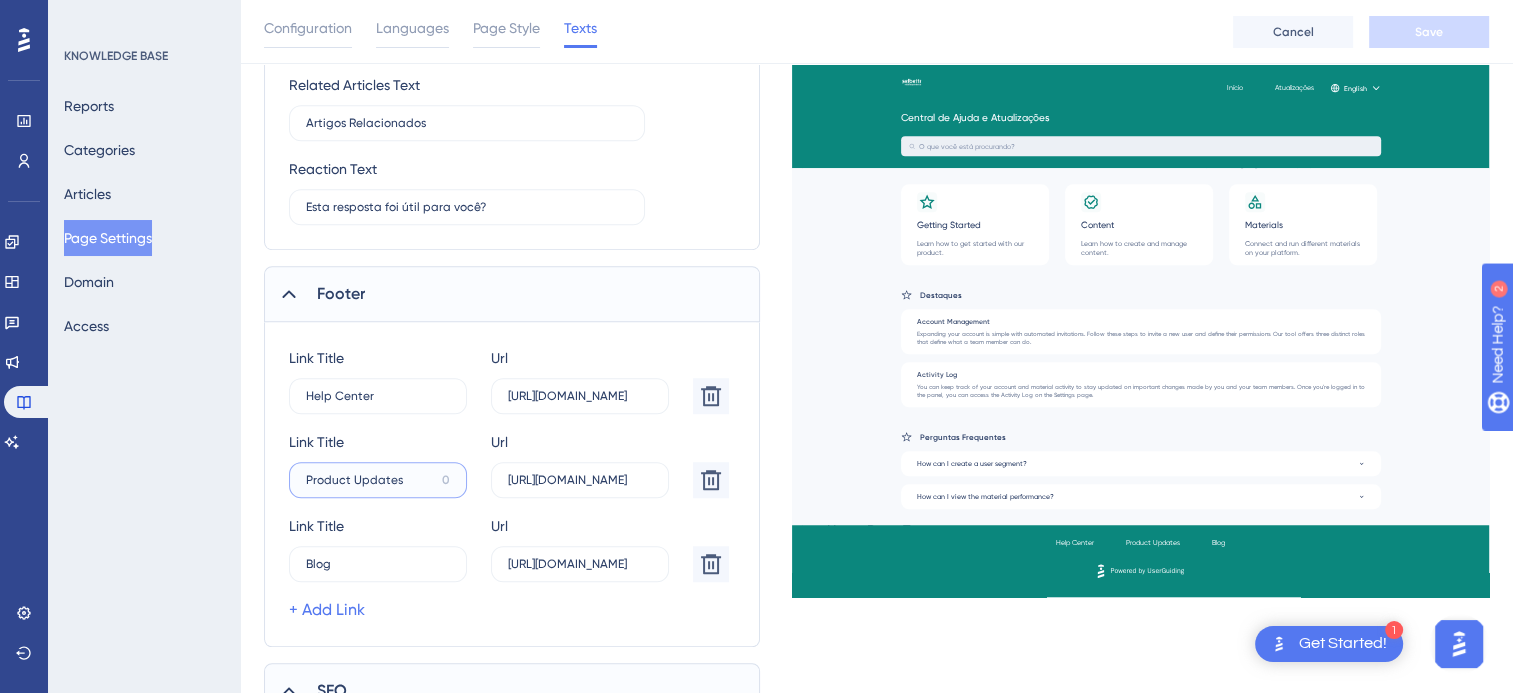 click on "Product Updates" at bounding box center (370, 480) 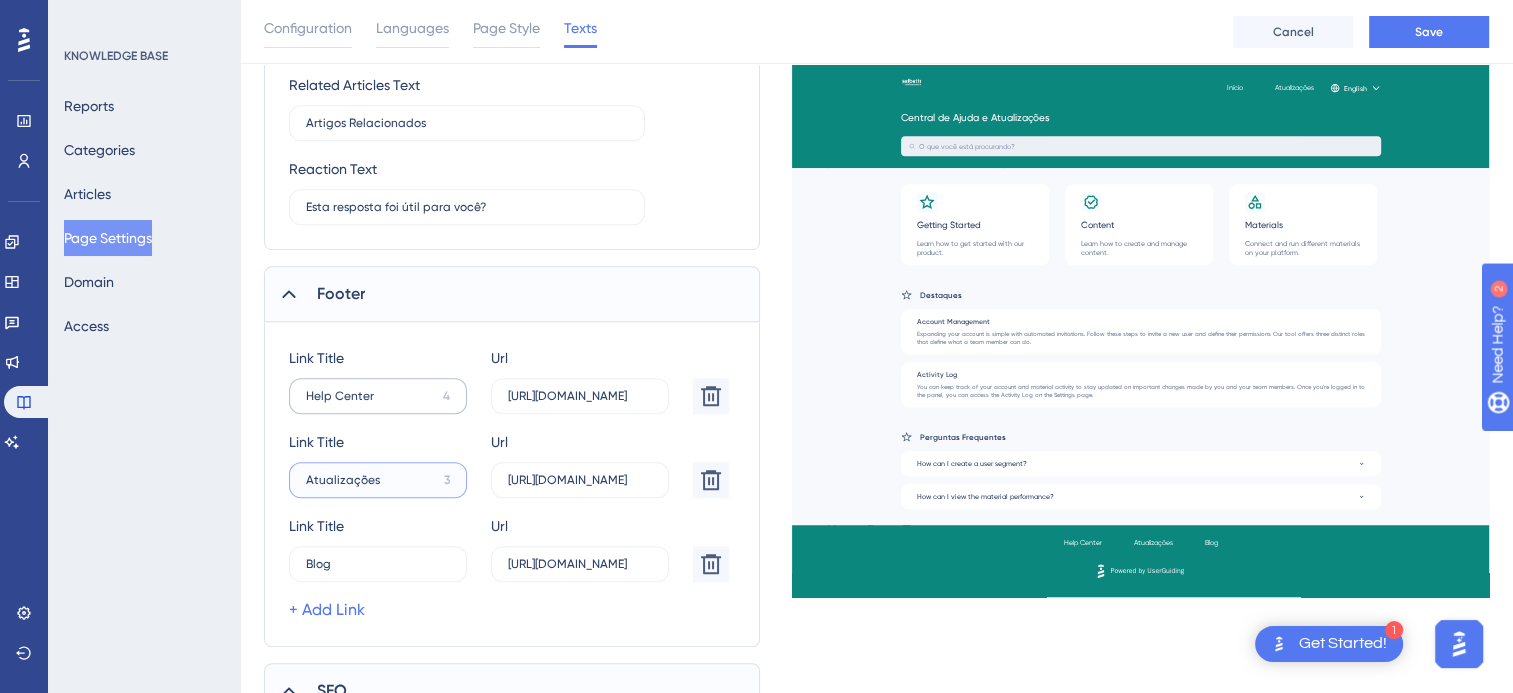 type on "Atualizações" 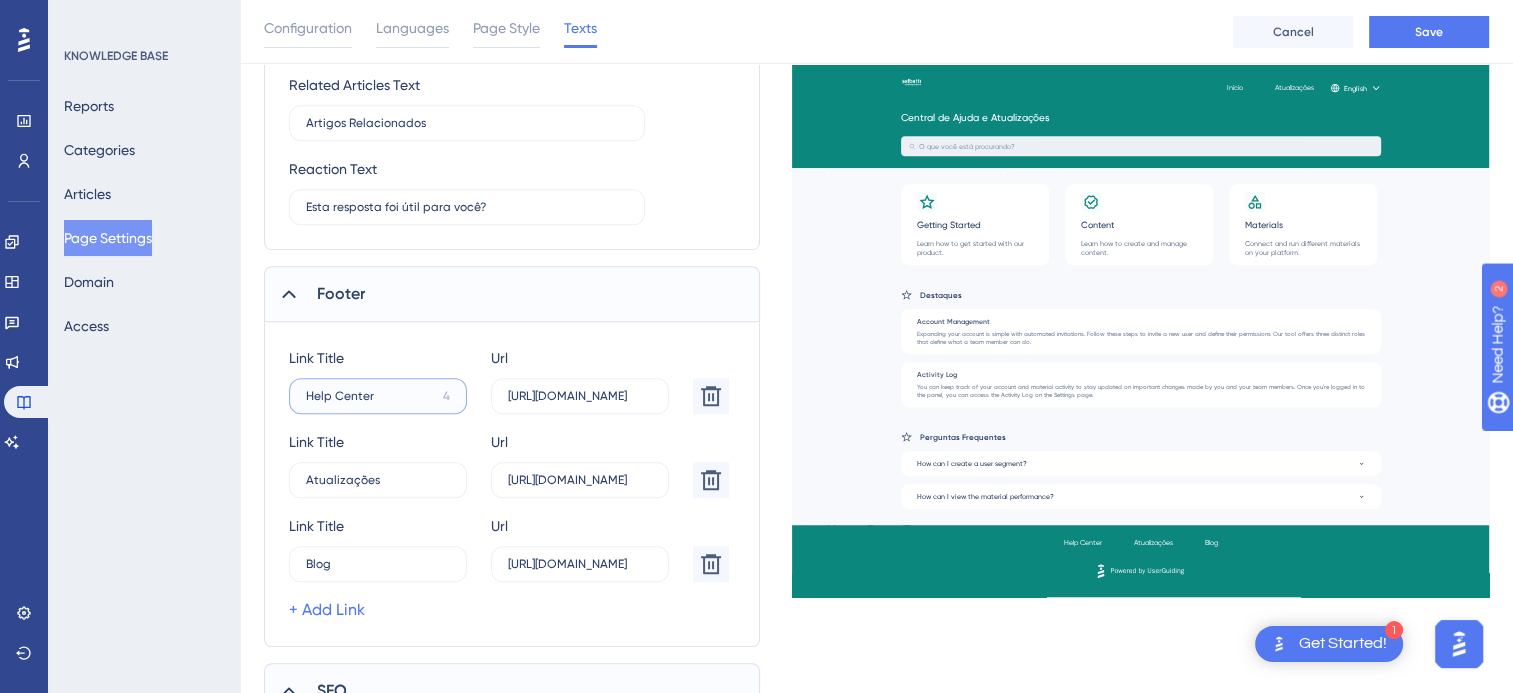 click on "Help Center" at bounding box center [370, 396] 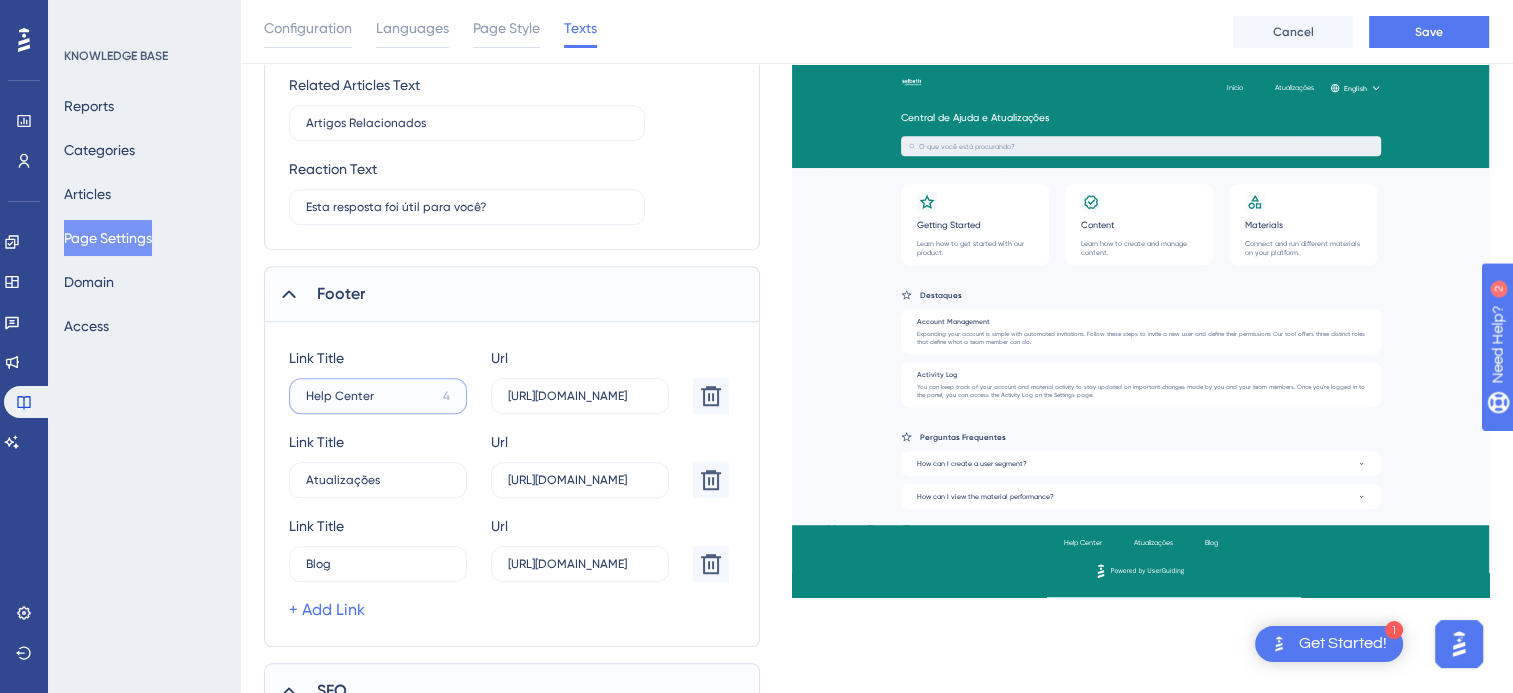 click on "Help Center" at bounding box center [370, 396] 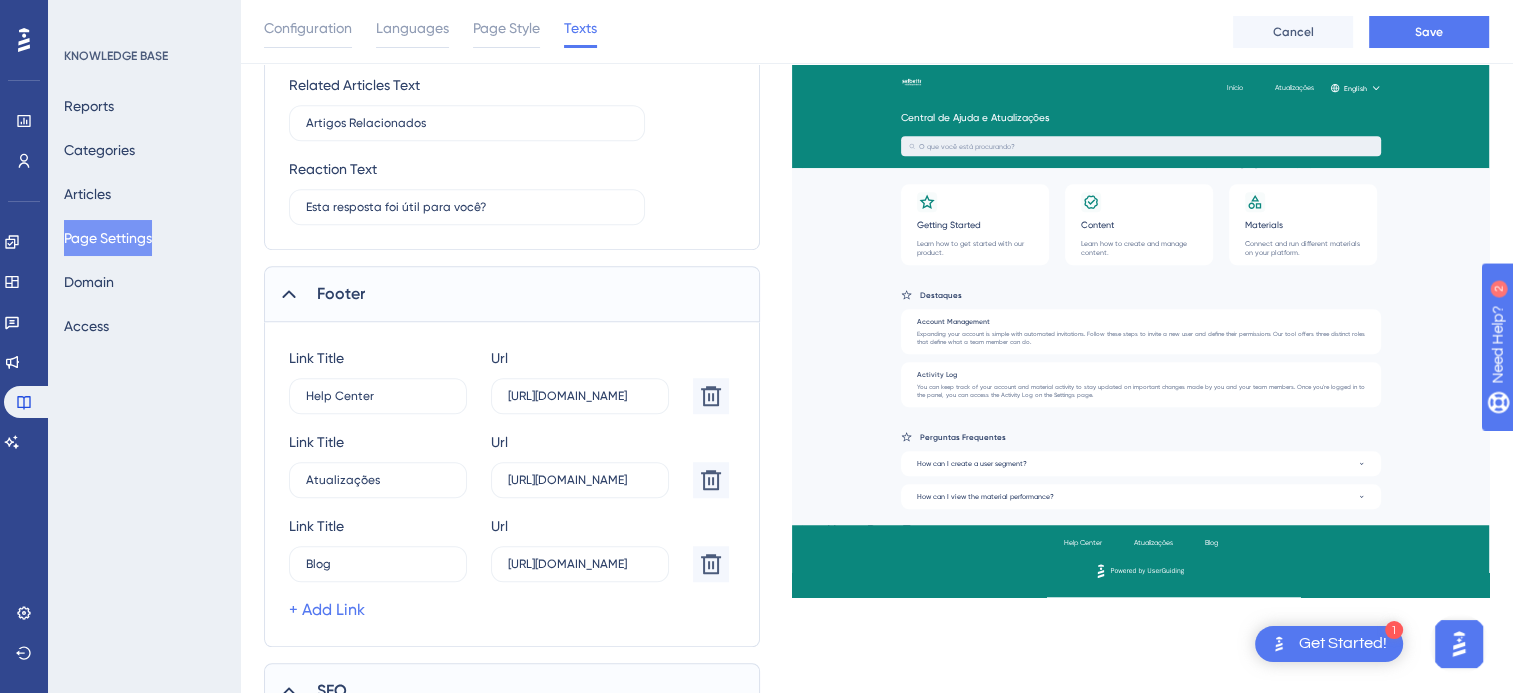 click on "Which language version do you want to edit? Portuguese Header Title Central de [PERSON_NAME] e Atualizações [PERSON_NAME] Início 9 Url [URL][DOMAIN_NAME] [PERSON_NAME] Atualizações 3 Url [URL][DOMAIN_NAME] + Add Link Search Search bar placeholder O que você está procurando? See all result text Ver todos os resultados No search results found text Nenhum resultado encontrado Back button text Voltar General Home Page Text Página Inicial Featured Articles Text Destaques Frequently Asked Questions Text  Perguntas Frequentes Related Articles Text Artigos Relacionados Reaction Text Esta resposta foi útil para você? Footer [PERSON_NAME] Help Center 4 Url [URL][DOMAIN_NAME] [PERSON_NAME] Atualizações 3 Url [URL][DOMAIN_NAME] [PERSON_NAME] Blog 11 Url [URL][DOMAIN_NAME] + Add Link SEO Page Title Description" at bounding box center [512, -133] 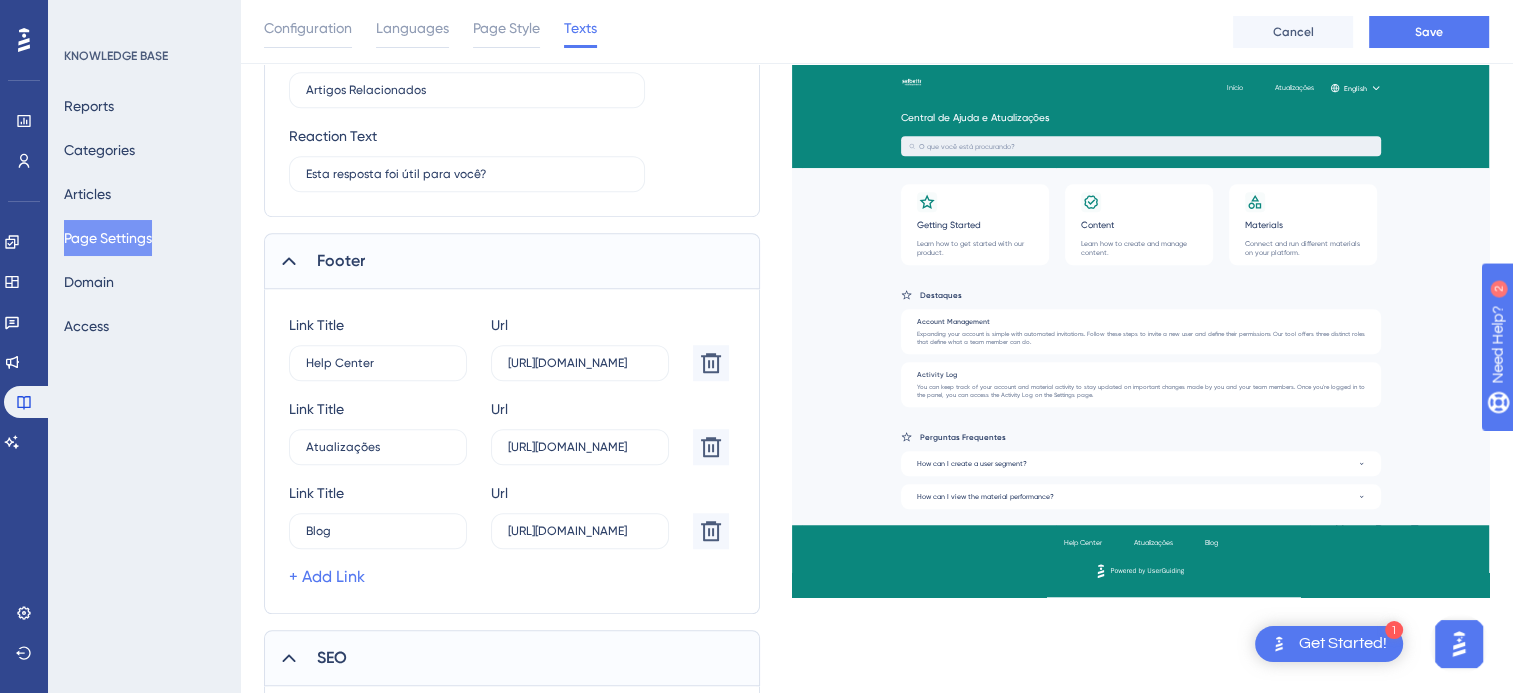 scroll, scrollTop: 1495, scrollLeft: 0, axis: vertical 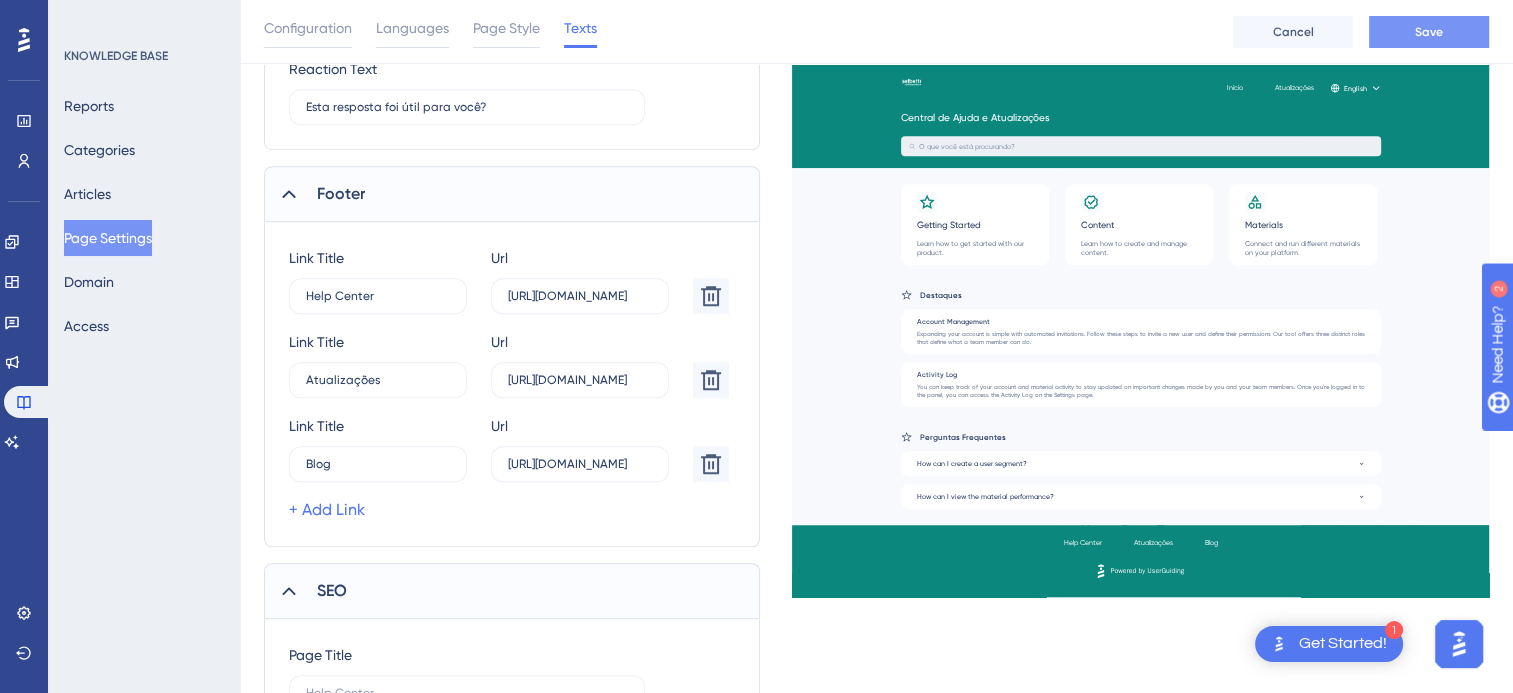 click on "Save" at bounding box center [1429, 32] 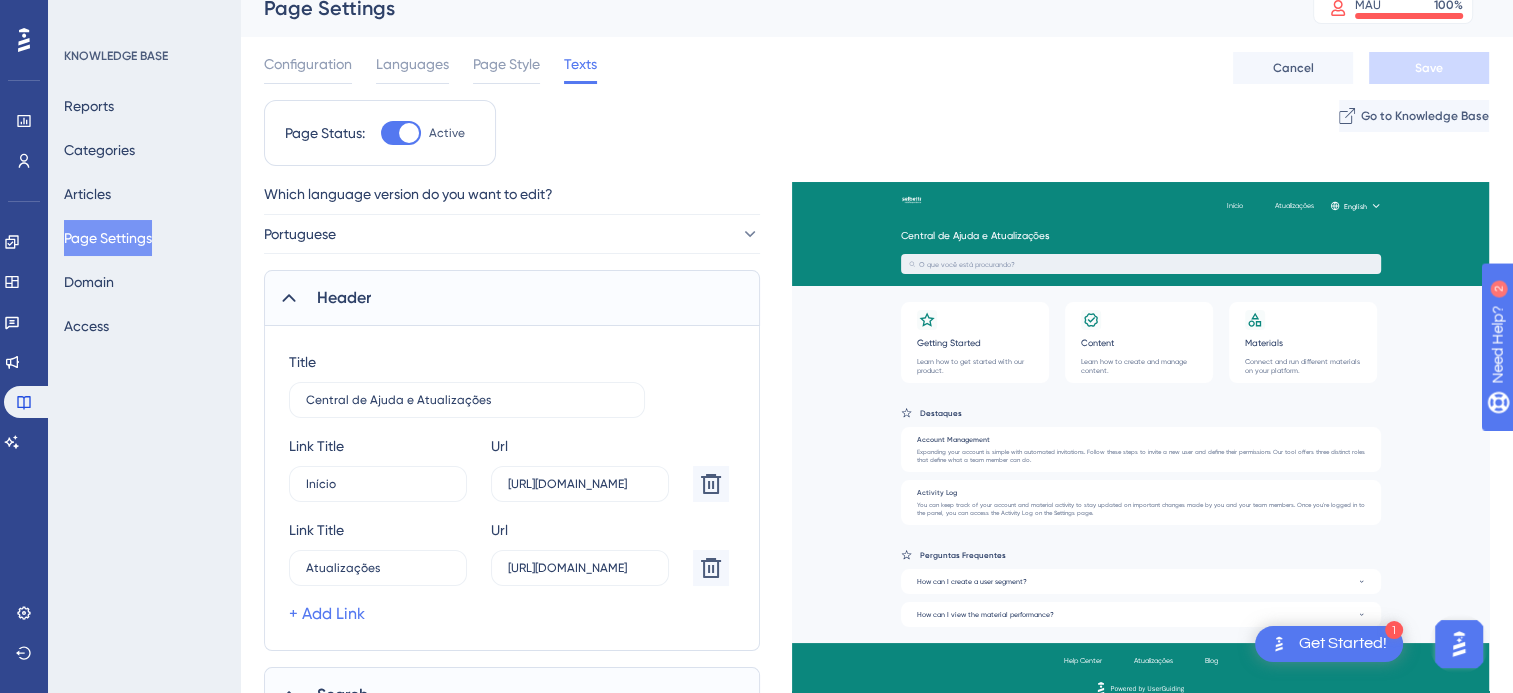 scroll, scrollTop: 0, scrollLeft: 0, axis: both 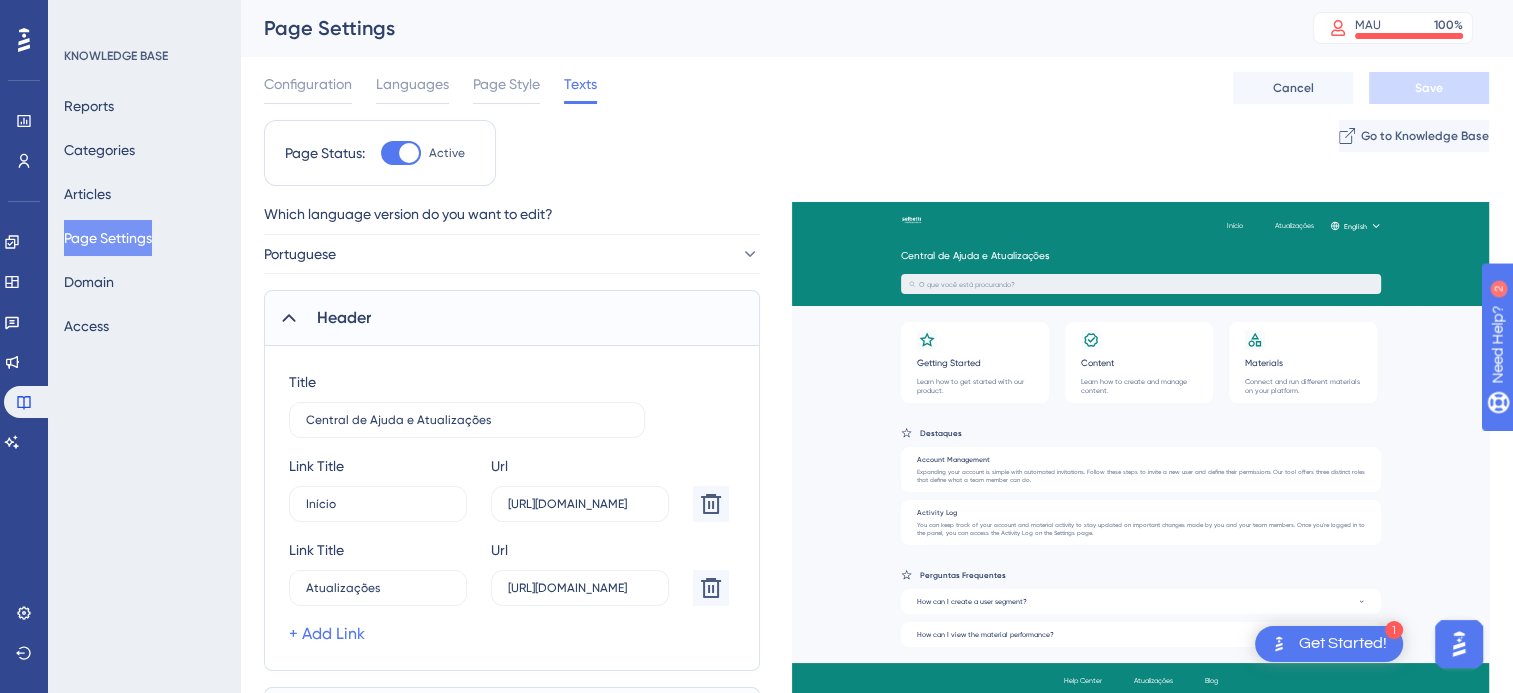 click on "Configuration Languages Page Style Texts Cancel Save" at bounding box center [876, 88] 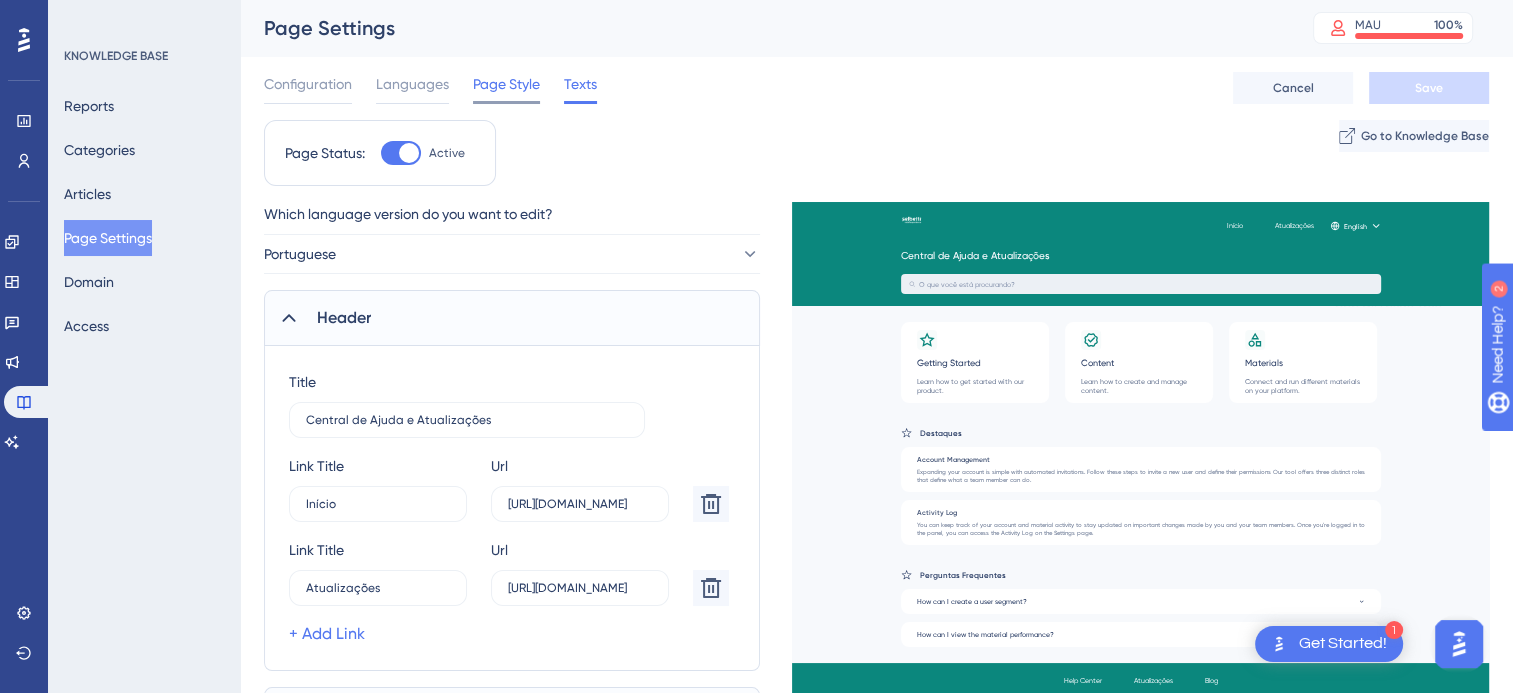 click on "Page Style" at bounding box center (506, 84) 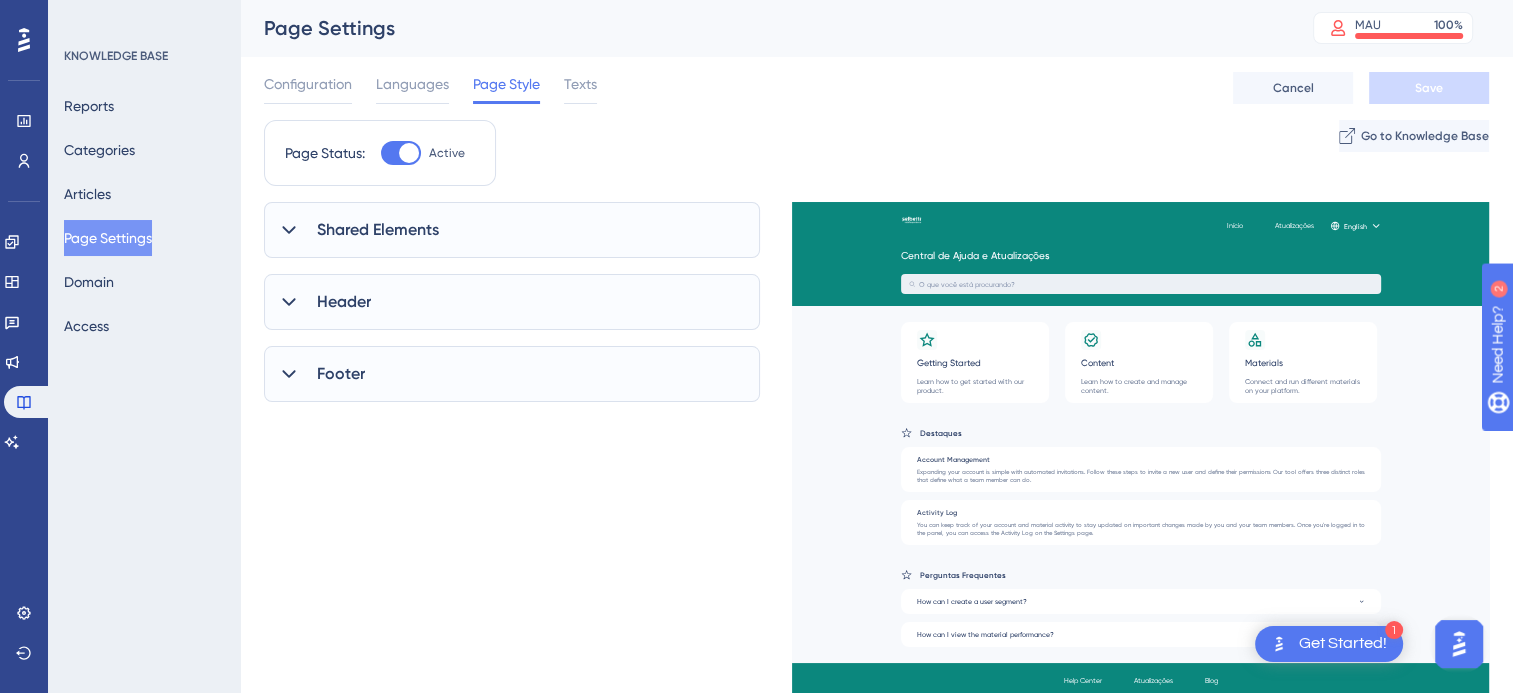 click on "Shared Elements UserGuiding Branding Select Font System Font Custom Font Primary Color #0B877D Box Roundness Default Box Sharp Box Round Box Favicon (16px x 16px) Upload File Header Company Logo Upload new image RETAIL EXPERIENCE [PERSON_NAME].png Delete Company Logo Link Background Color #0B877D Text Color #FAFCFF Footer Show the Logo in Footer" at bounding box center [512, 402] 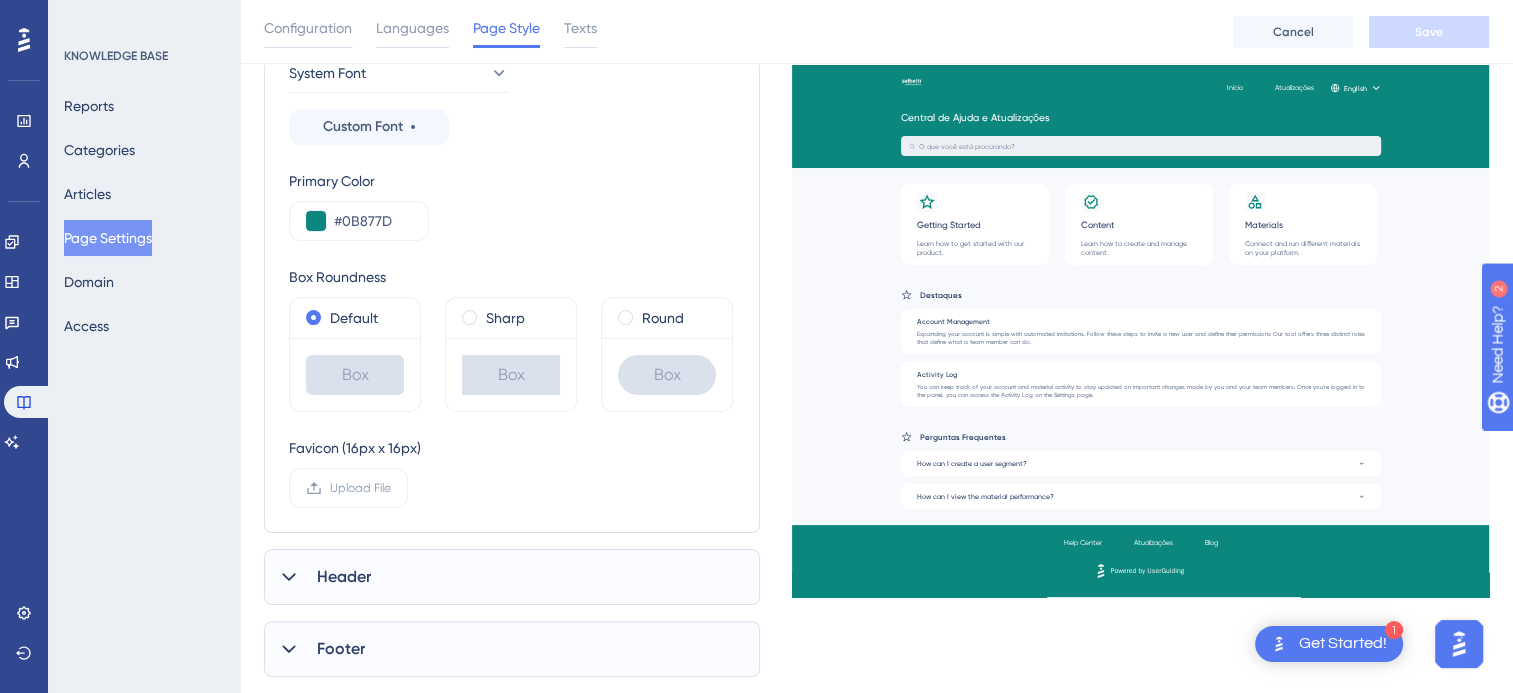 scroll, scrollTop: 380, scrollLeft: 0, axis: vertical 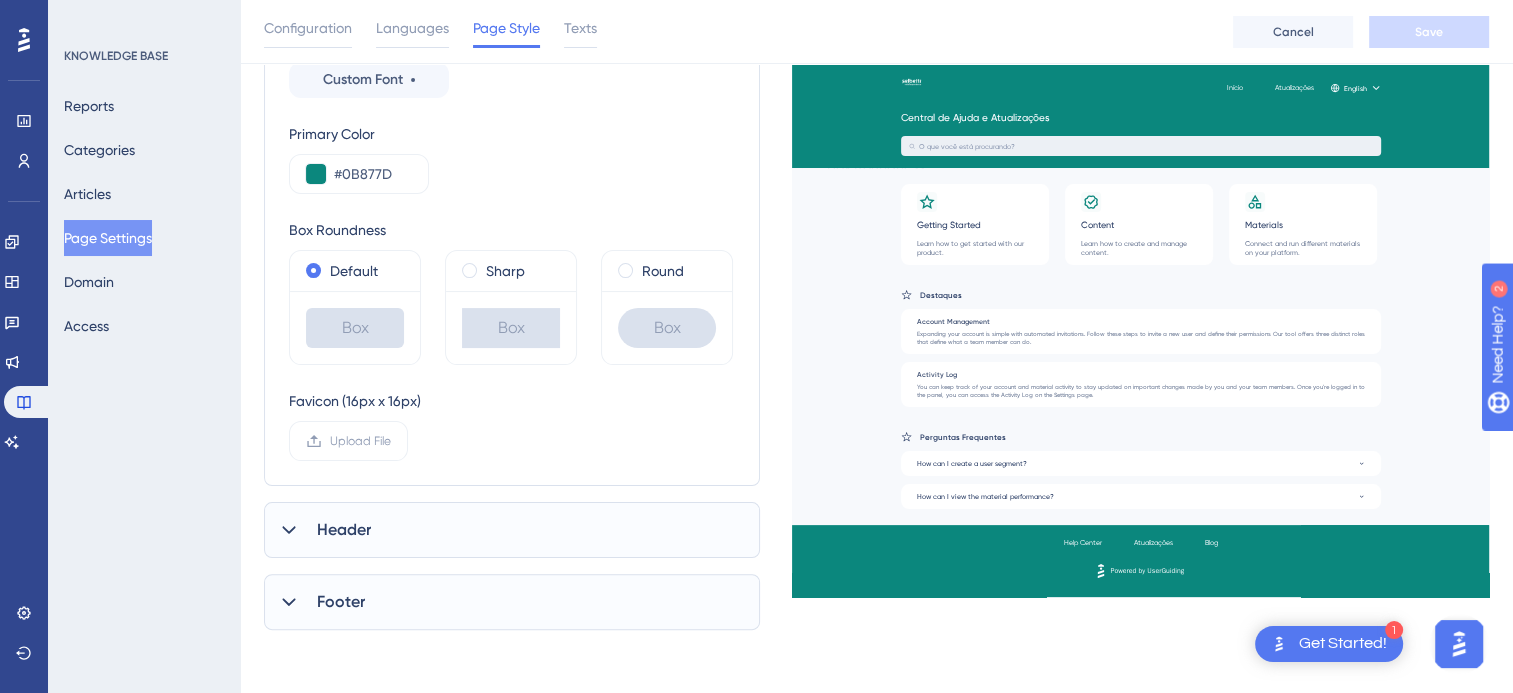 click on "Header" at bounding box center (512, 530) 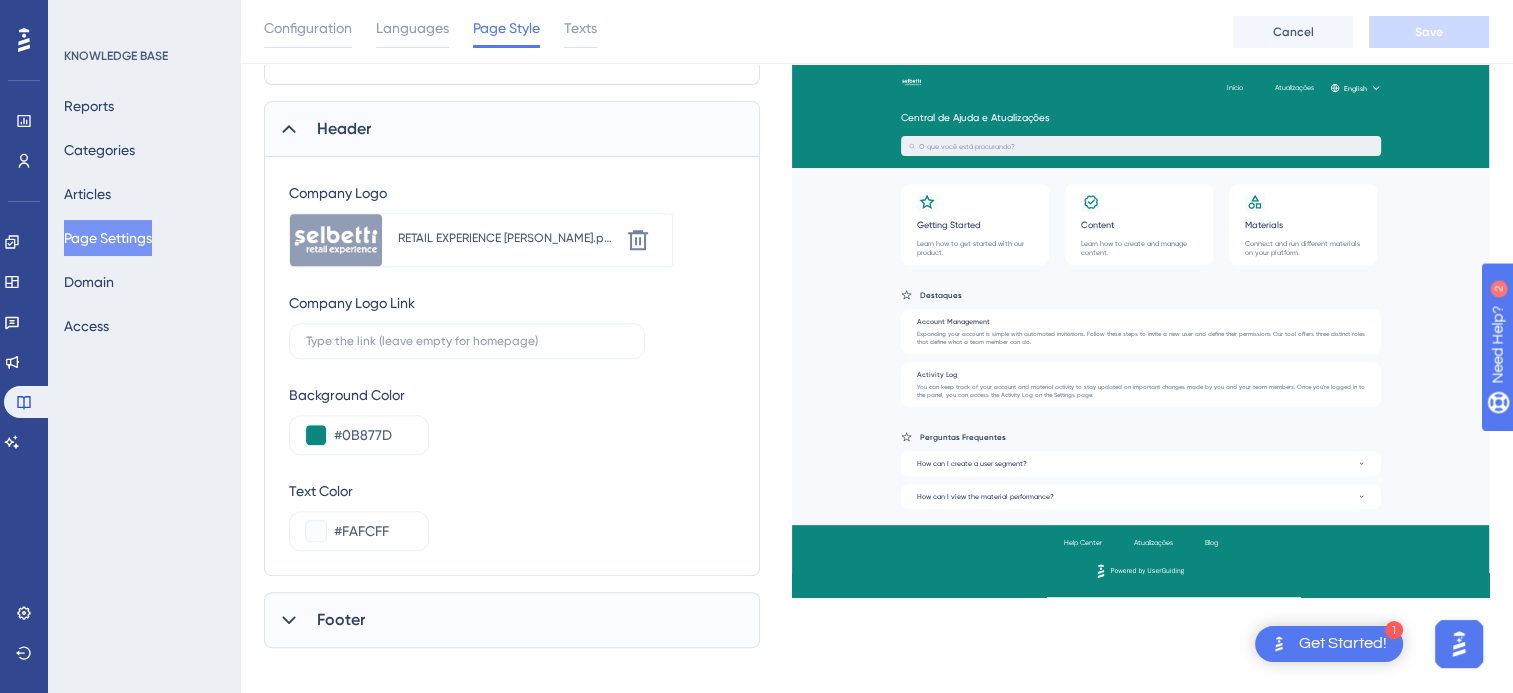 scroll, scrollTop: 799, scrollLeft: 0, axis: vertical 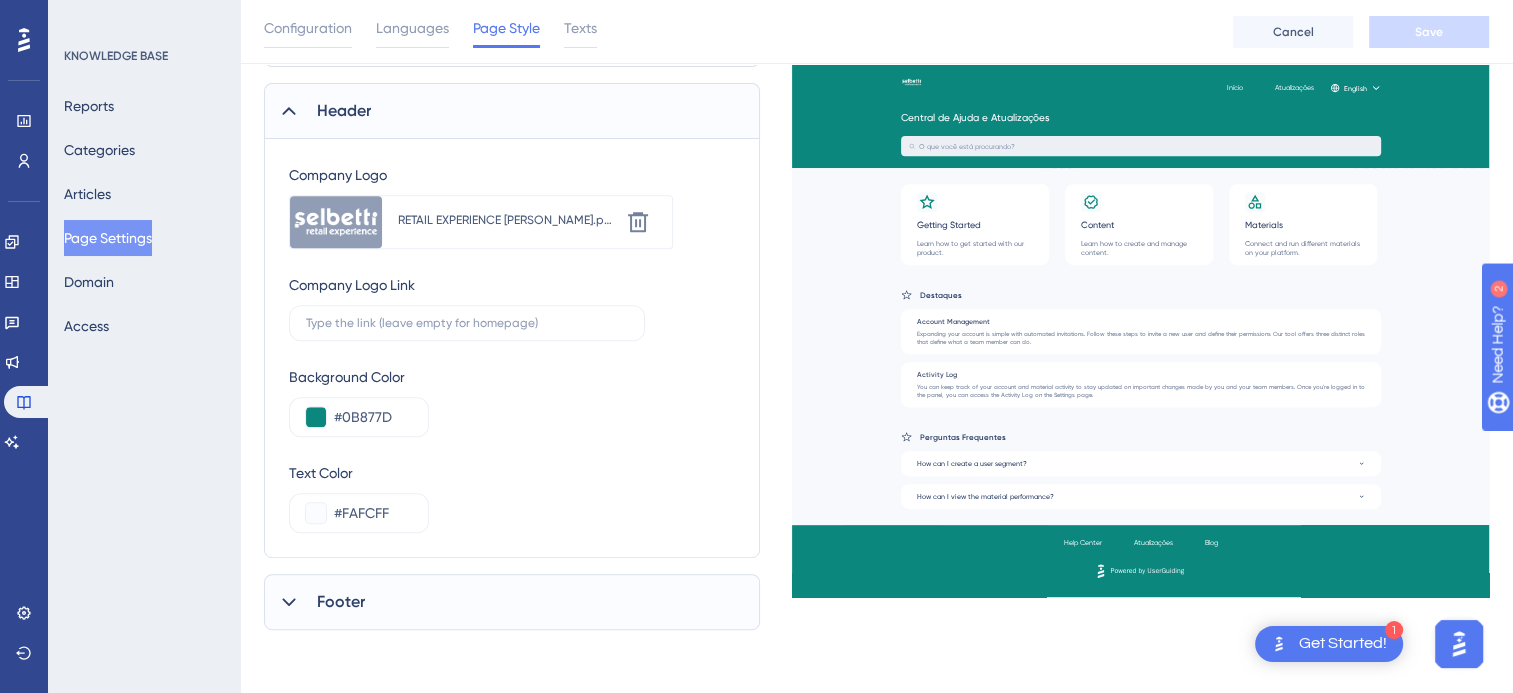 click on "Footer" at bounding box center (341, 602) 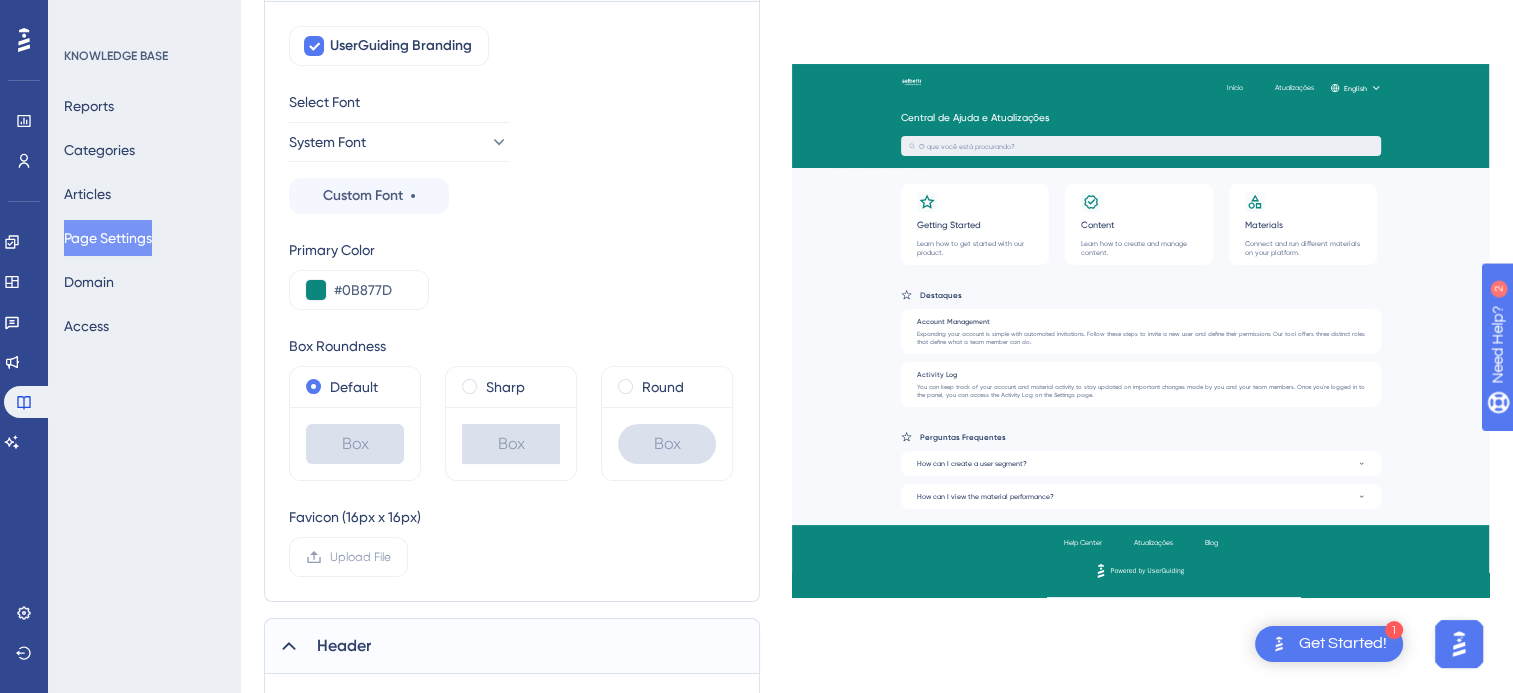 scroll, scrollTop: 0, scrollLeft: 0, axis: both 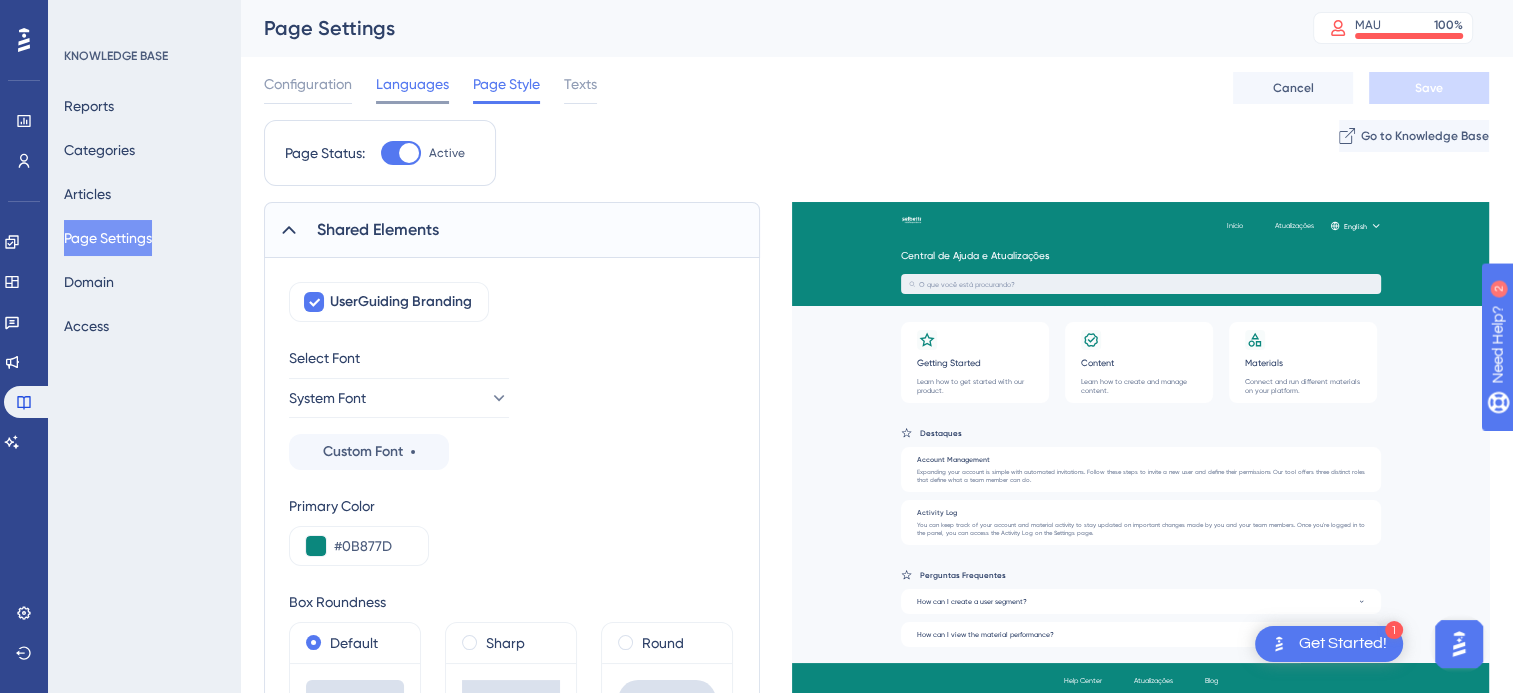 click on "Languages" at bounding box center [412, 84] 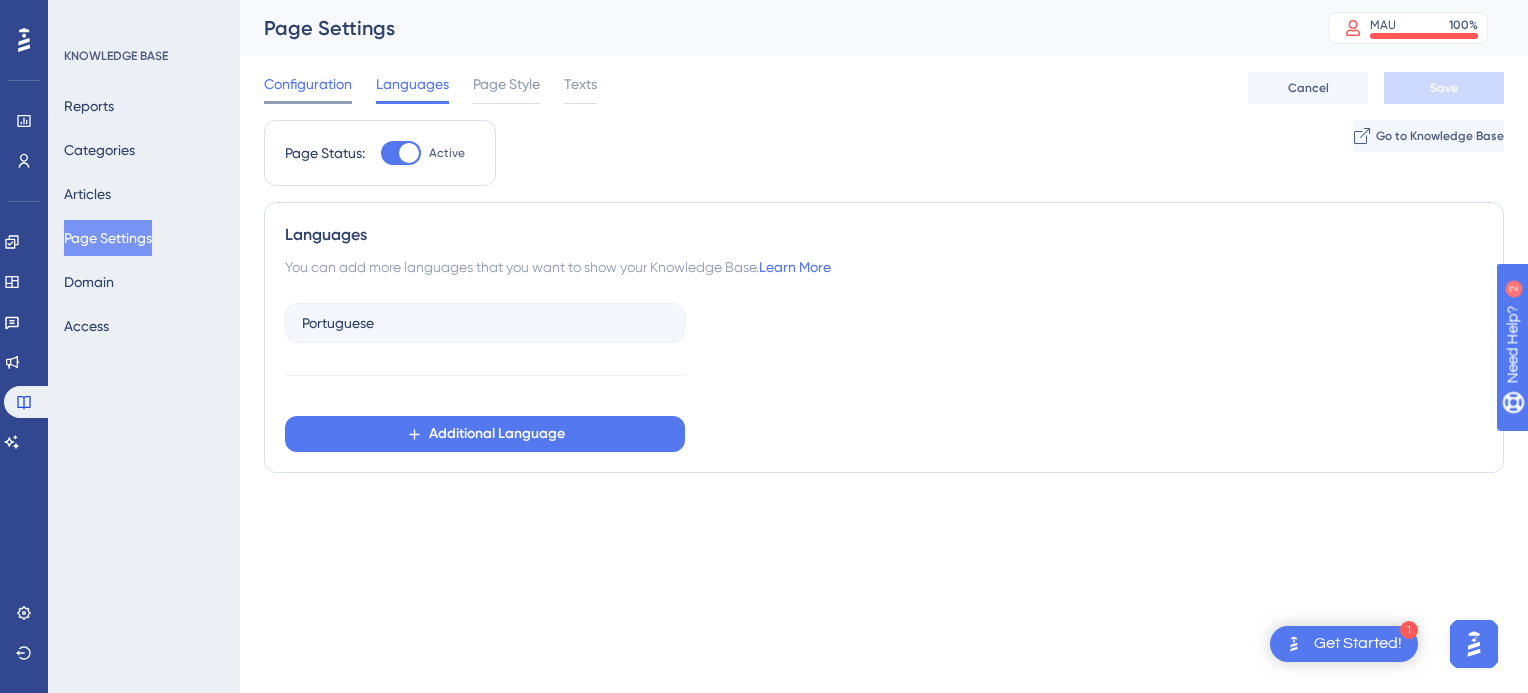 click on "Configuration" at bounding box center [308, 84] 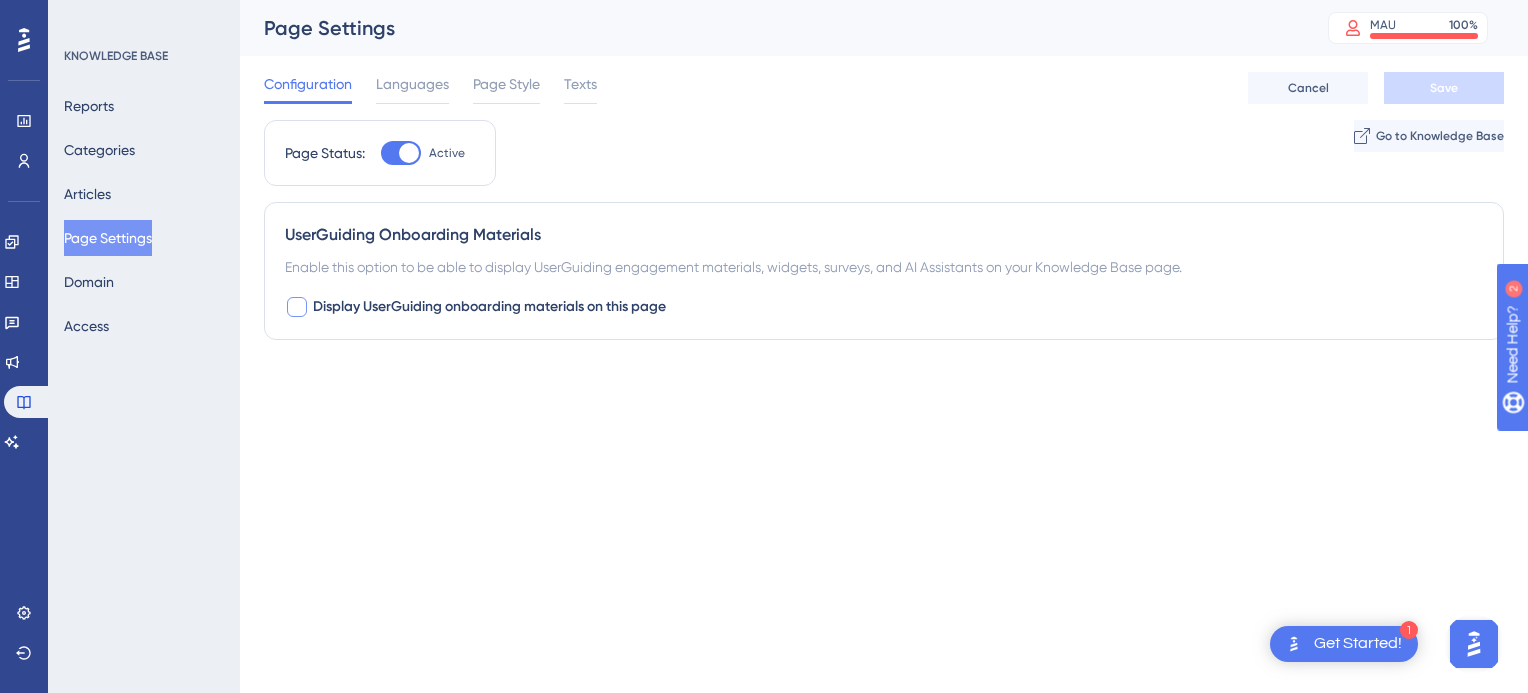click on "Display UserGuiding onboarding materials on this page" at bounding box center (489, 307) 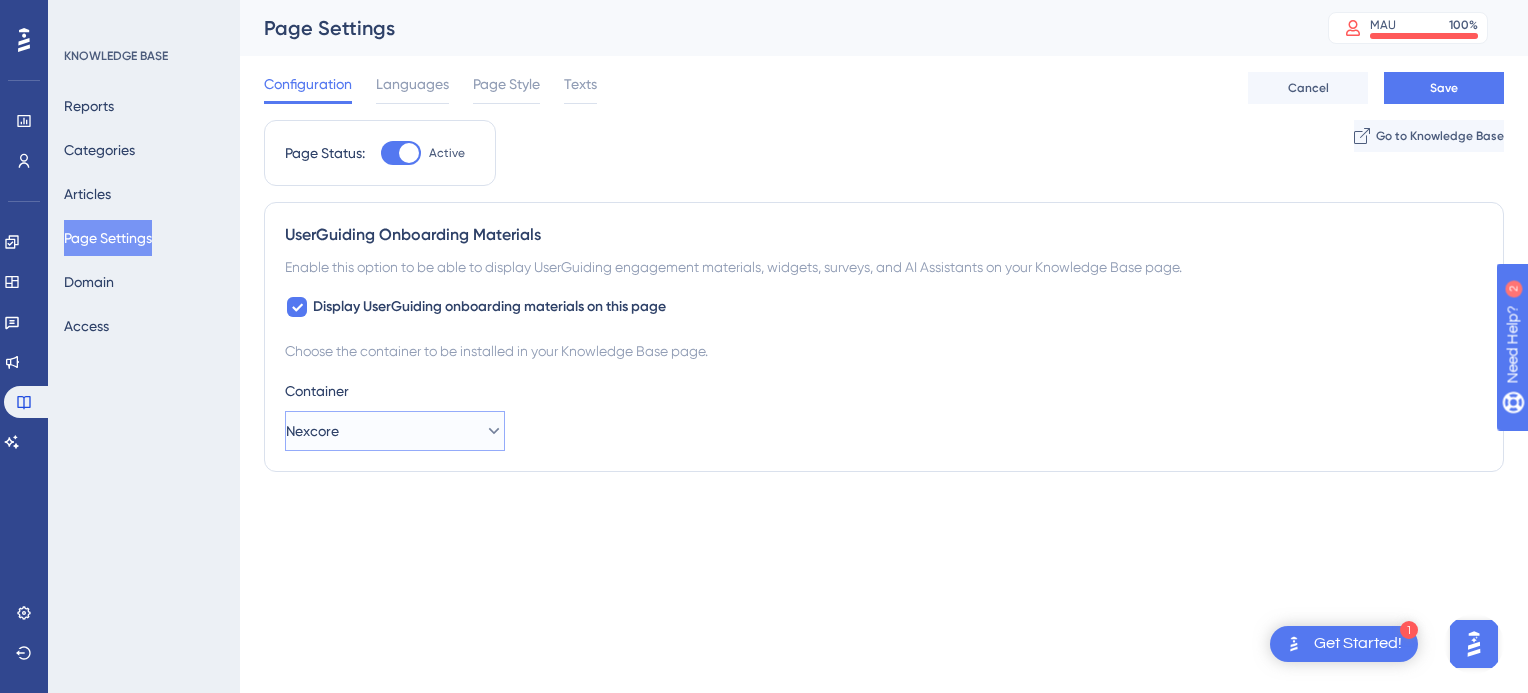 click 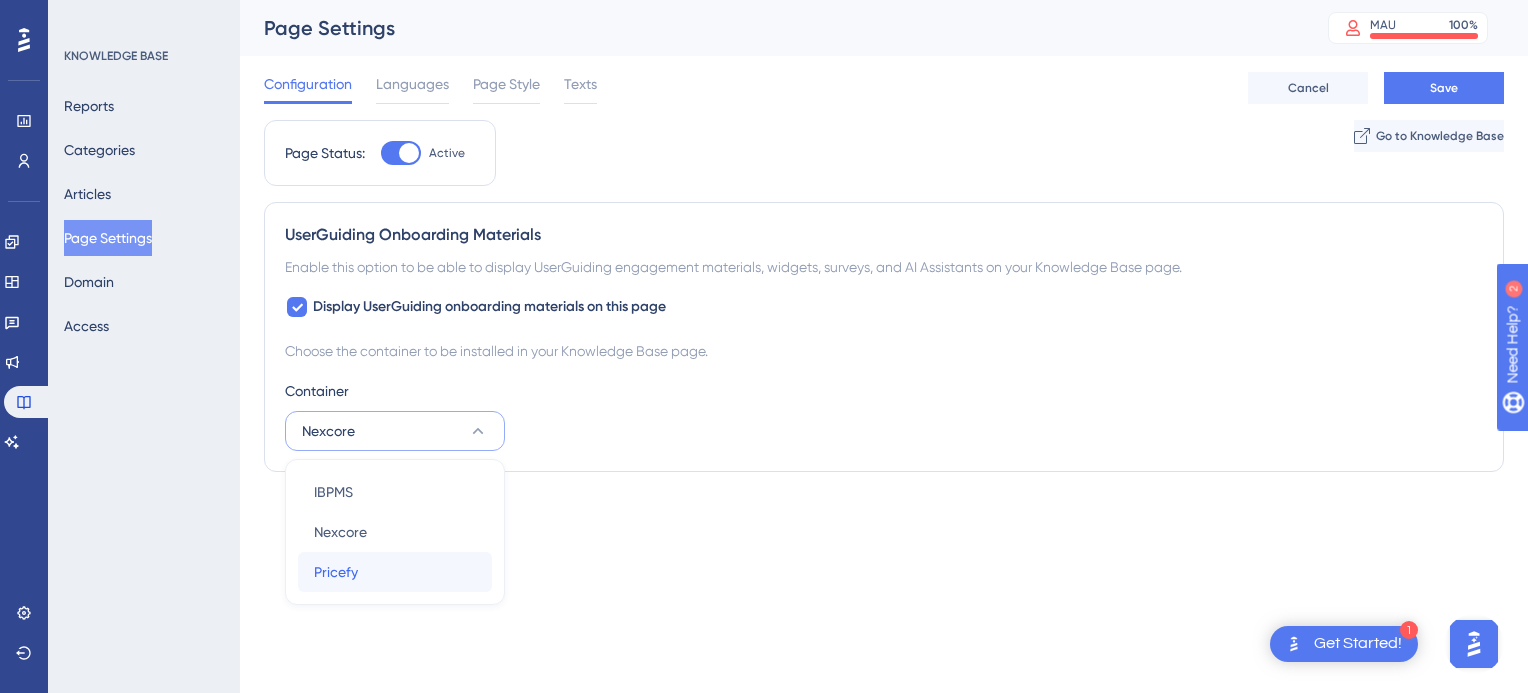 click on "Pricefy Pricefy" at bounding box center (395, 572) 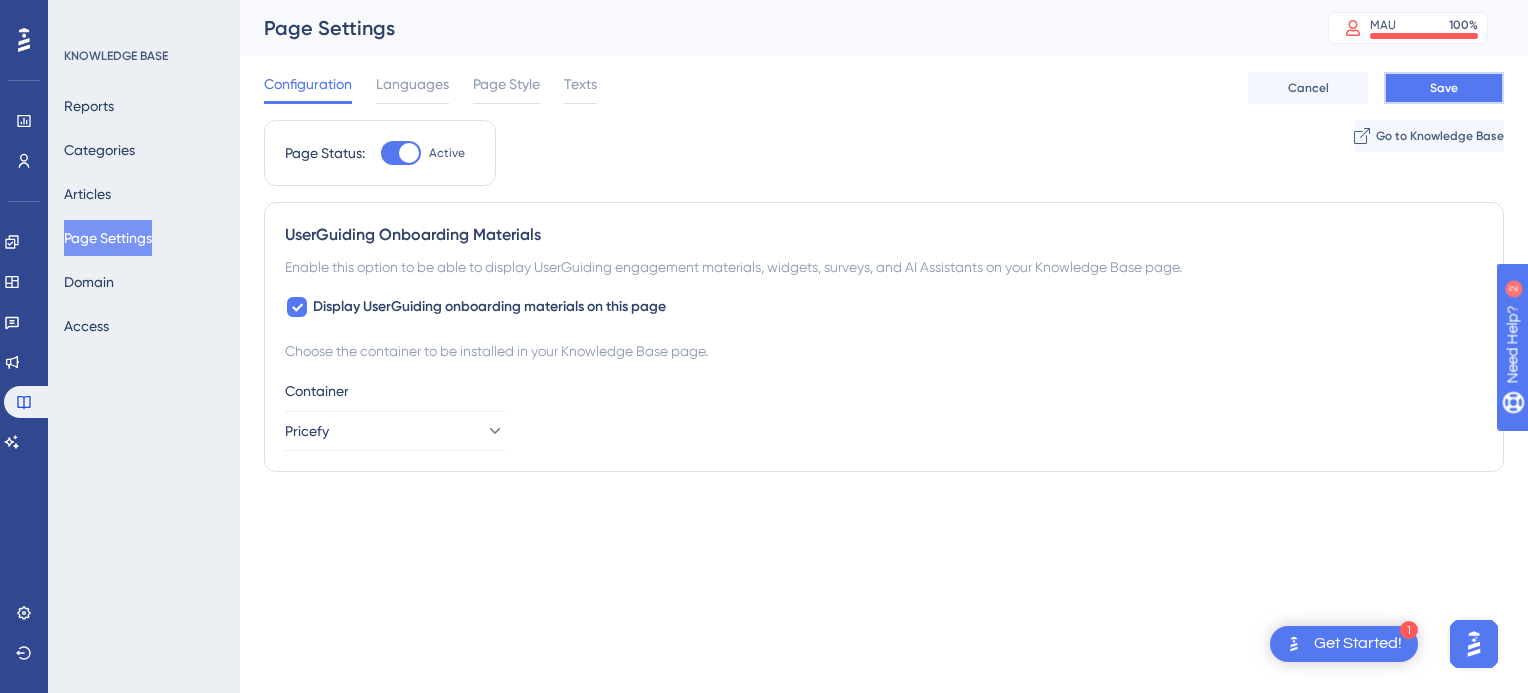 click on "Save" at bounding box center (1444, 88) 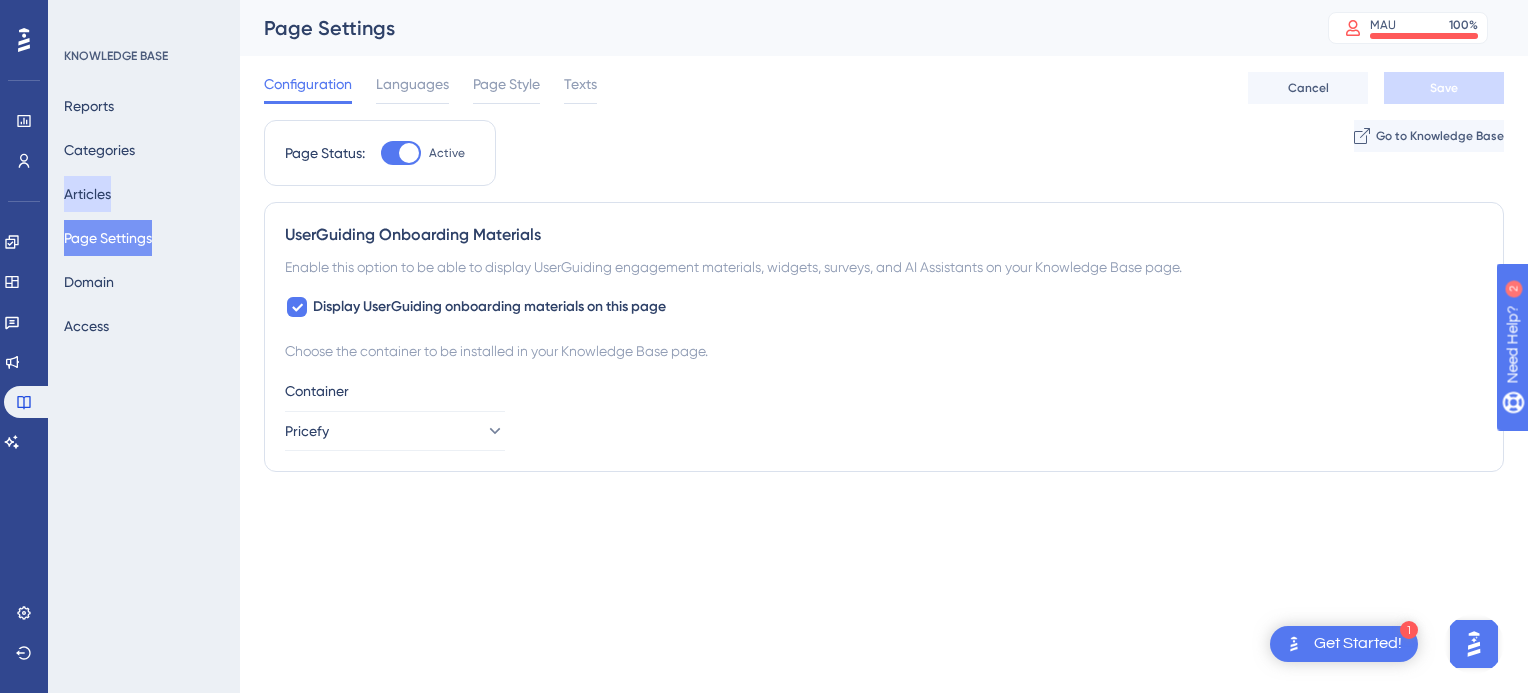 click on "Articles" at bounding box center (87, 194) 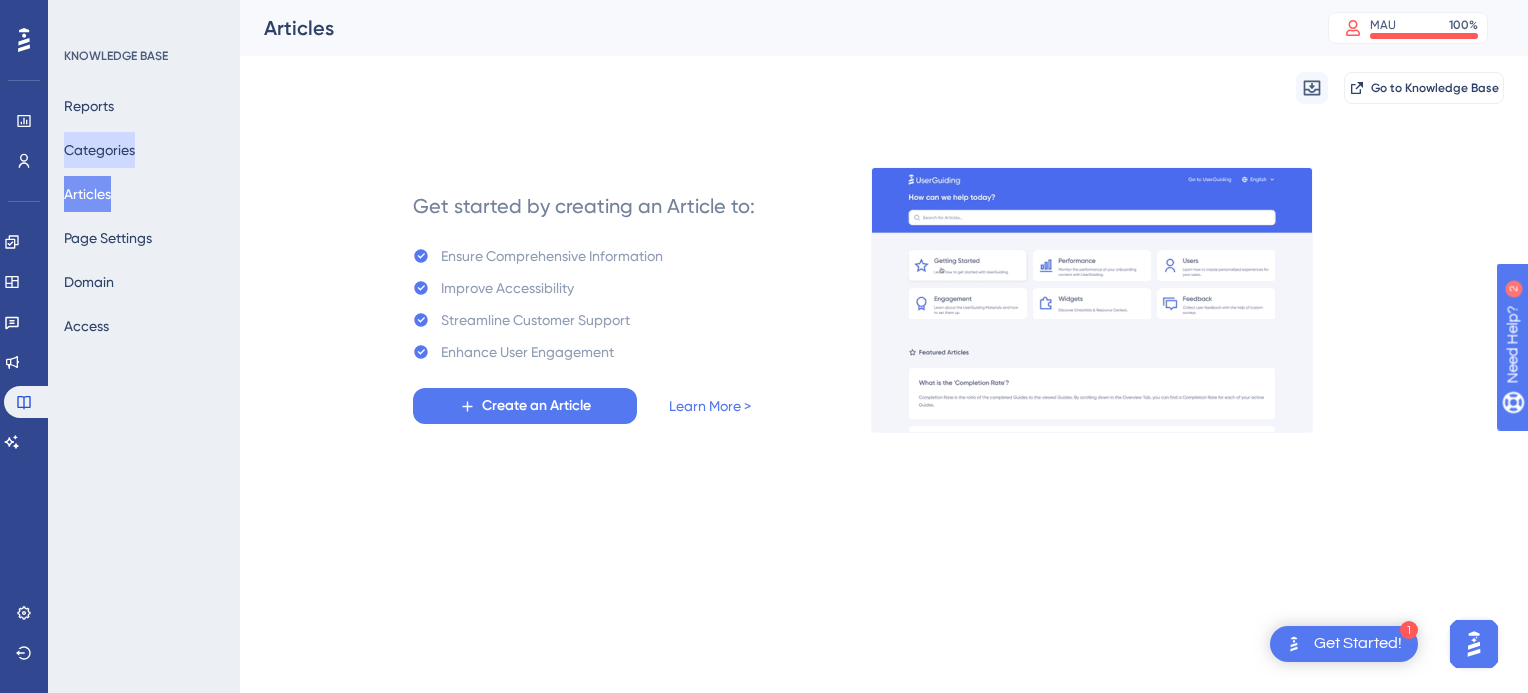 click on "Categories" at bounding box center [99, 150] 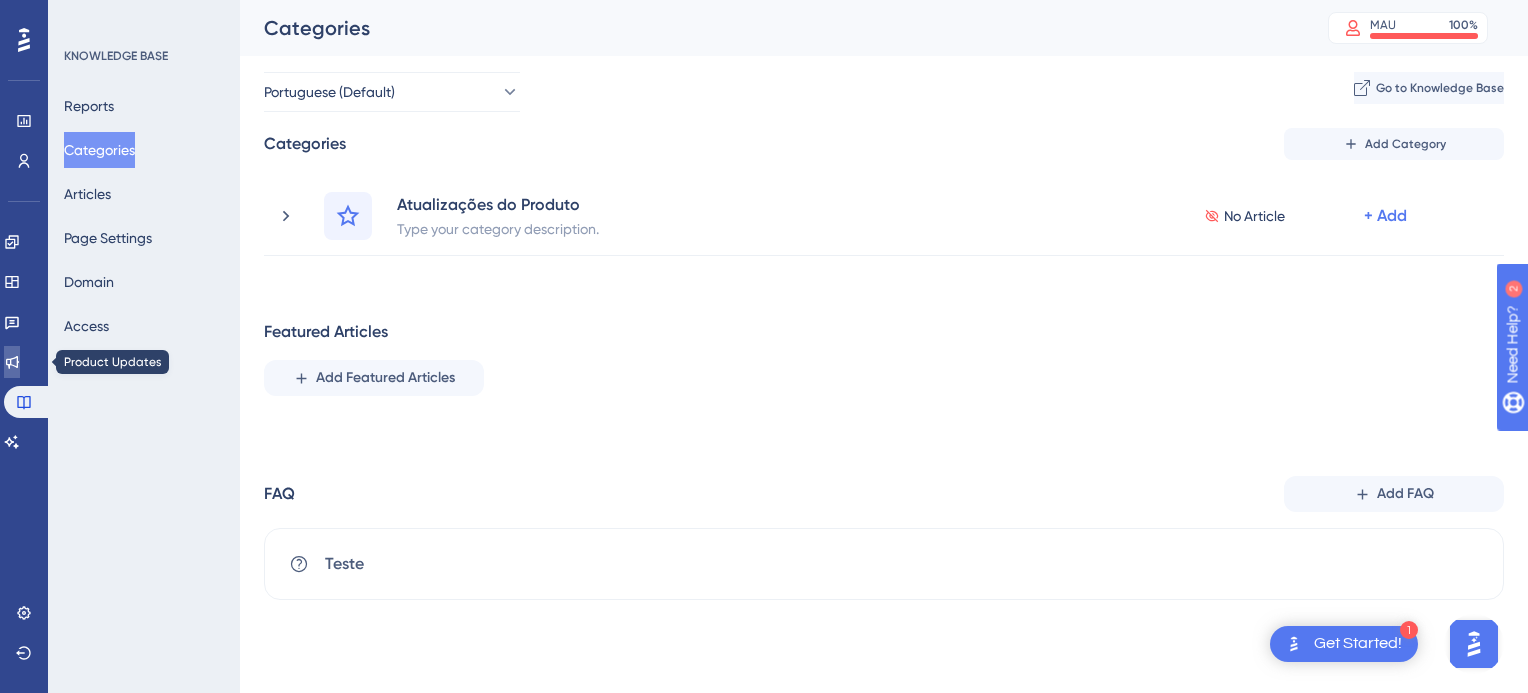 click at bounding box center (12, 362) 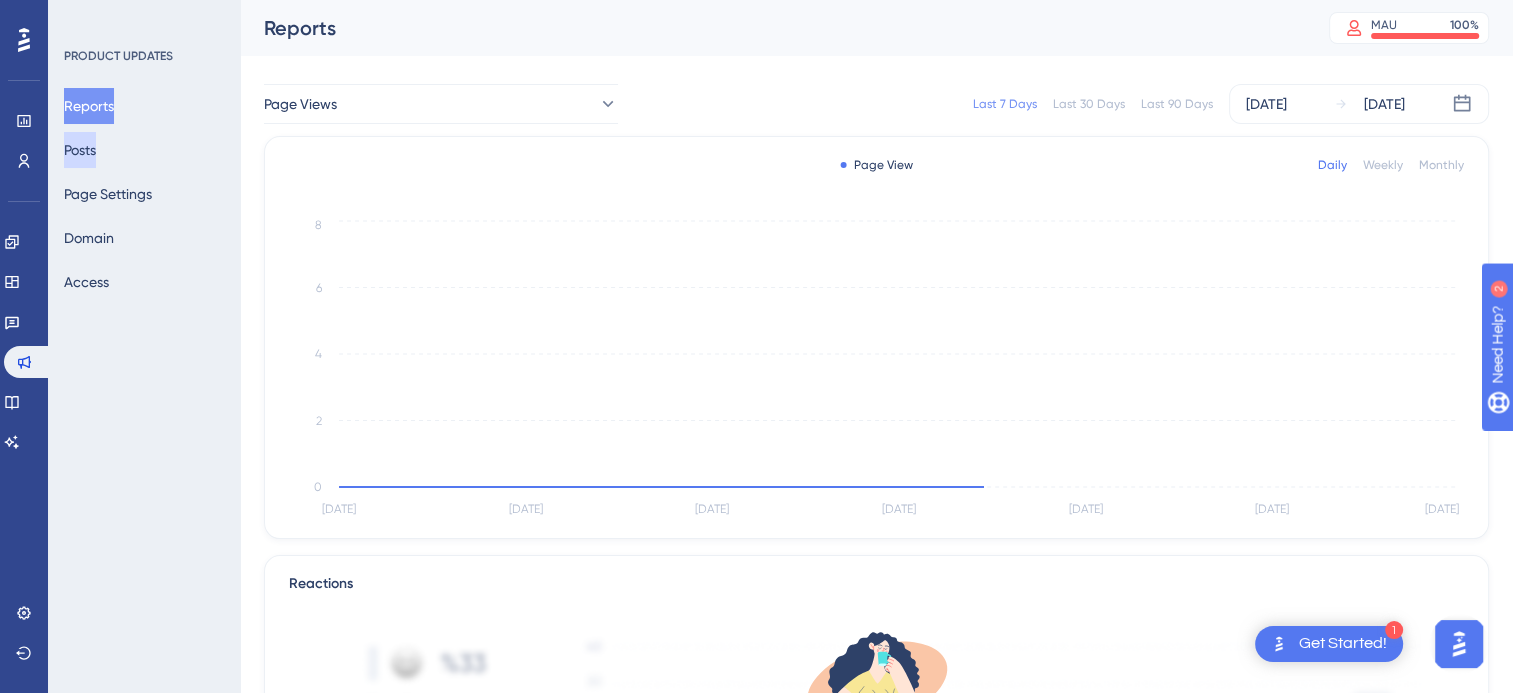 click on "Posts" at bounding box center [80, 150] 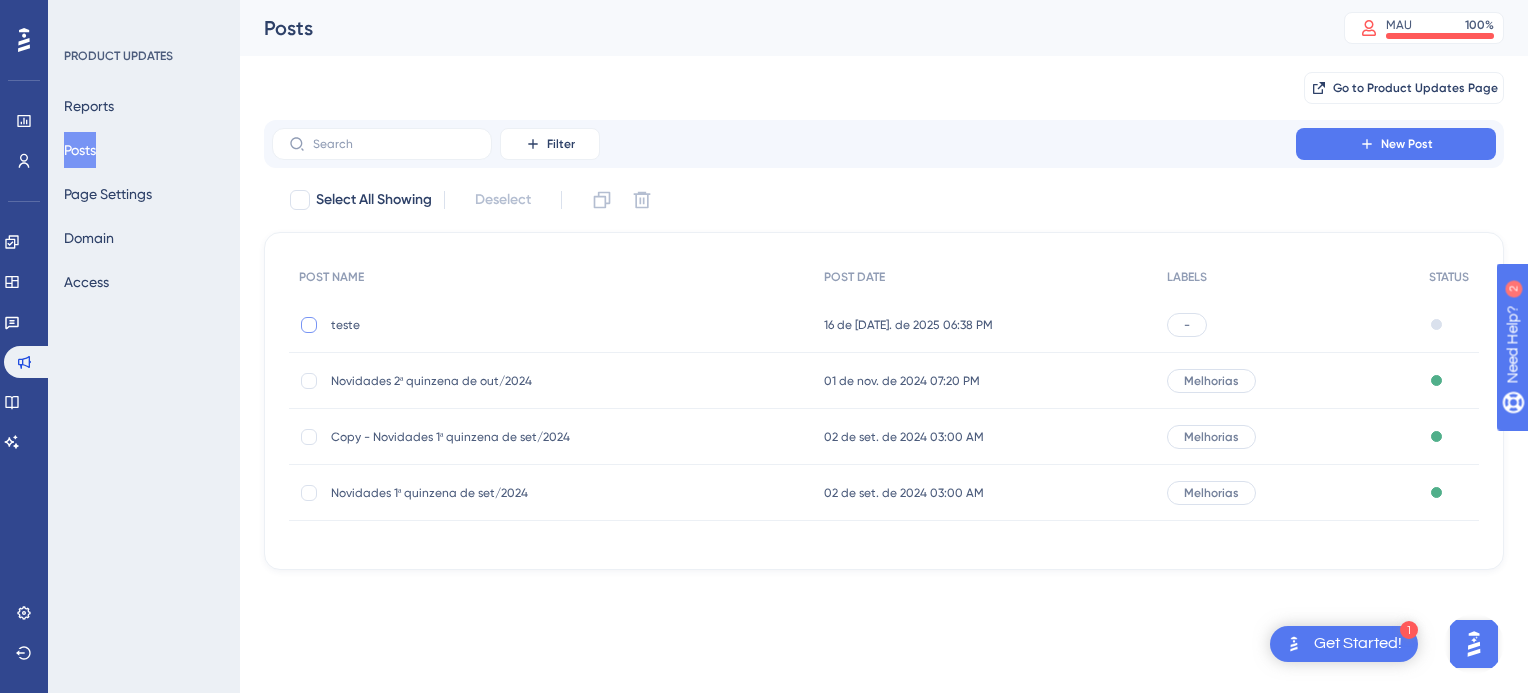 click at bounding box center (309, 325) 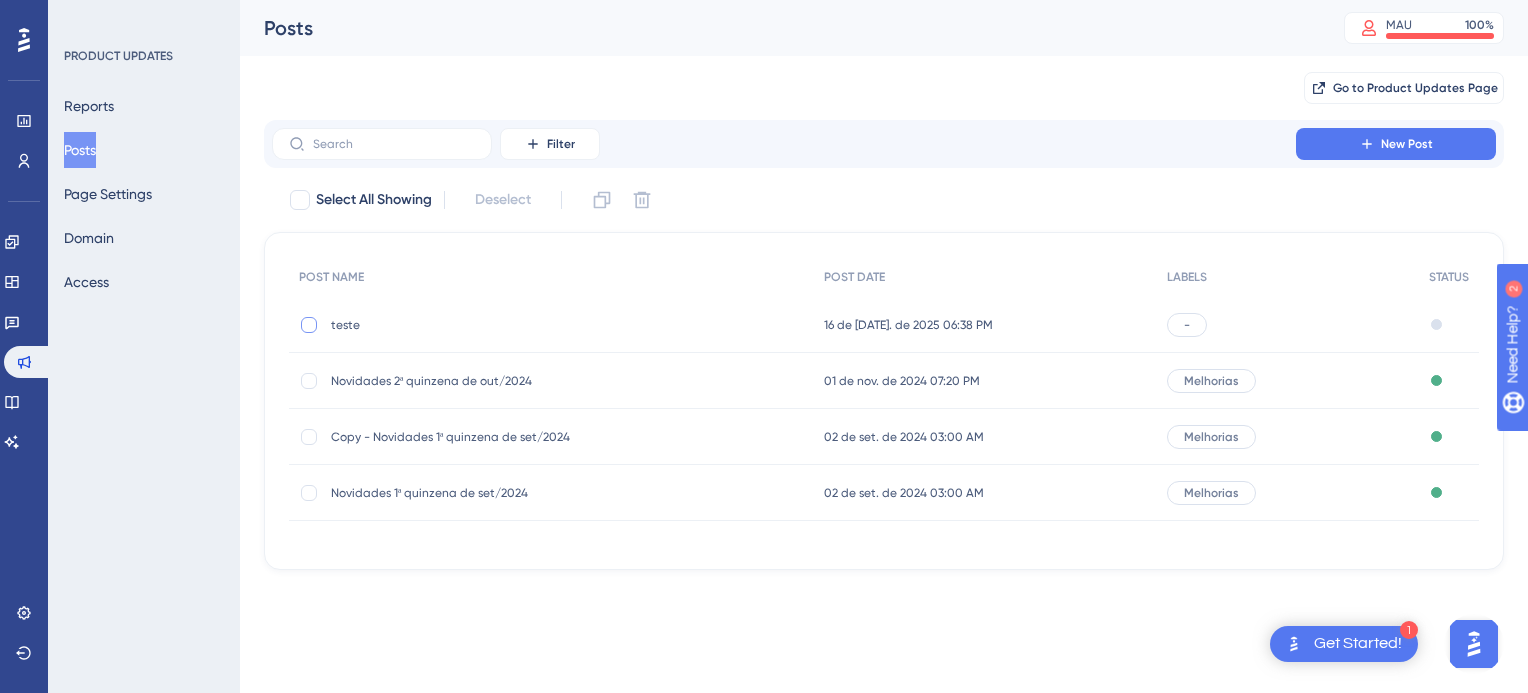 checkbox on "true" 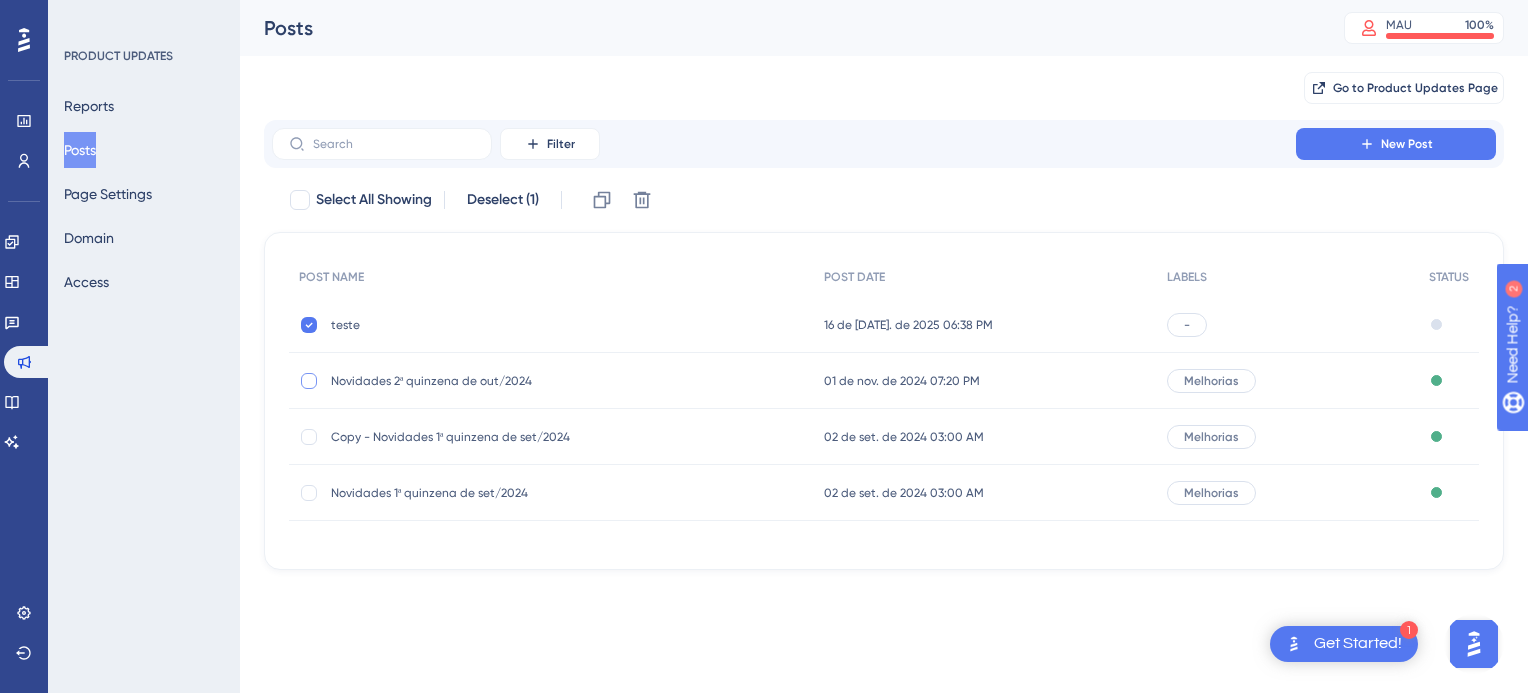 click at bounding box center (309, 381) 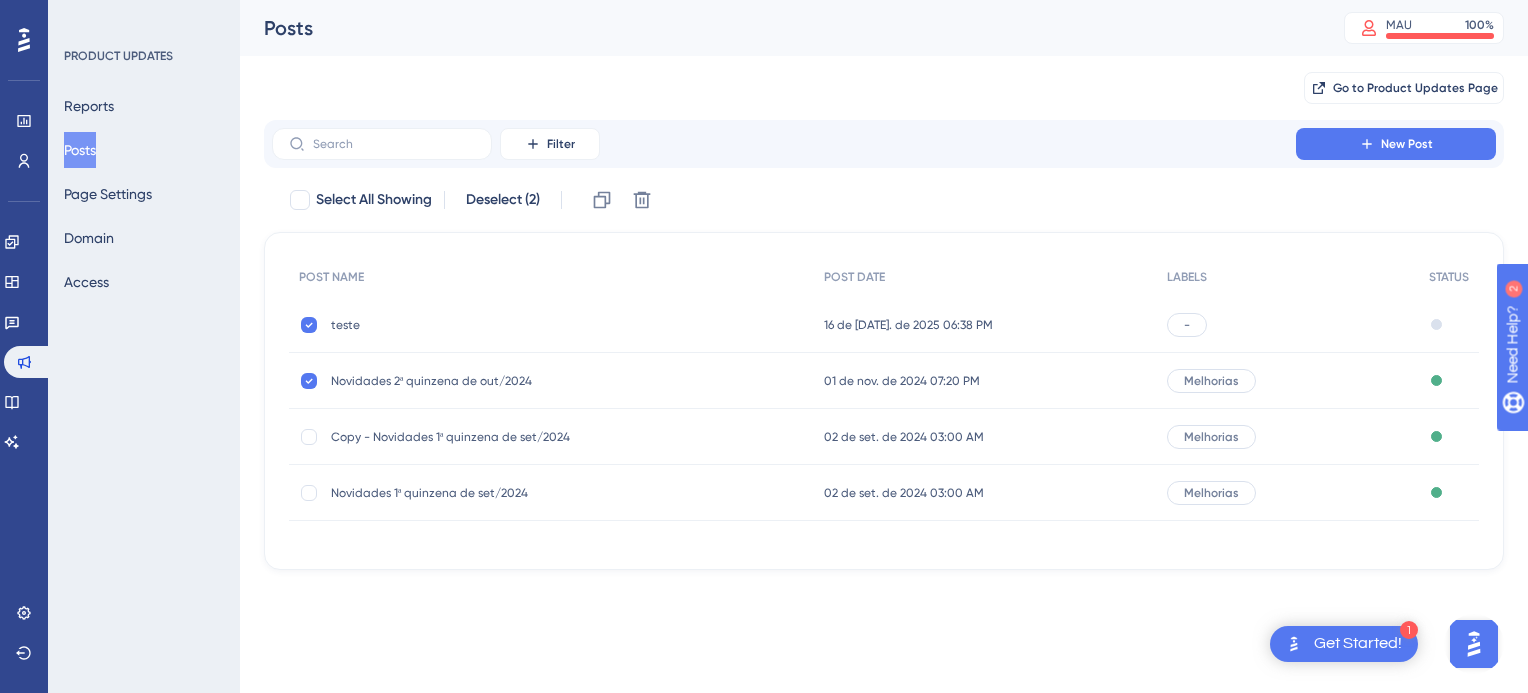 click on "Copy - Novidades 1ª quinzena de set/2024 Copy - Novidades 1ª quinzena de set/2024" at bounding box center [551, 437] 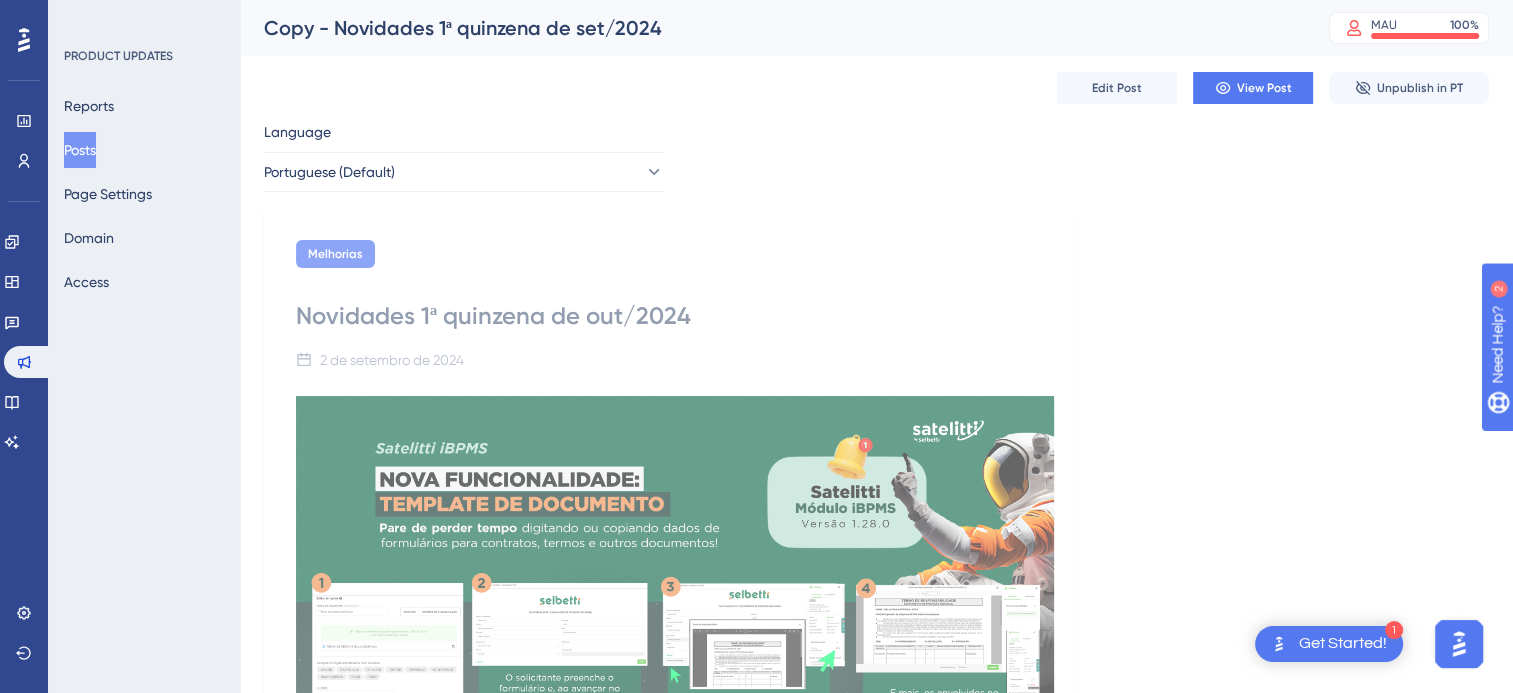 click on "Posts" at bounding box center (80, 150) 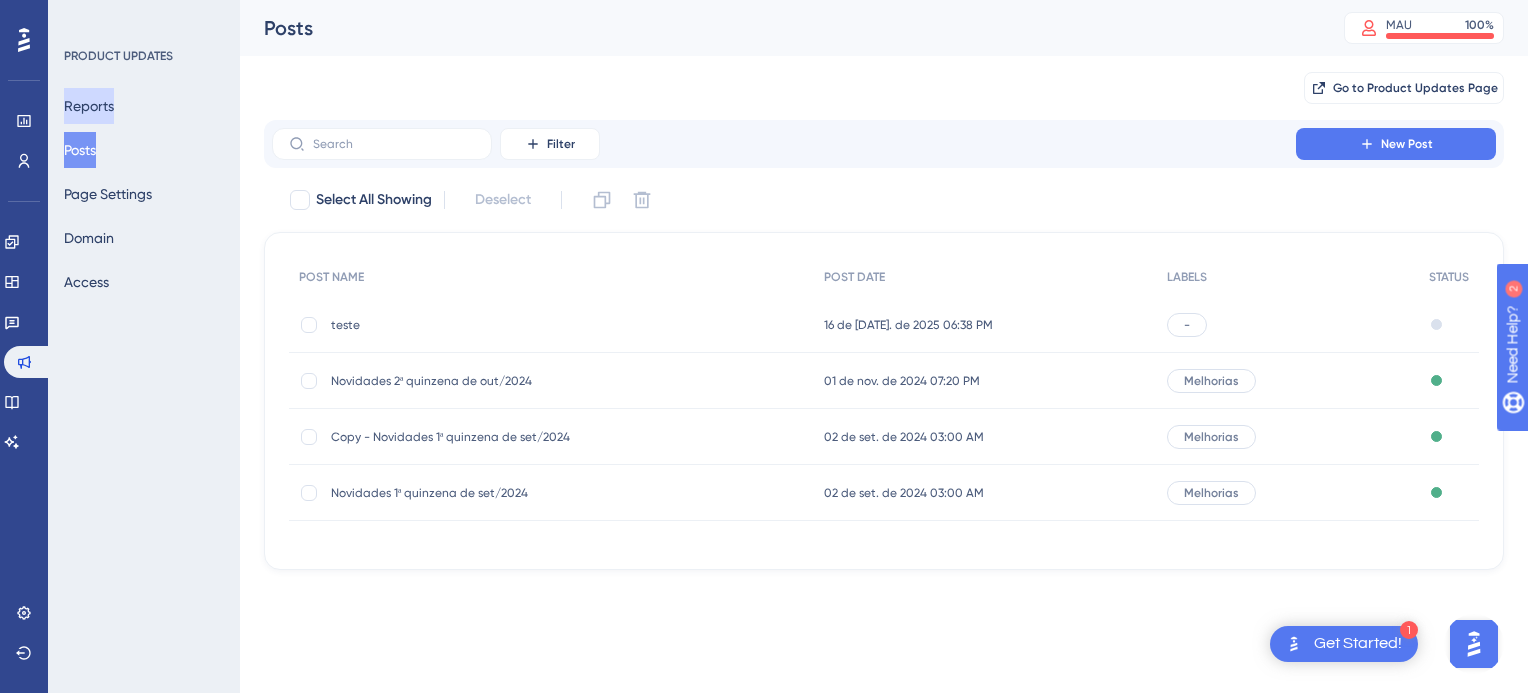 click on "Reports" at bounding box center [89, 106] 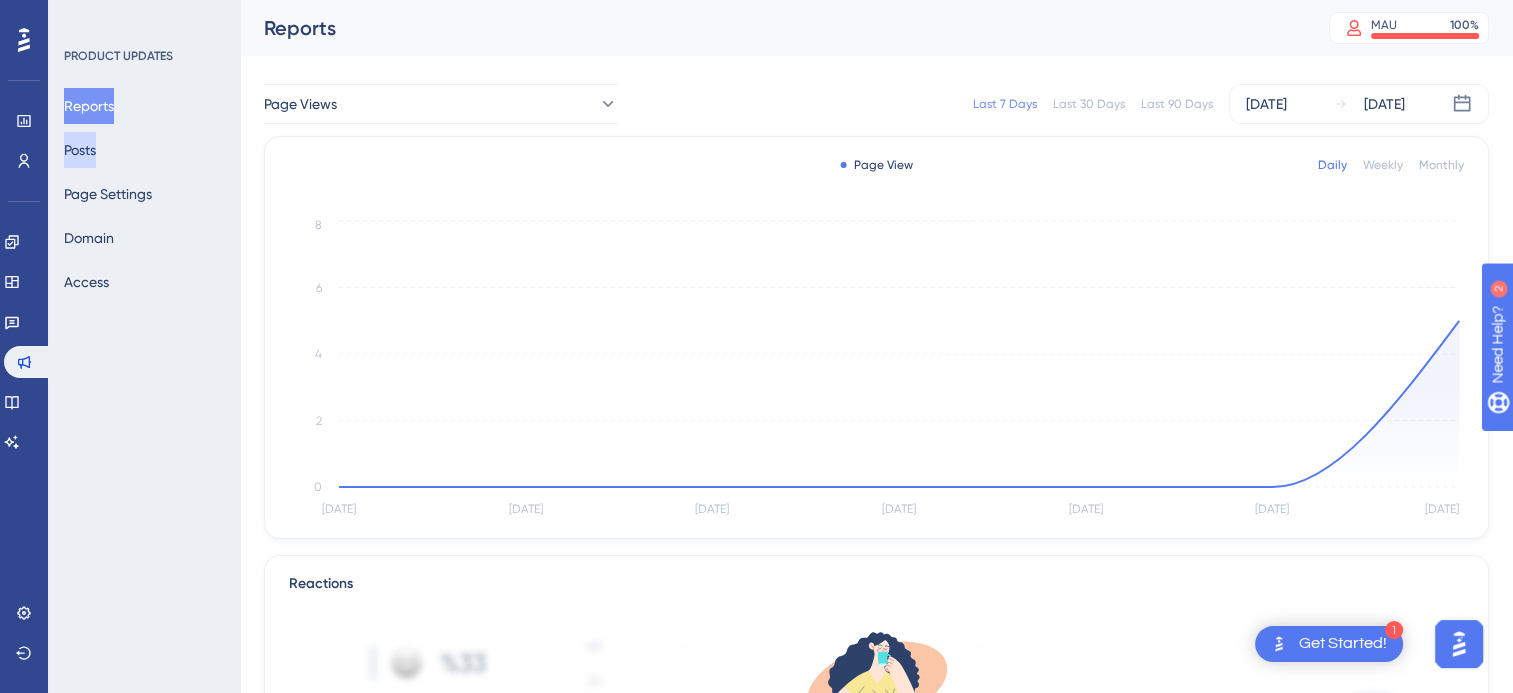 click on "Posts" at bounding box center [80, 150] 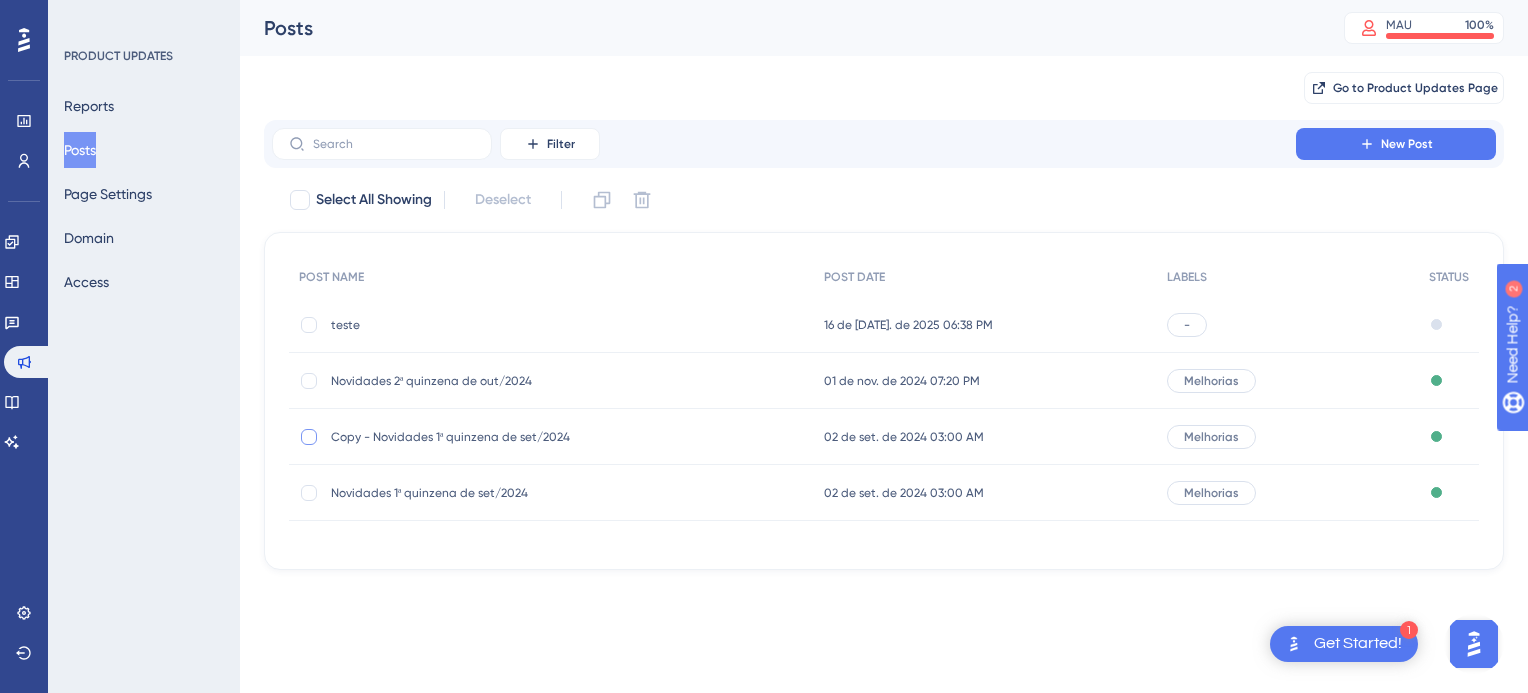 click at bounding box center [309, 437] 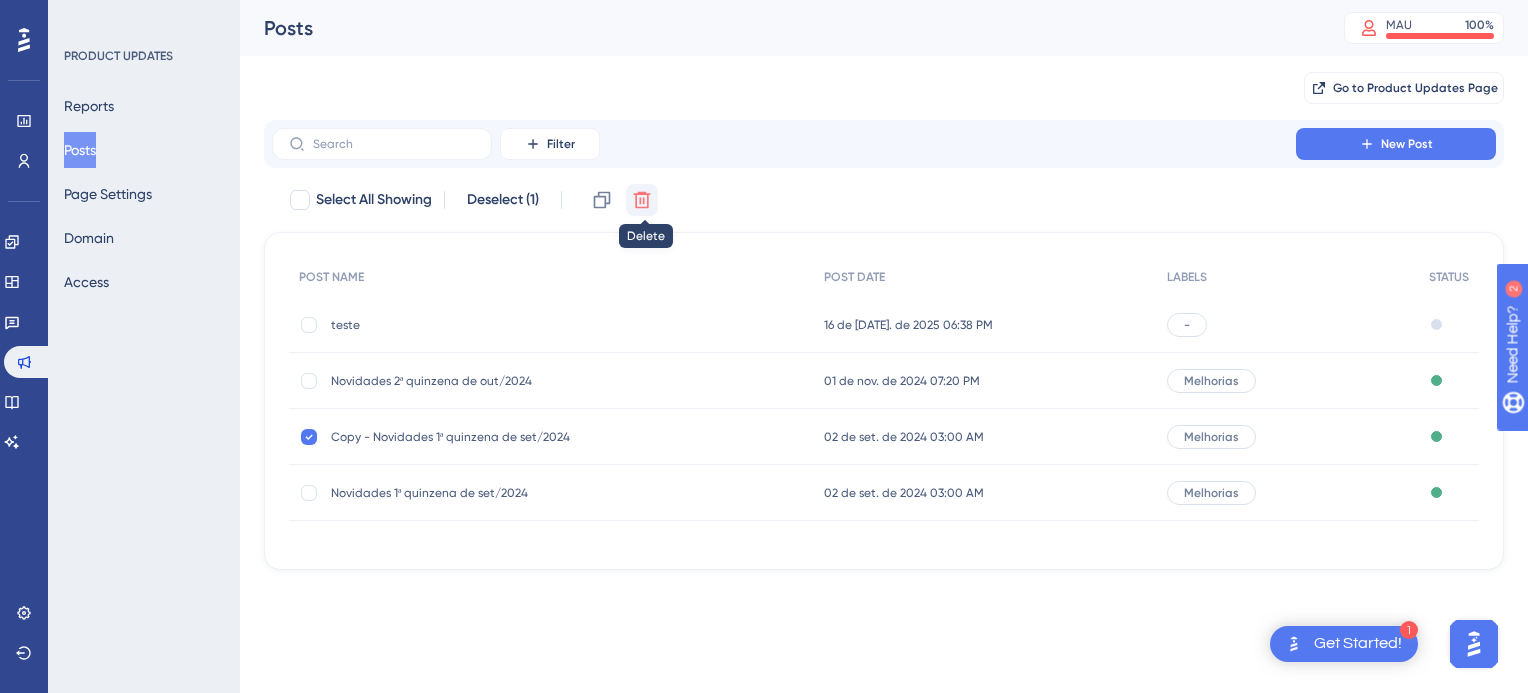 click 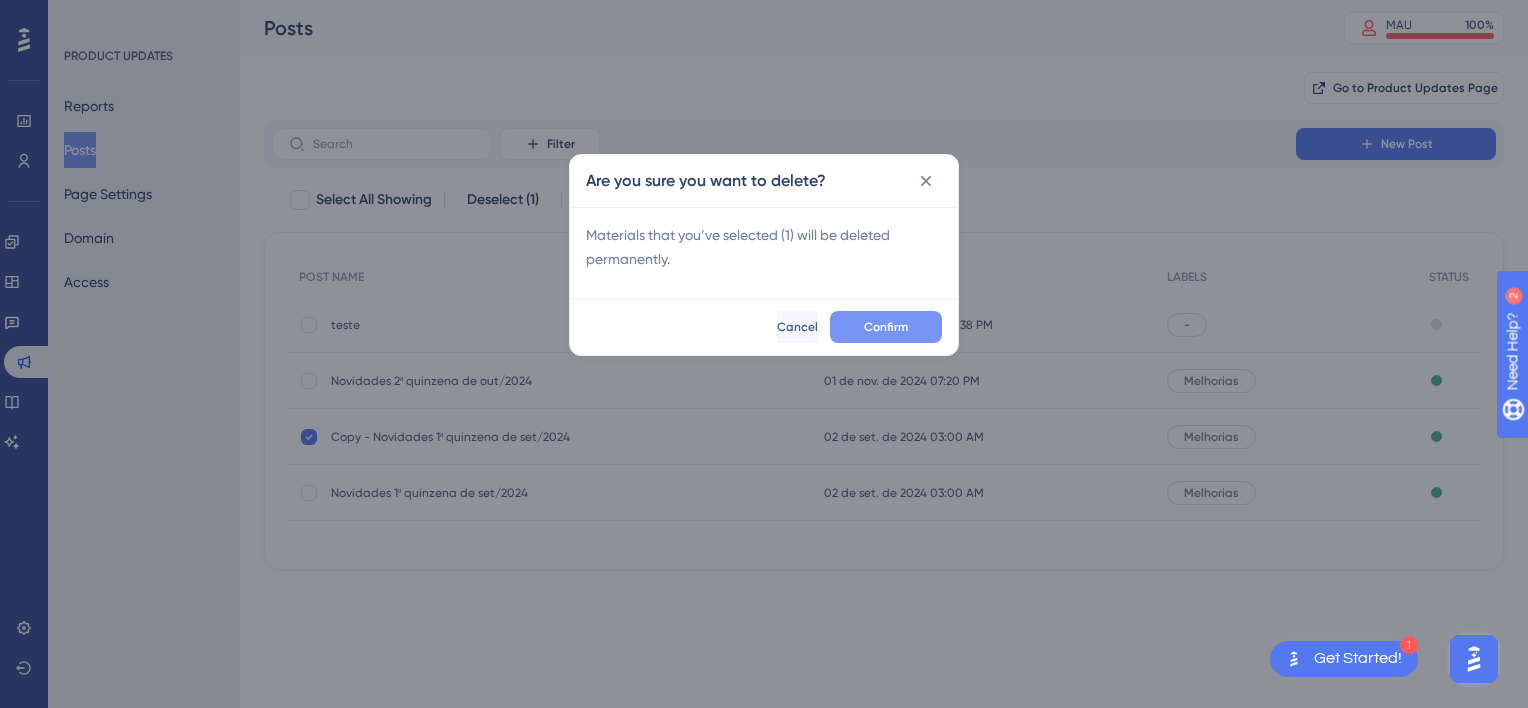 click on "Confirm" at bounding box center [886, 327] 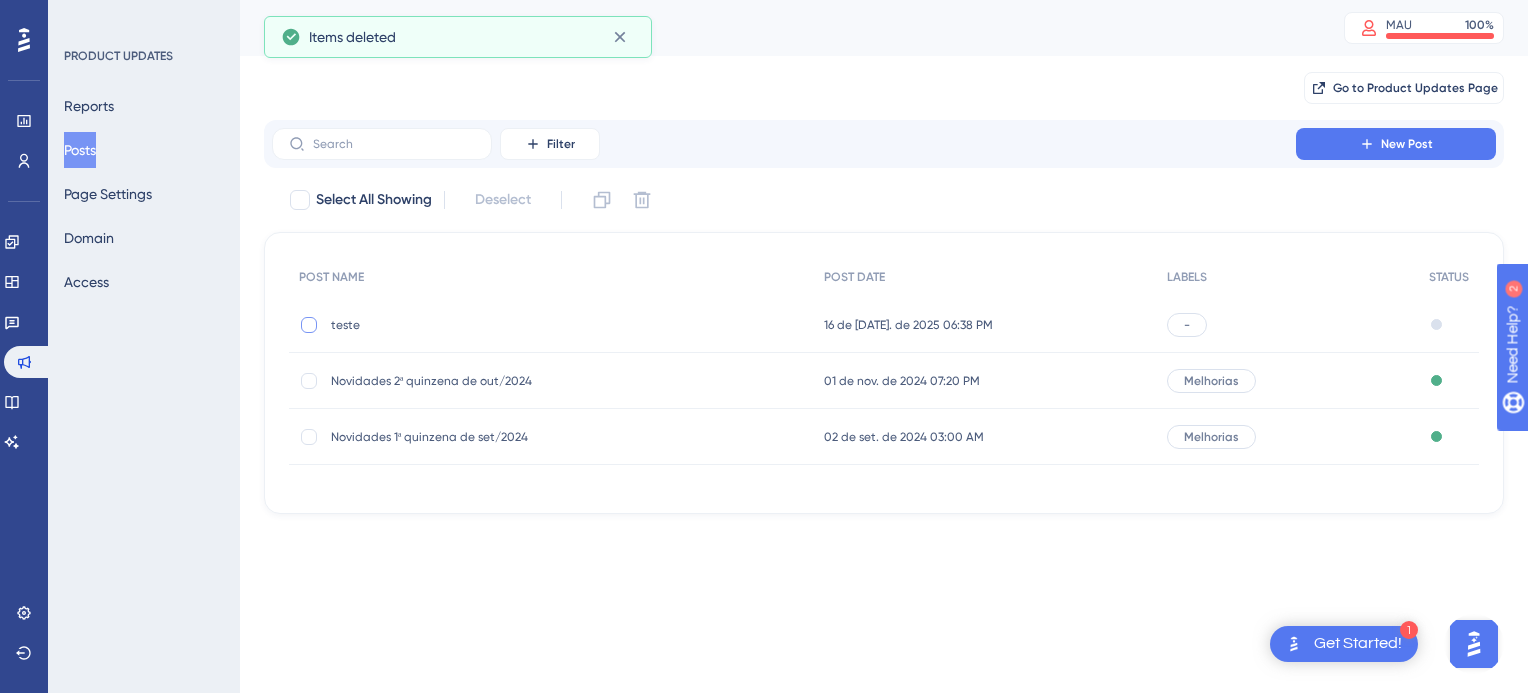 click at bounding box center (309, 325) 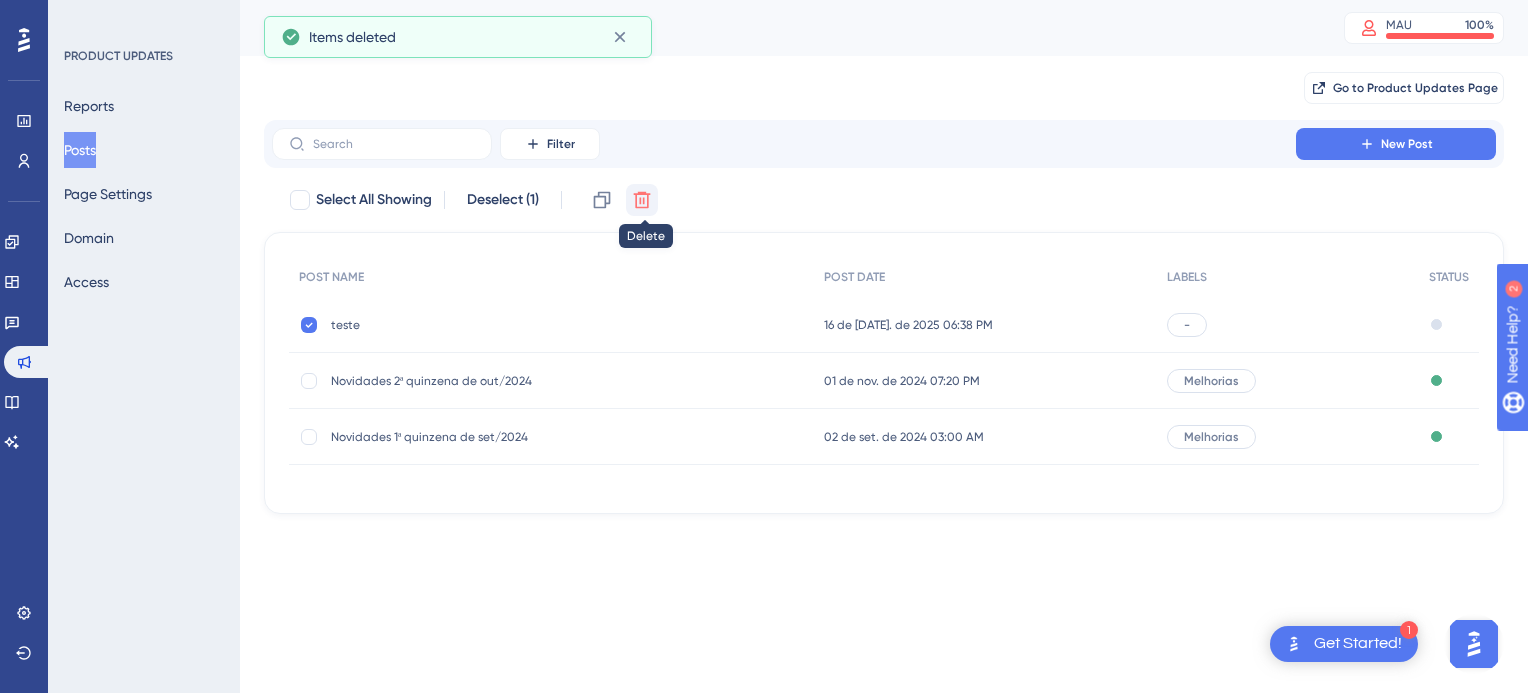 click 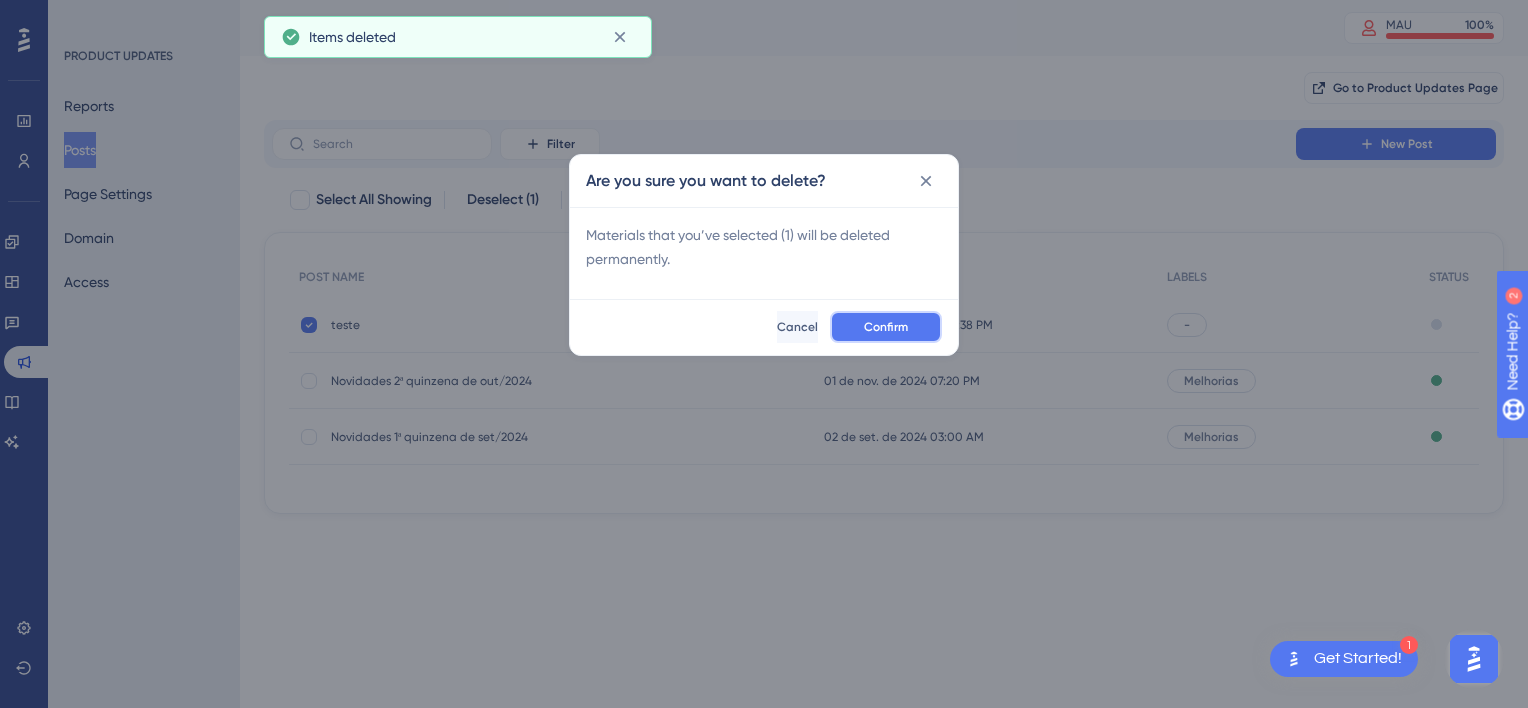 click on "Confirm" at bounding box center (886, 327) 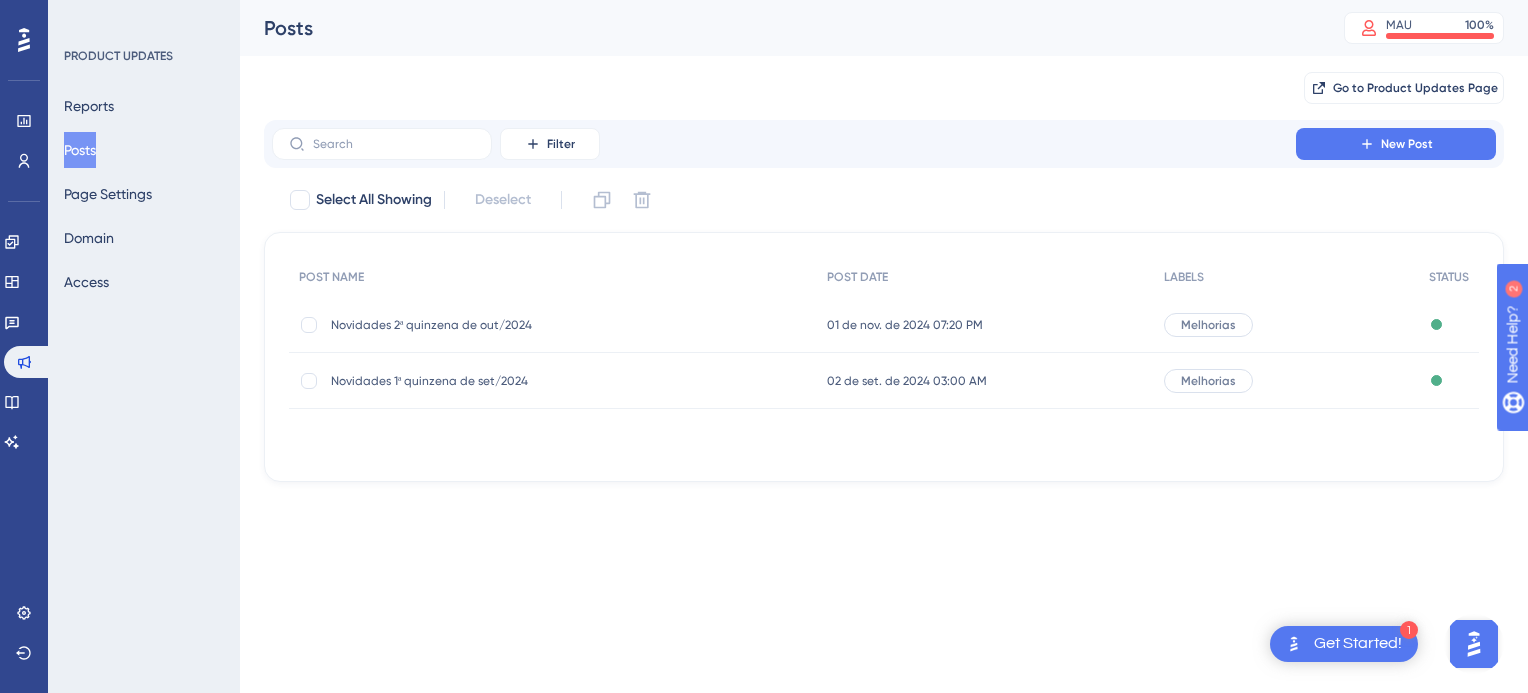 click on "Performance Users Engagement Widgets Feedback Product Updates Knowledge Base AI Assistant Settings Logout PRODUCT UPDATES Reports Posts Page Settings Domain Access Posts MAU 100 % Click to see add-on and upgrade options Go to Product Updates Page Filter New Post Select All Showing Deselect POST NAME POST DATE LABELS STATUS Novidades 2ª quinzena de out/2024 Novidades 2ª quinzena de out/2024 01 de nov. de 2024 07:20 PM 01 de nov. de 2024 07:20 PM Melhorias Published Novidades 1ª quinzena de set/2024 Novidades 1ª quinzena de set/2024 02 de set. de 2024 03:00 AM 02 de set. de 2024 03:00 AM Melhorias Published" at bounding box center (884, 257) 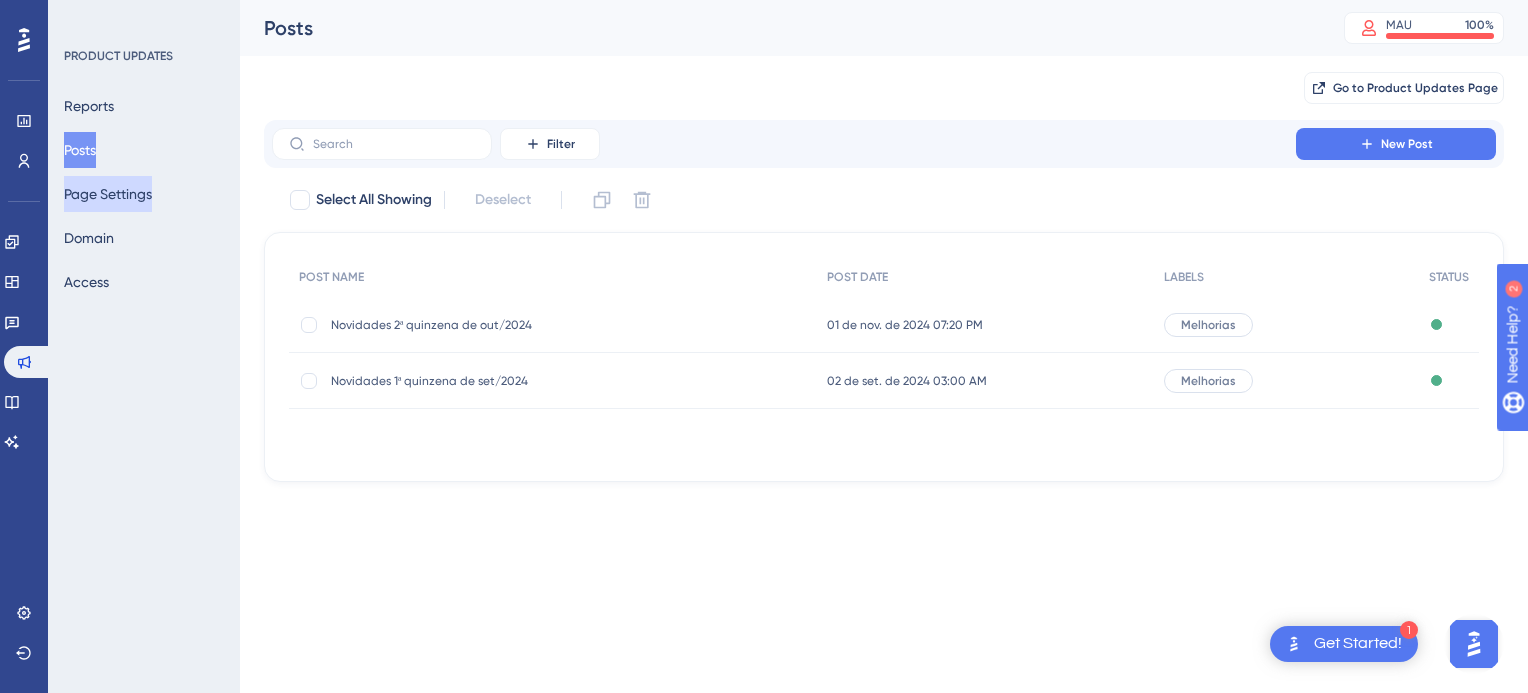 click on "Page Settings" at bounding box center [108, 194] 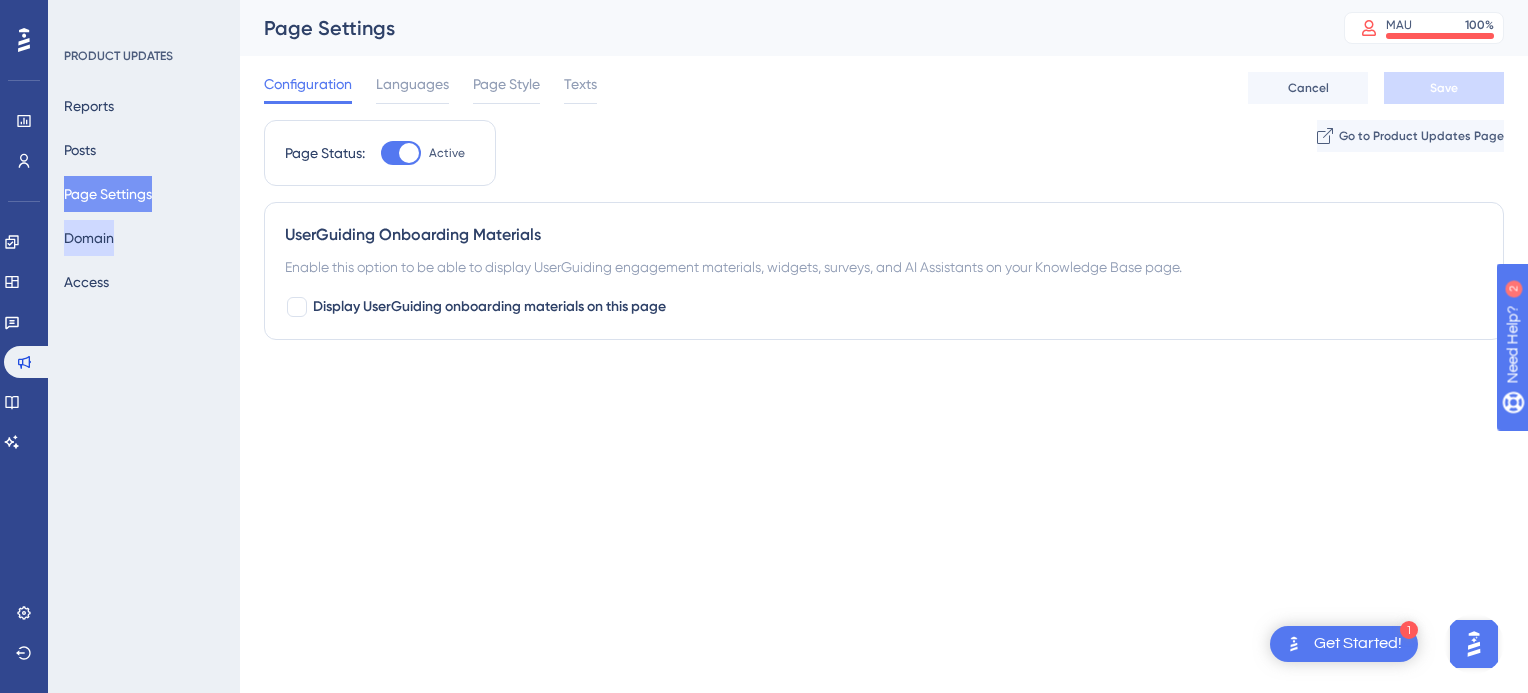 click on "Domain" at bounding box center [89, 238] 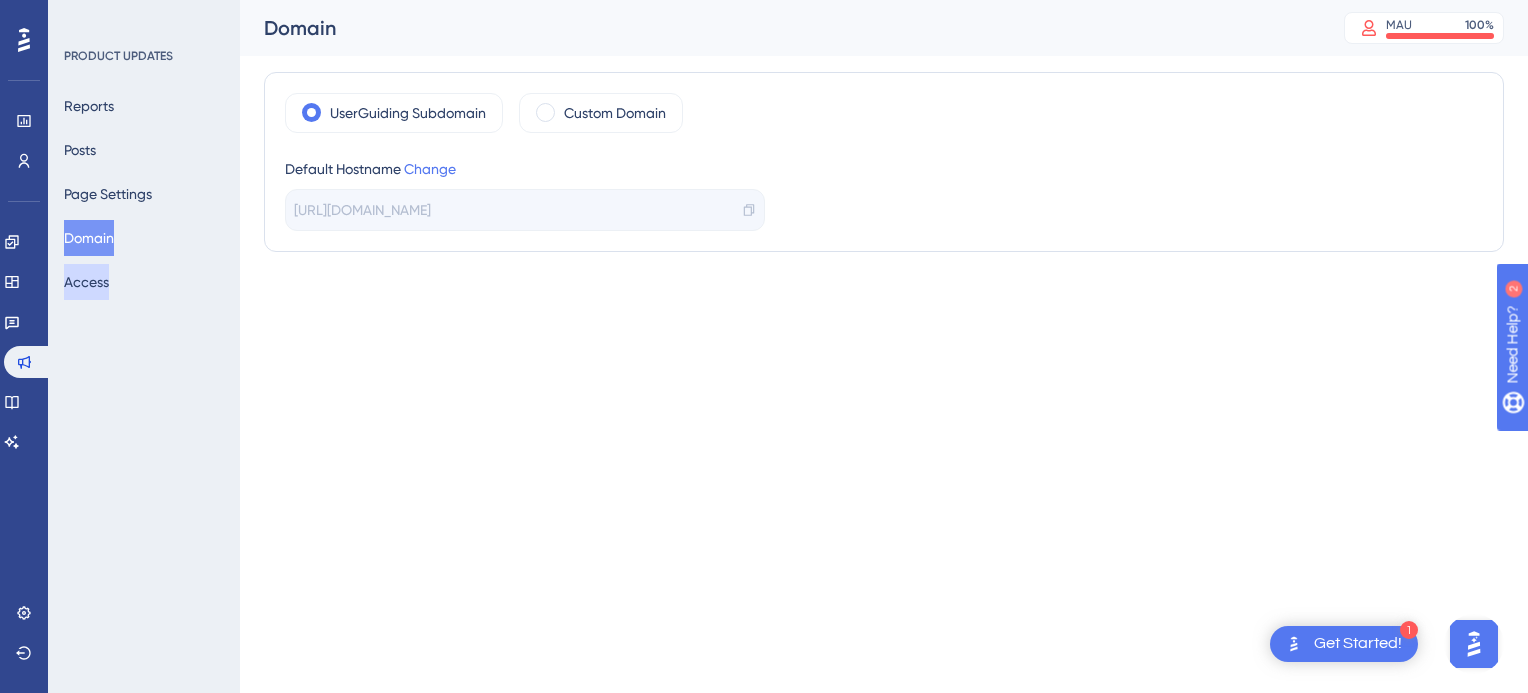 click on "Access" at bounding box center [86, 282] 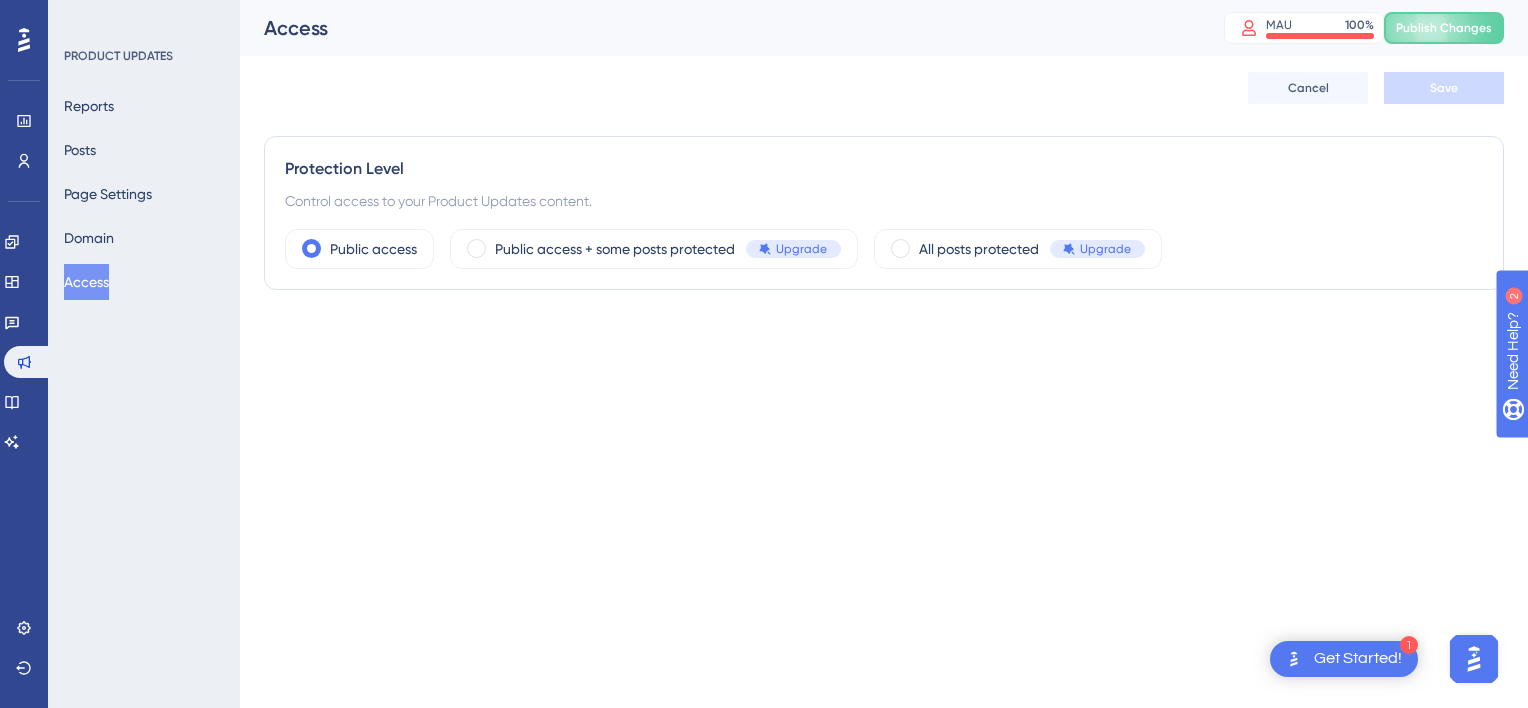 click on "1 Get Started!
Performance Users Engagement Widgets Feedback Product Updates Knowledge Base AI Assistant Settings Logout PRODUCT UPDATES Reports Posts Page Settings Domain Access Access MAU 100 % Click to see add-on and upgrade options Publish Changes Cancel Save Protection Level Control access to your Product Updates content. Public access Public access + some posts protected      Upgrade All posts protected     Upgrade
30" at bounding box center (764, 0) 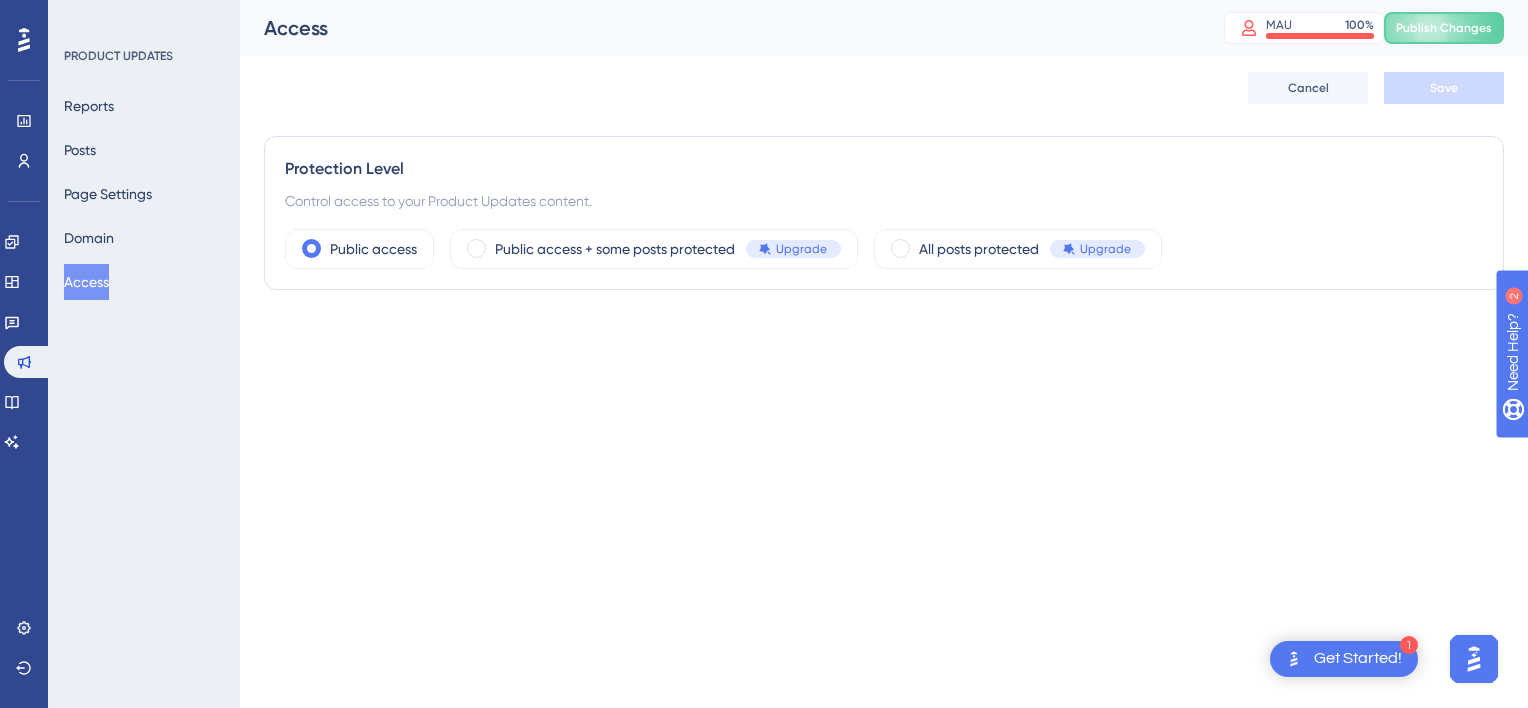 click on "1 Get Started!
Performance Users Engagement Widgets Feedback Product Updates Knowledge Base AI Assistant Settings Logout PRODUCT UPDATES Reports Posts Page Settings Domain Access Access MAU 100 % Click to see add-on and upgrade options Publish Changes Cancel Save Protection Level Control access to your Product Updates content. Public access Public access + some posts protected      Upgrade All posts protected     Upgrade
30" at bounding box center (764, 0) 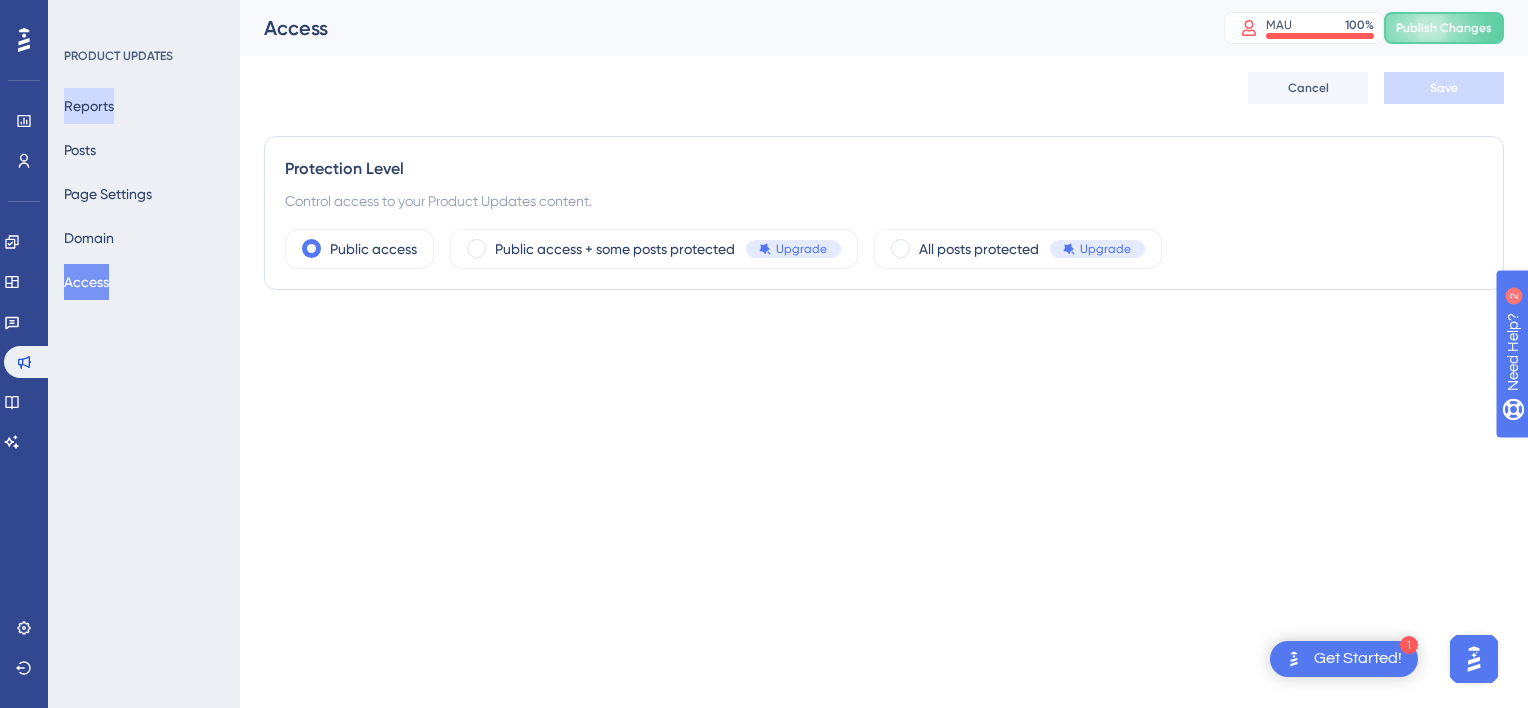 click on "Reports" at bounding box center [89, 106] 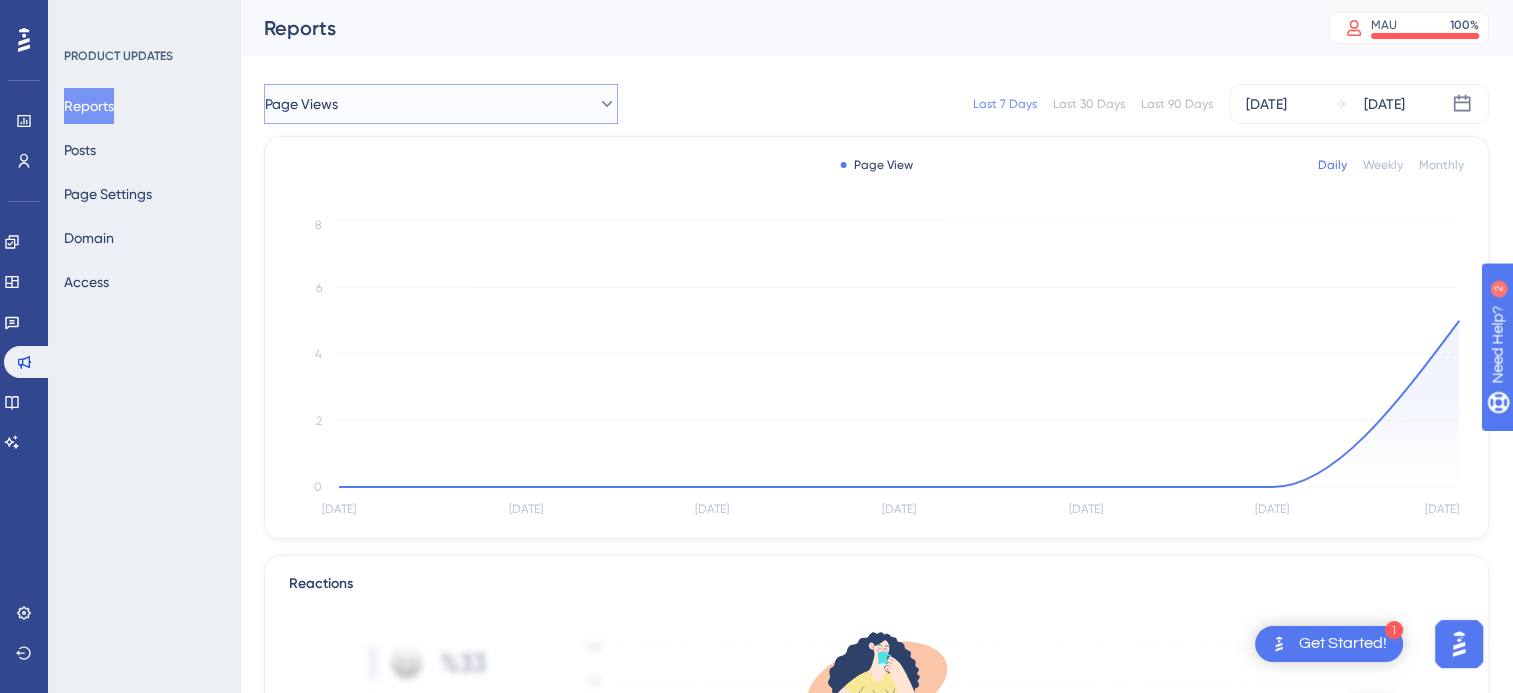 click on "Page Views" at bounding box center [441, 104] 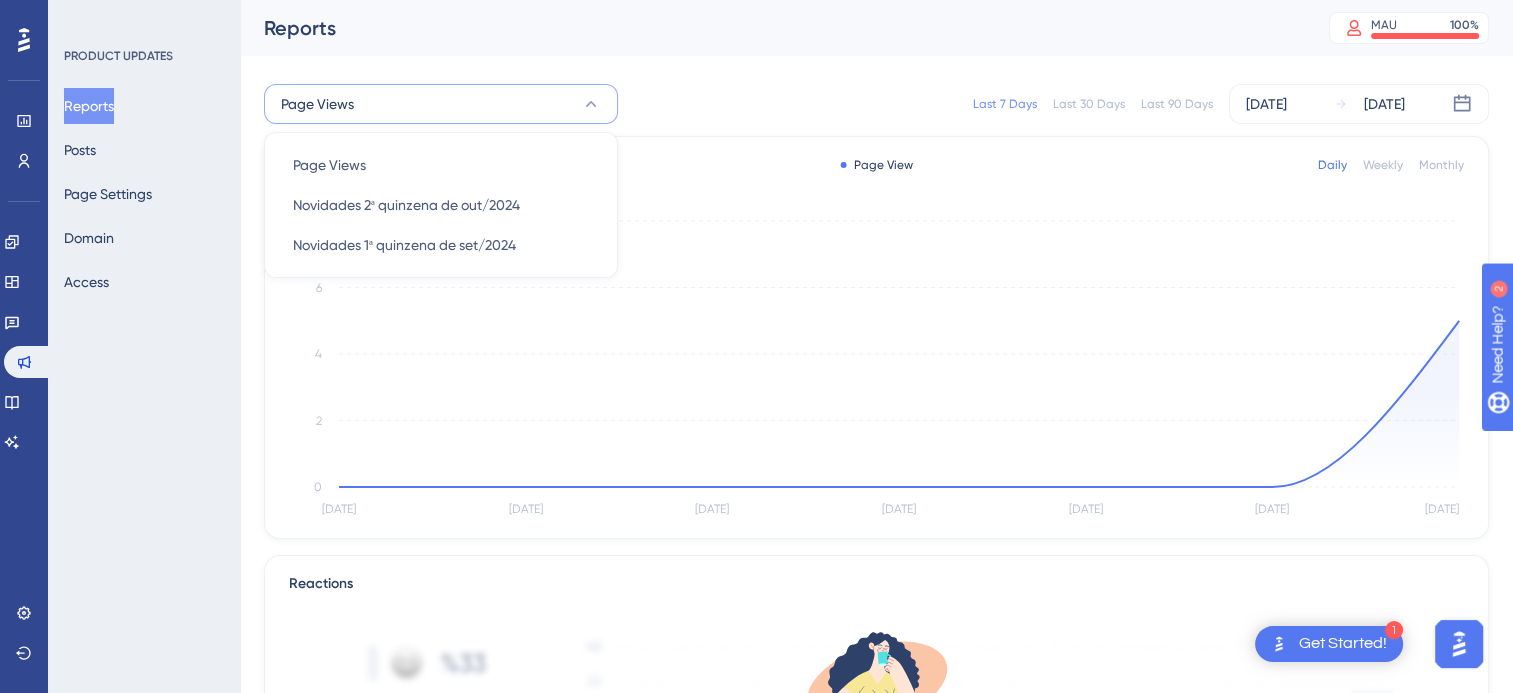 click on "Last 7 Days Last 30 Days Last 90 Days [DATE] [DATE]" at bounding box center [1065, 104] 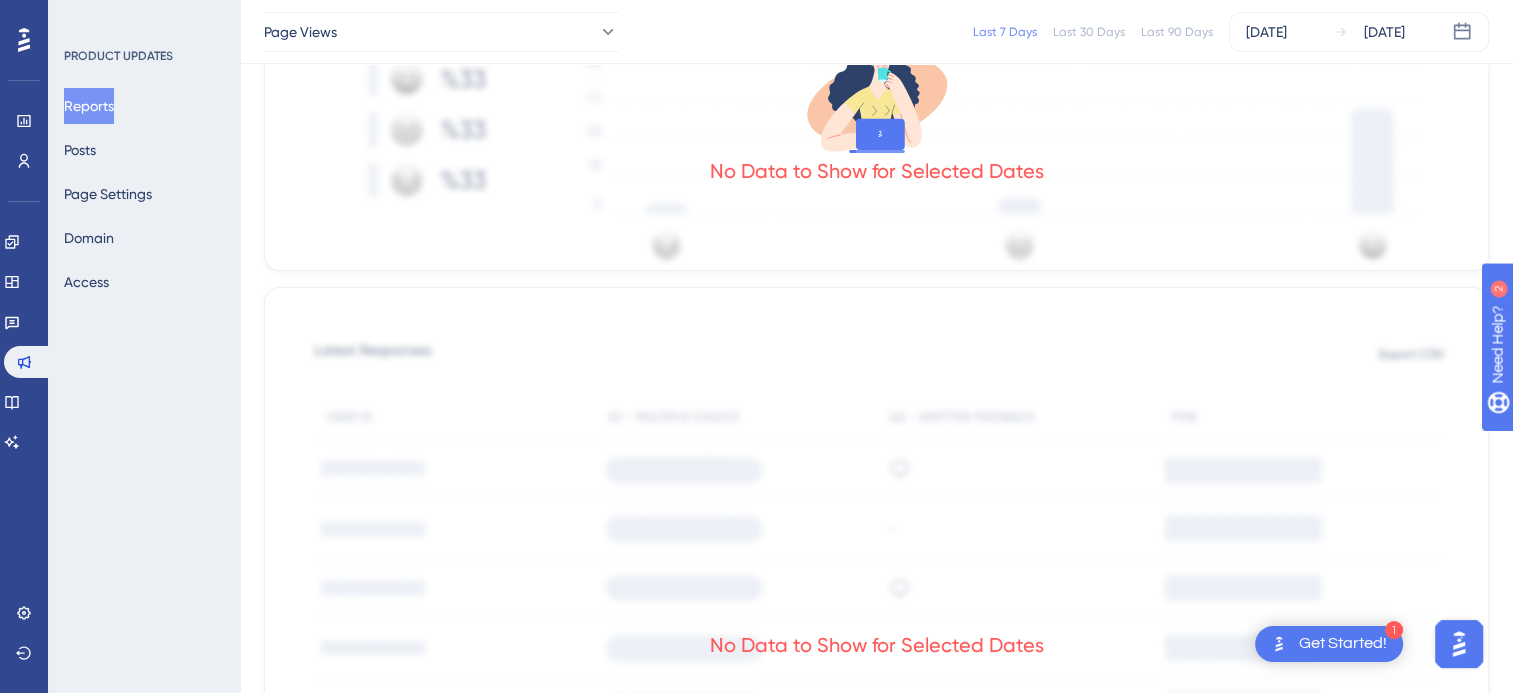 scroll, scrollTop: 800, scrollLeft: 0, axis: vertical 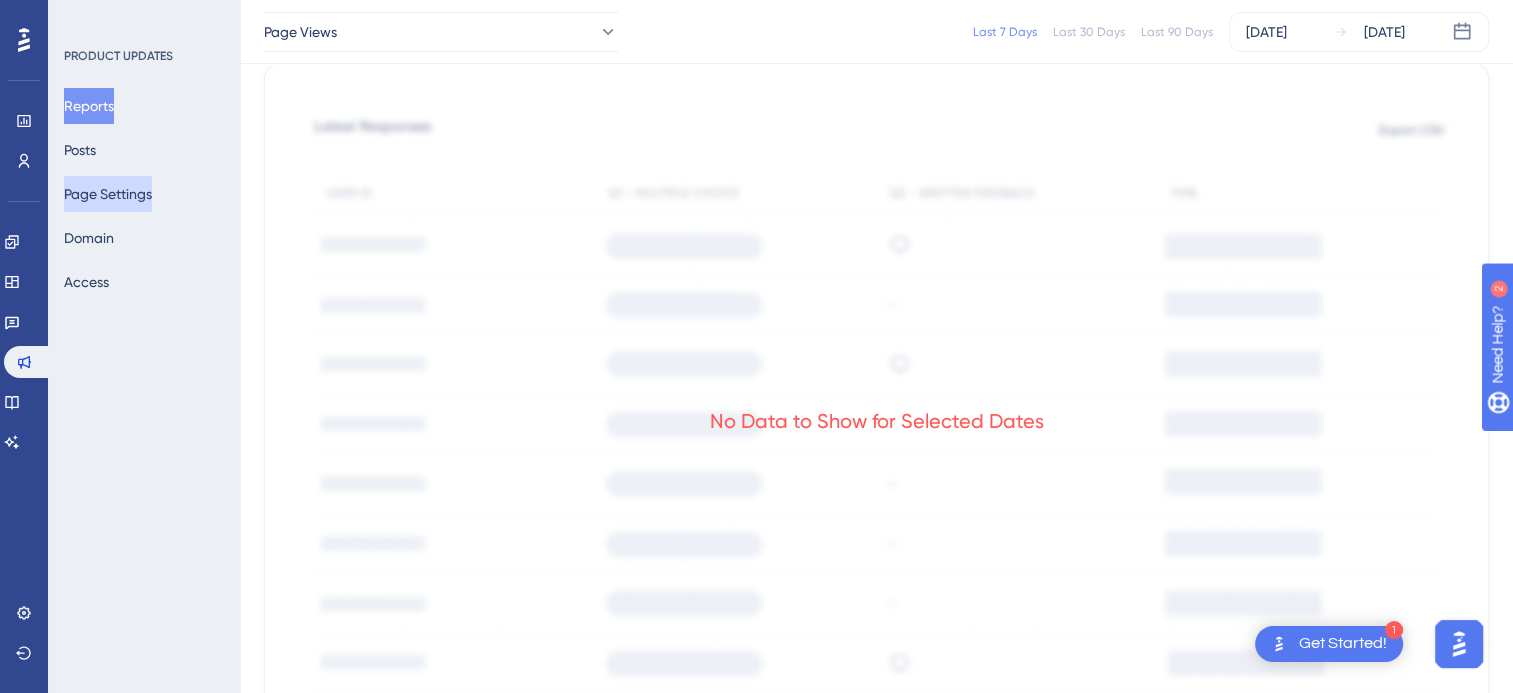 click on "Page Settings" at bounding box center (108, 194) 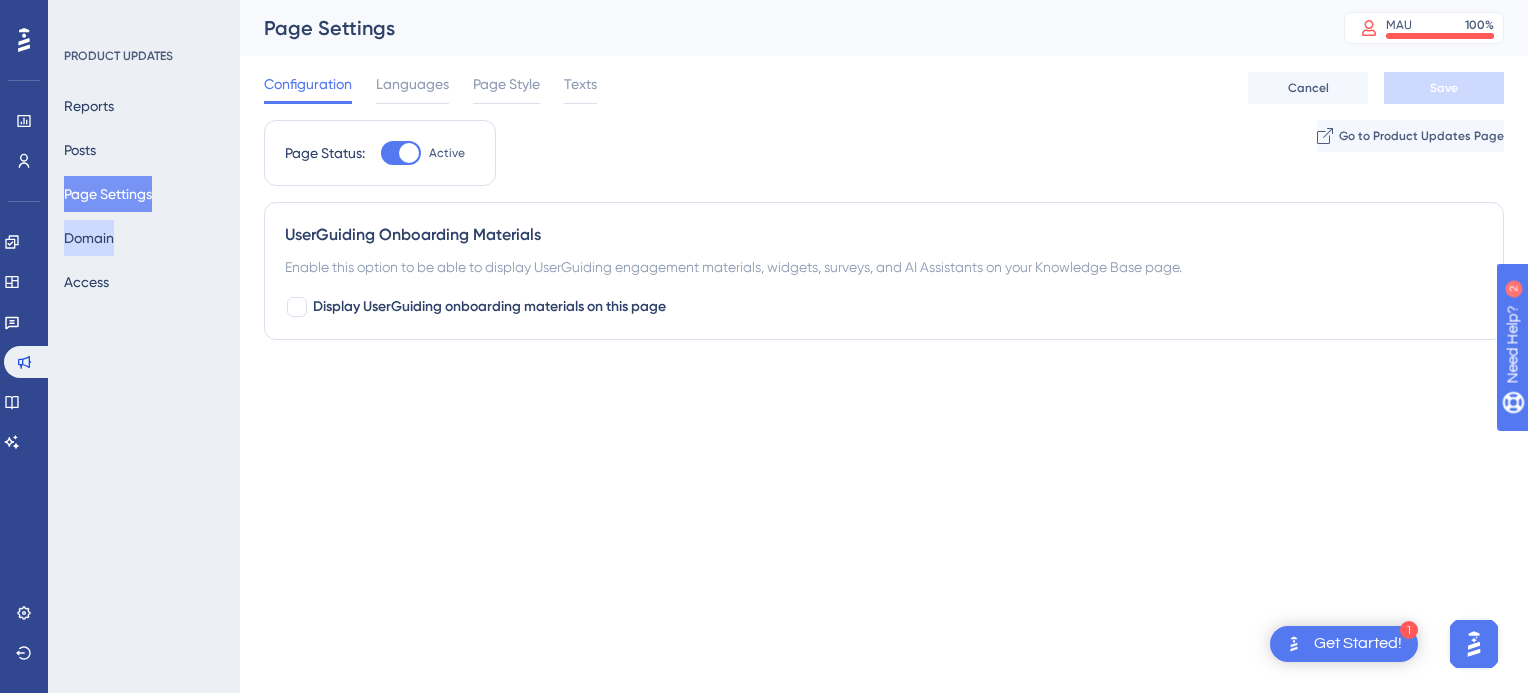click on "Domain" at bounding box center [89, 238] 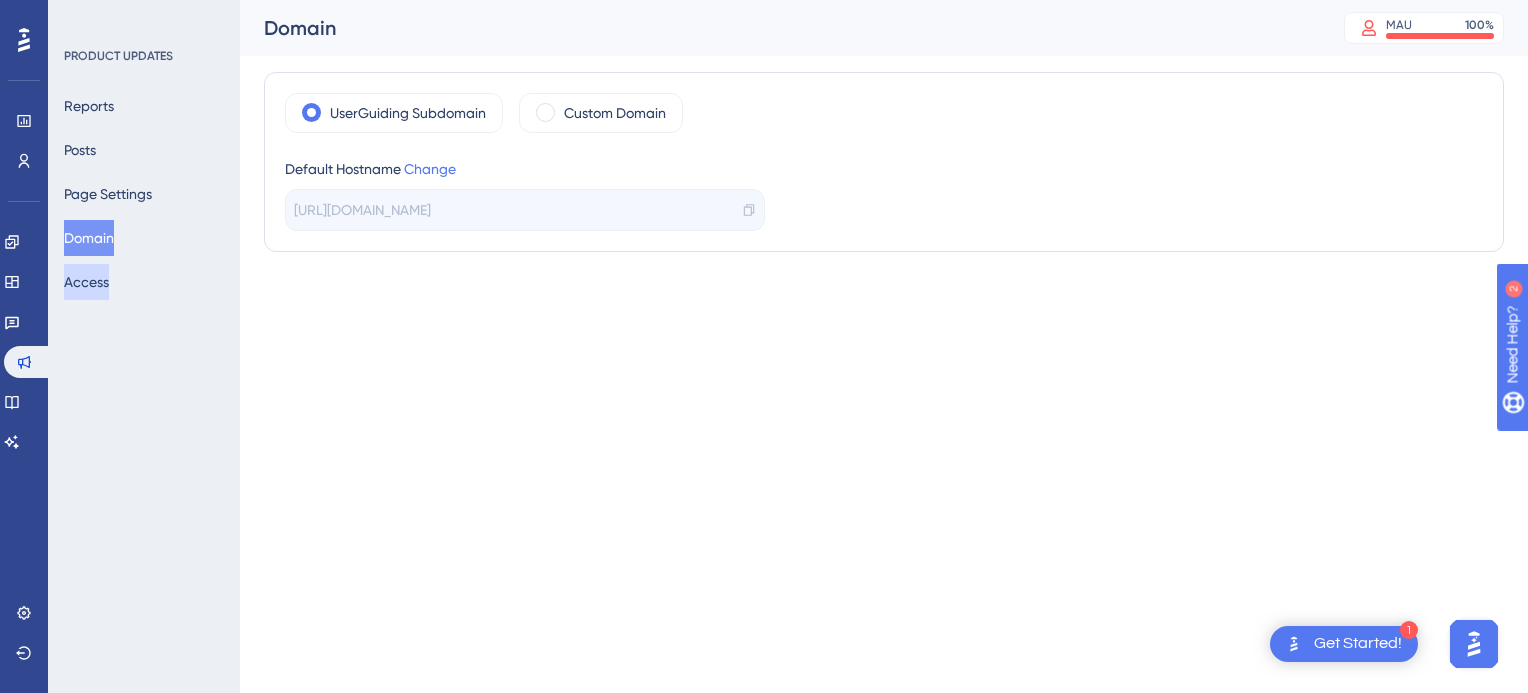 click on "Access" at bounding box center [86, 282] 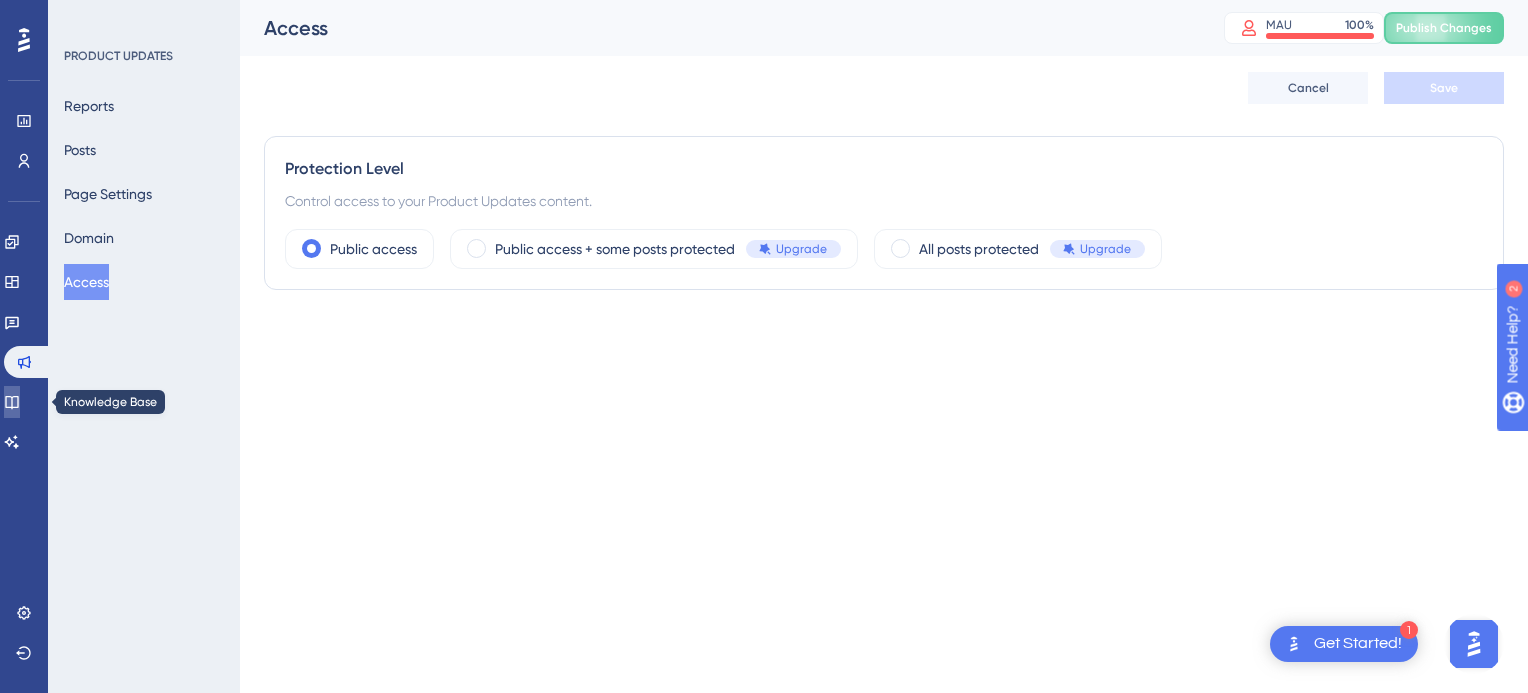 click 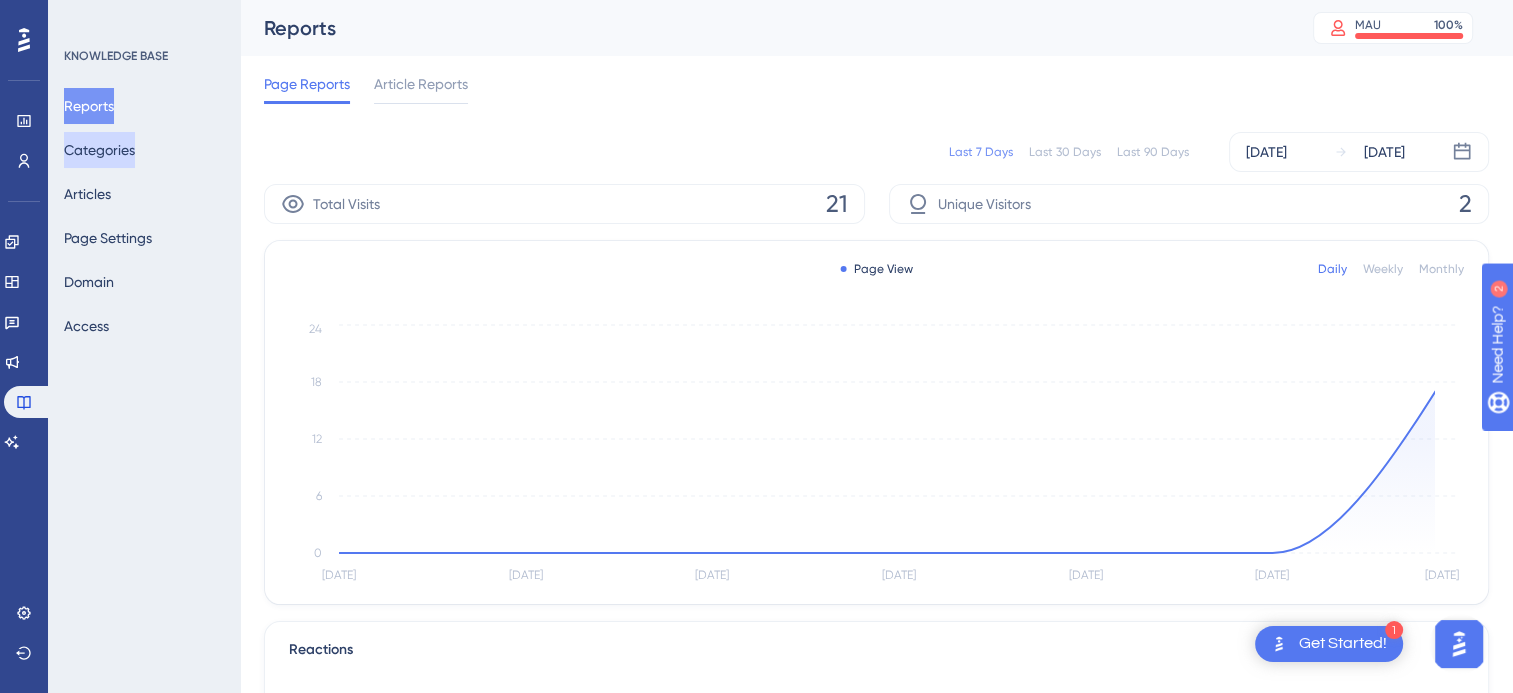 click on "Categories" at bounding box center (99, 150) 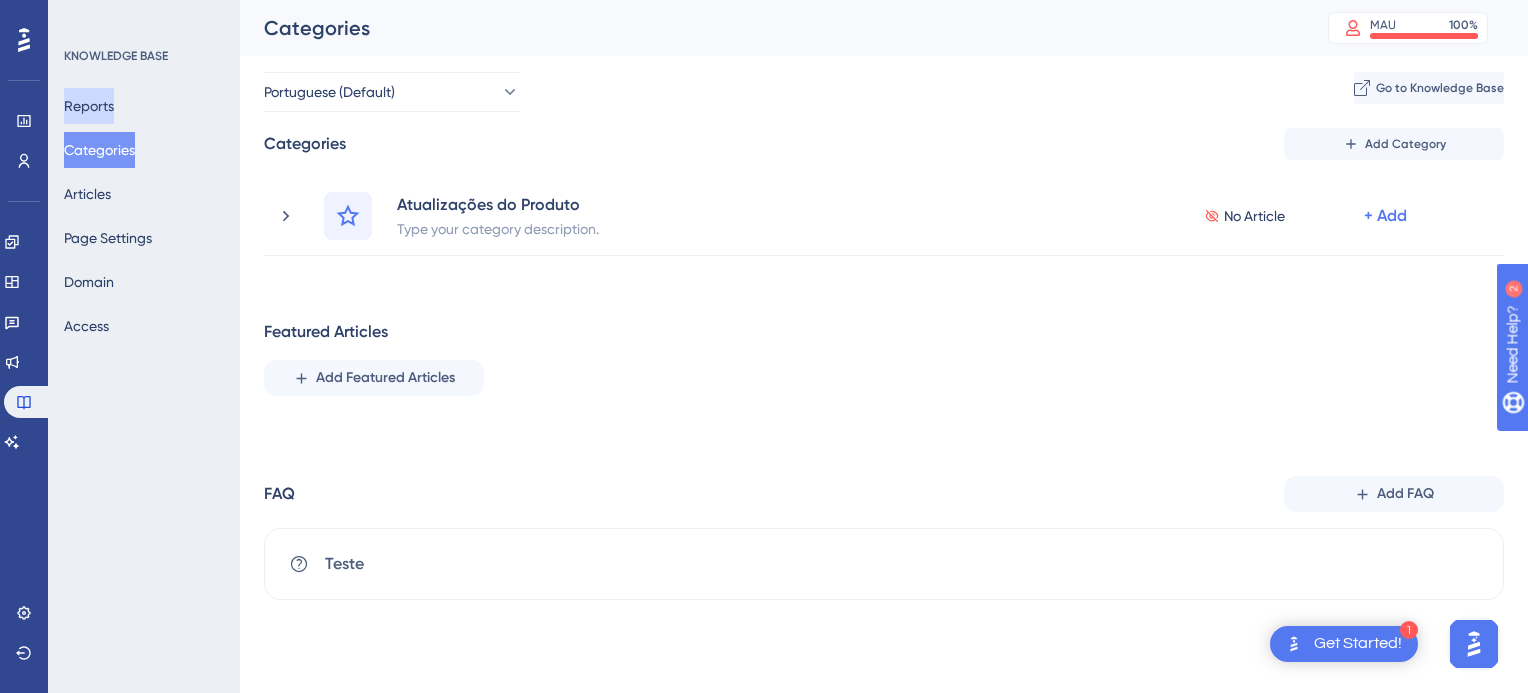 click on "Reports" at bounding box center [89, 106] 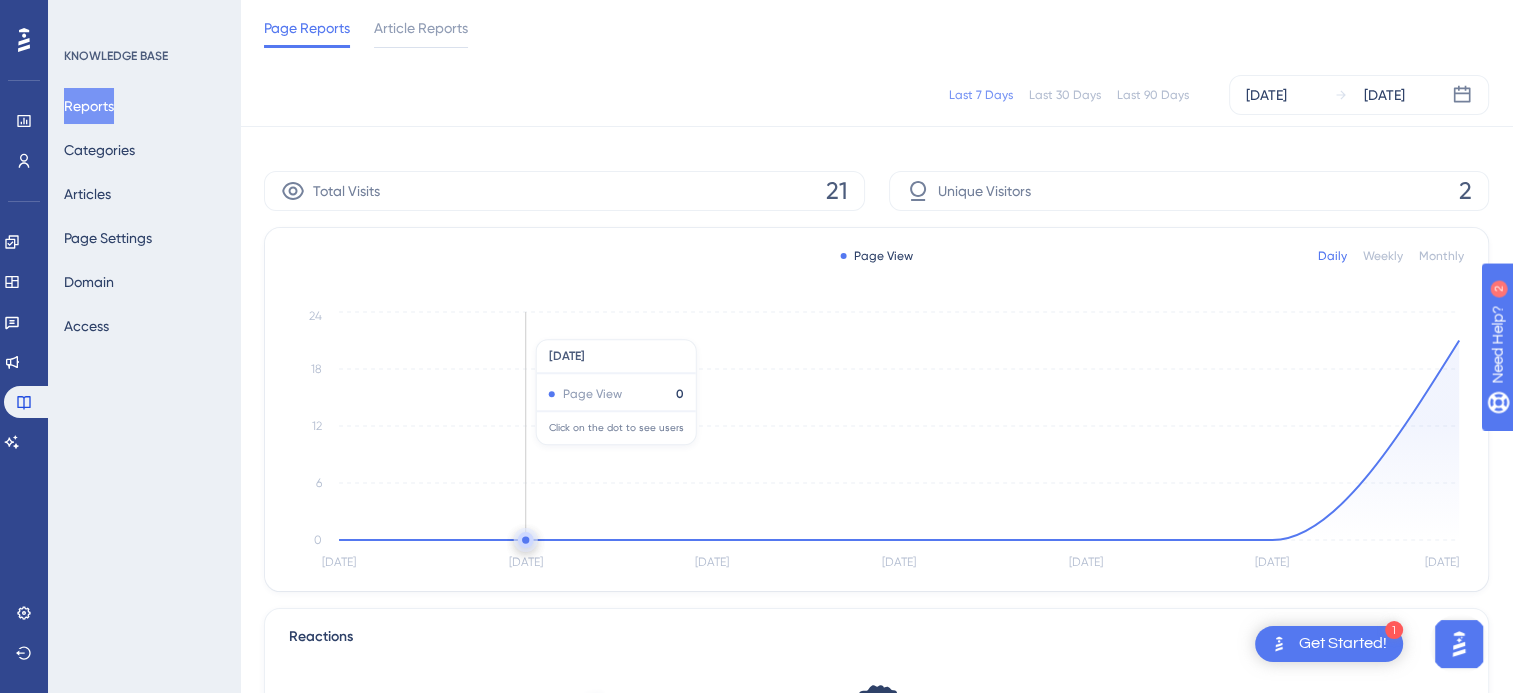 scroll, scrollTop: 0, scrollLeft: 0, axis: both 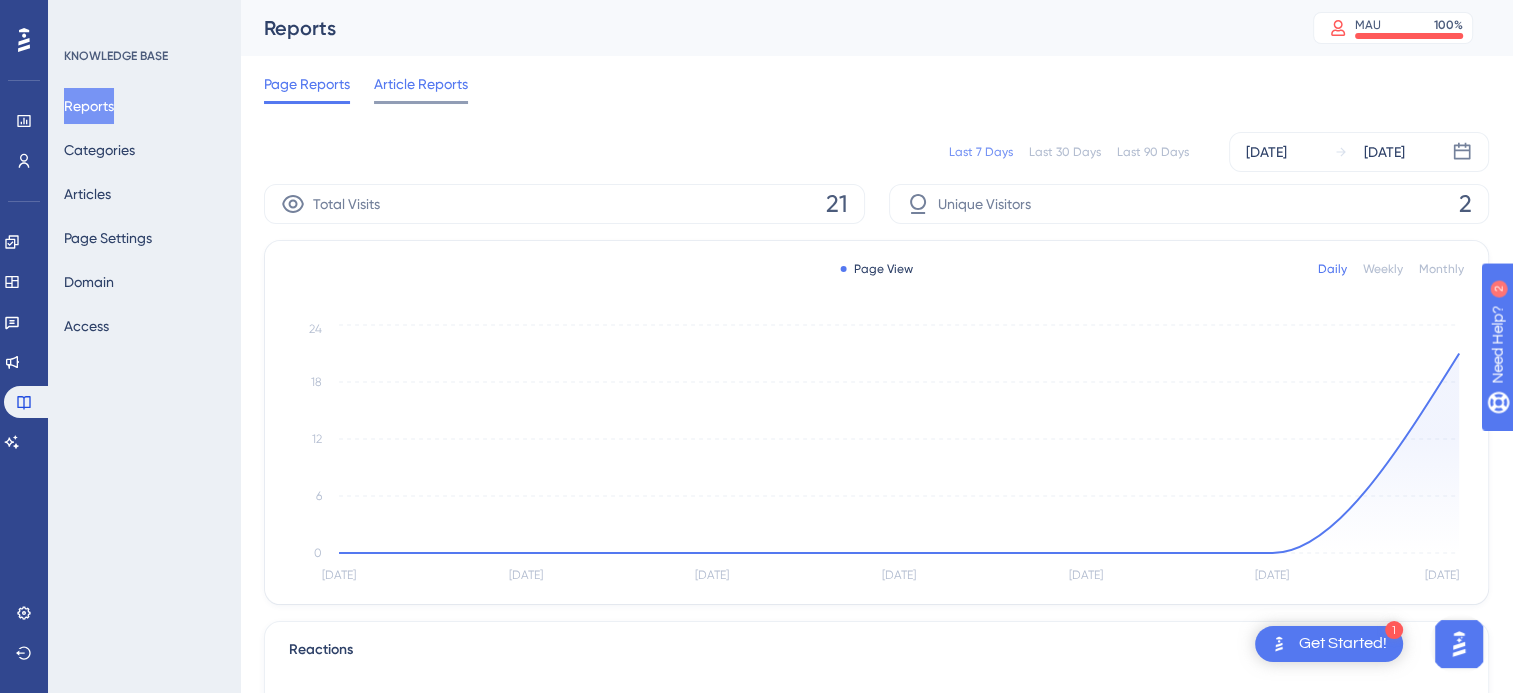 click on "Article Reports" at bounding box center (421, 84) 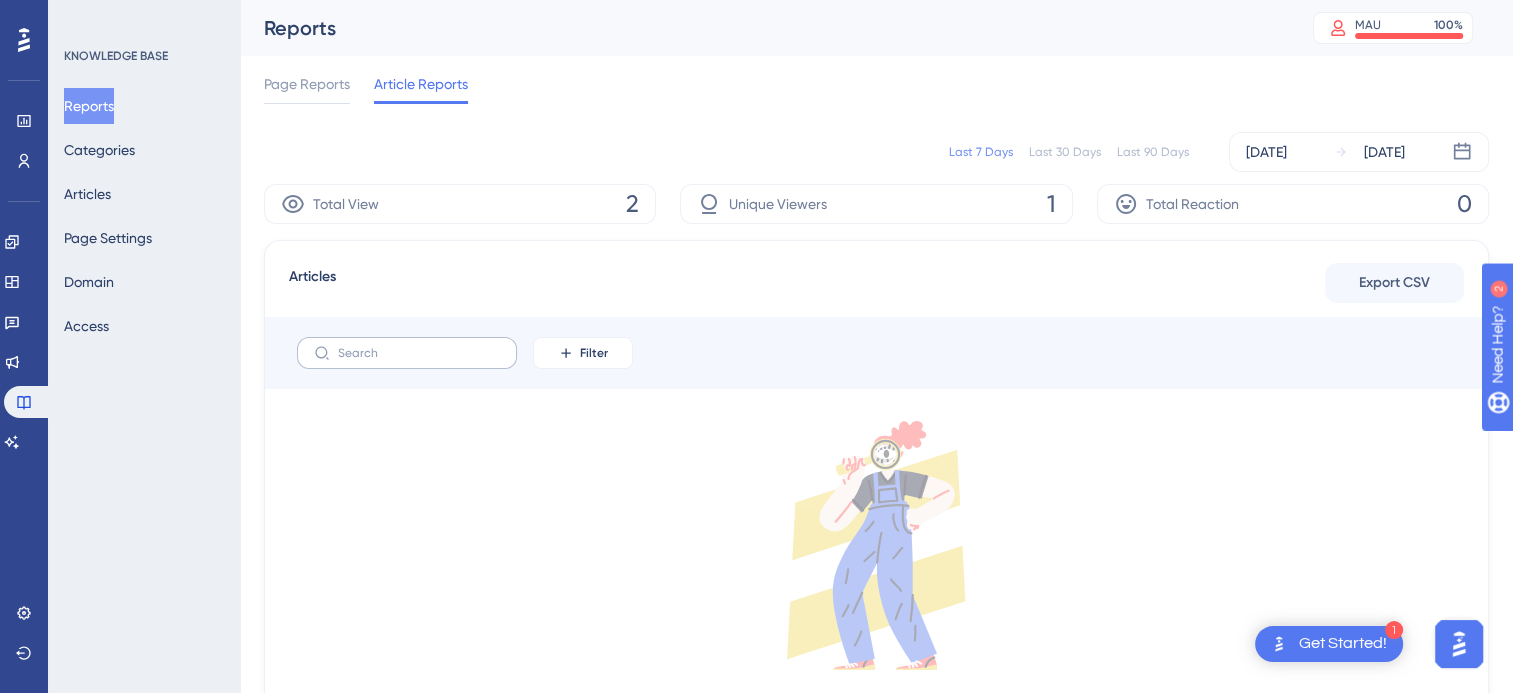 click at bounding box center (407, 353) 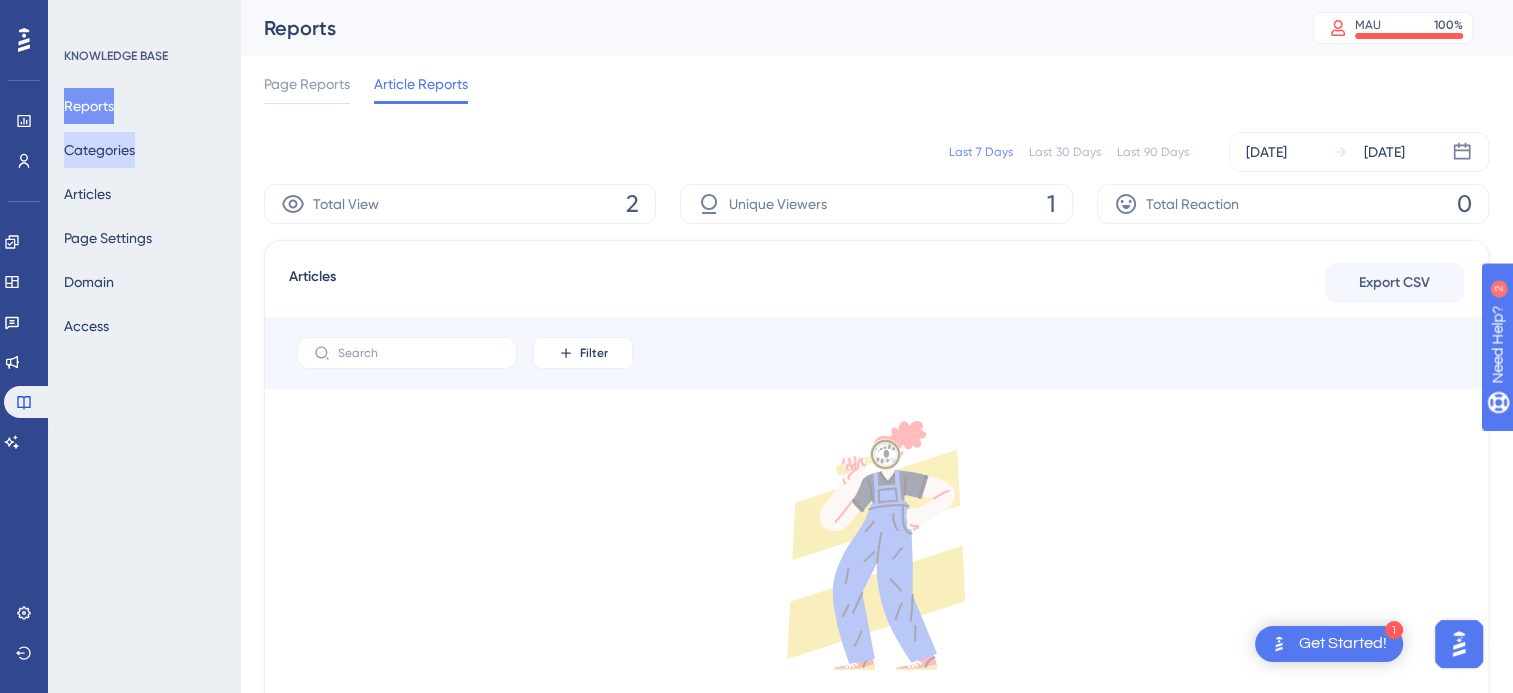click on "Categories" at bounding box center (99, 150) 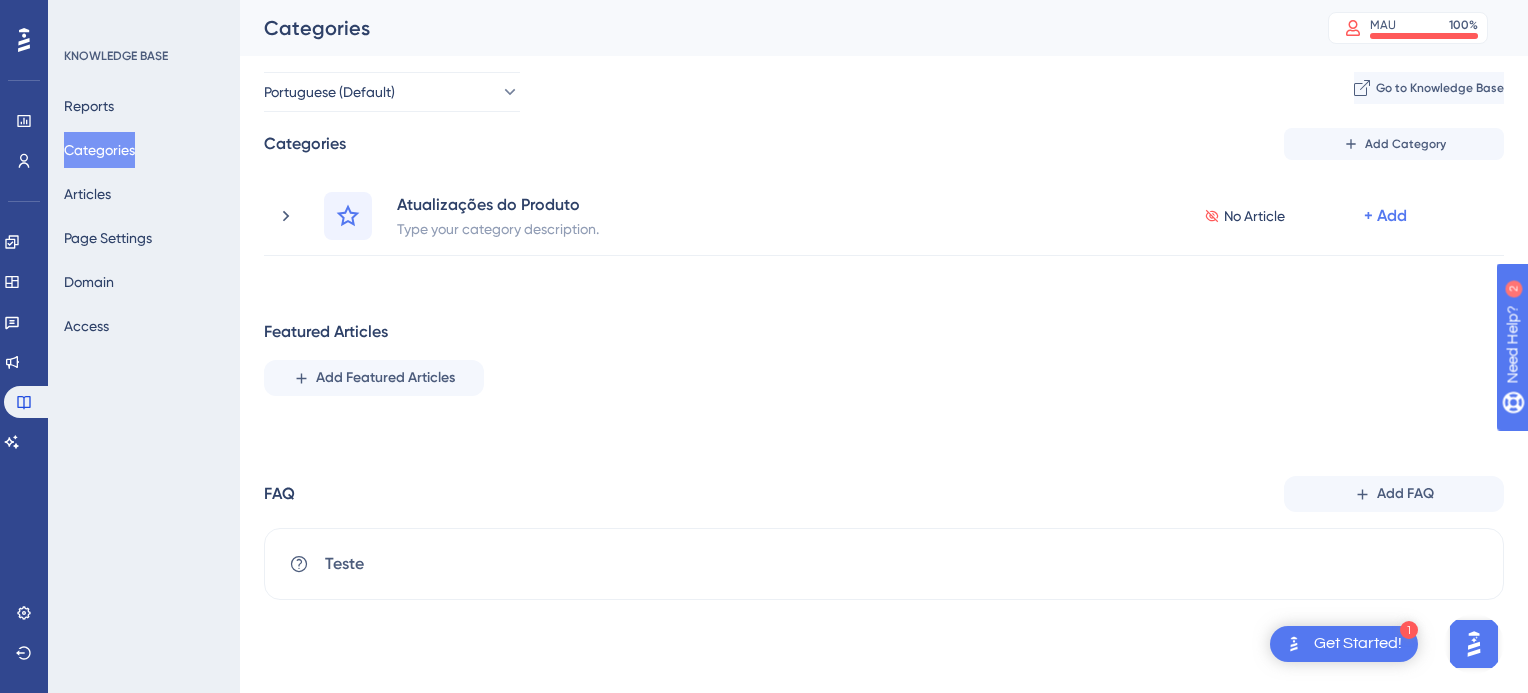 click on "Categories" at bounding box center [99, 150] 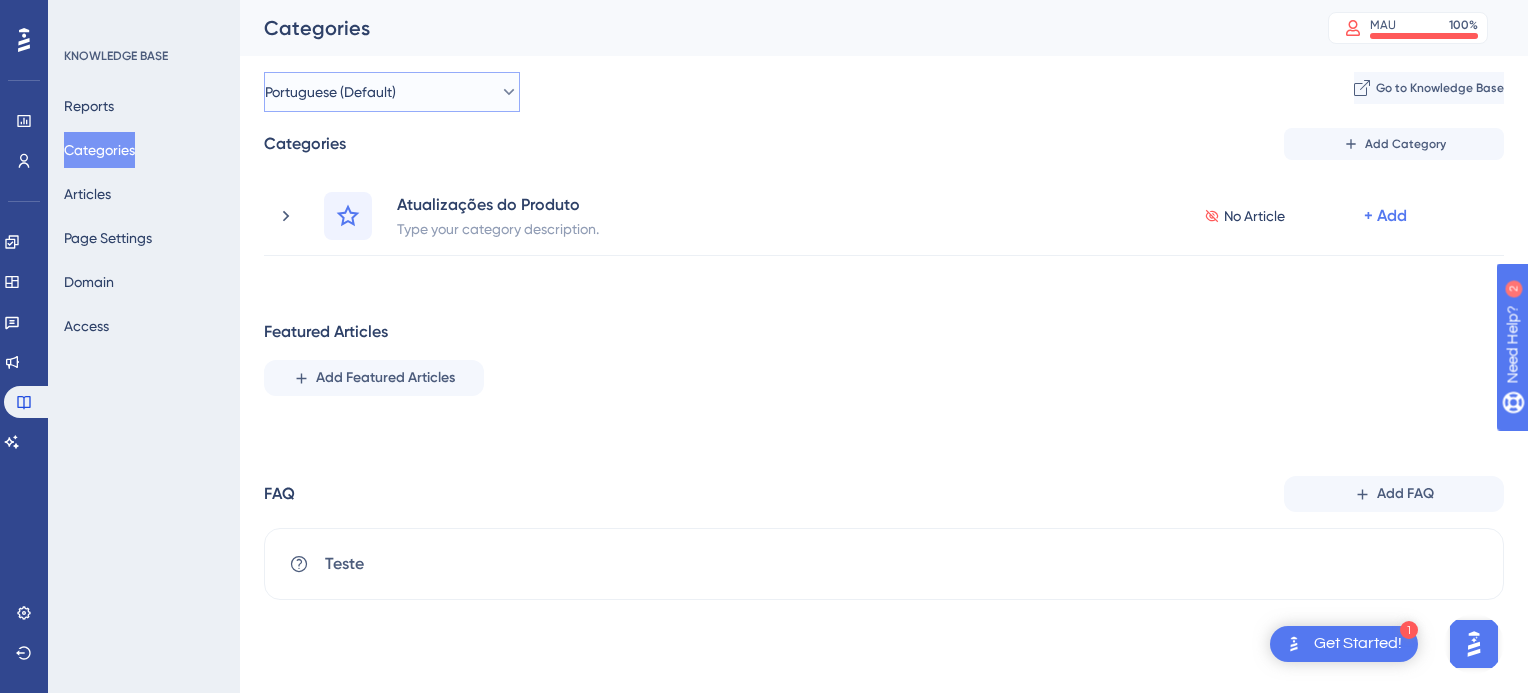 click on "Portuguese (Default)" at bounding box center (330, 92) 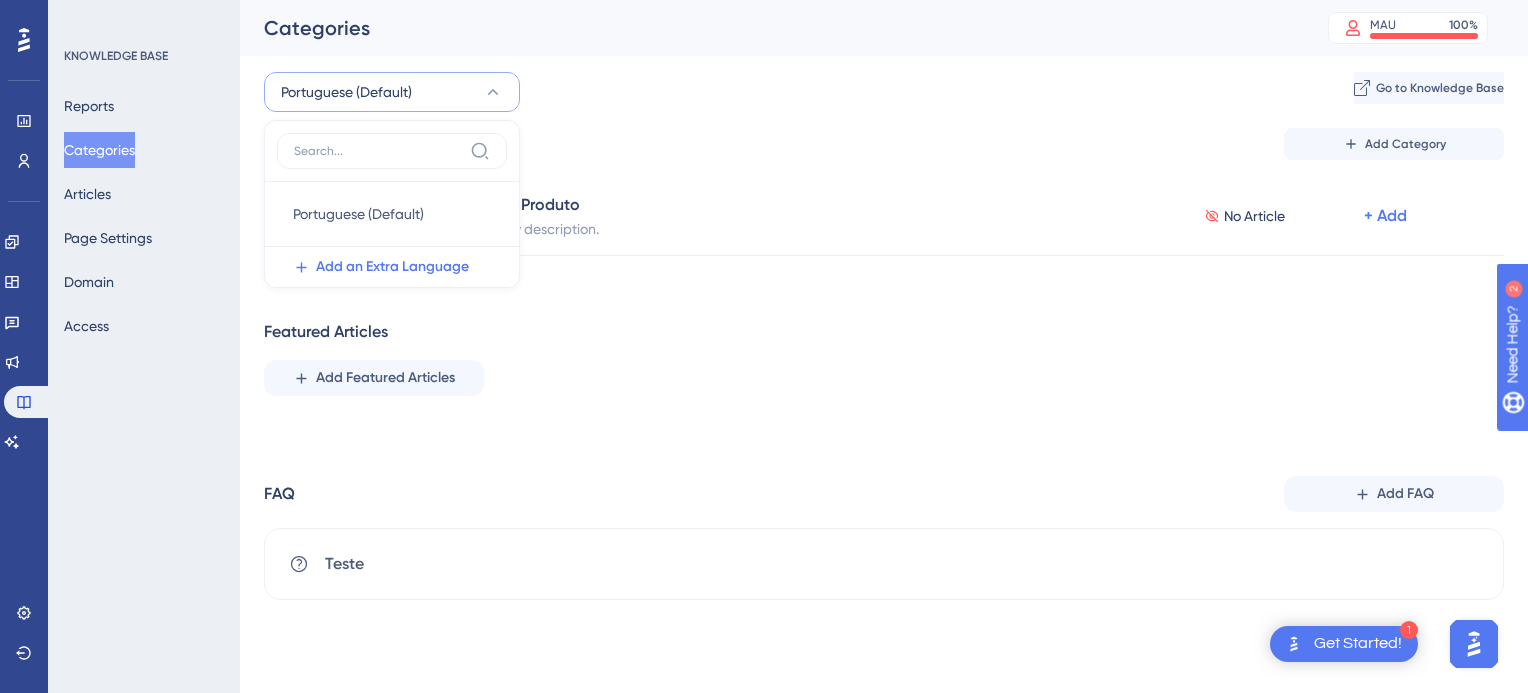 click on "Portuguese (Default) Portuguese (Default) Portuguese (Default) Add an Extra Language Go to Knowledge Base Categories Add Category Atualizações do Produto Type your category description.   No Article + Add Delete Store   No Article + Add Delete Promo   No Article + Add Delete Shelf   No Article + Add Delete PIM   No Article + Add Delete Studio   No Article + Add Delete Connect   No Article + Add Delete Featured Articles Add Featured Articles FAQ Add FAQ Teste" at bounding box center [884, 336] 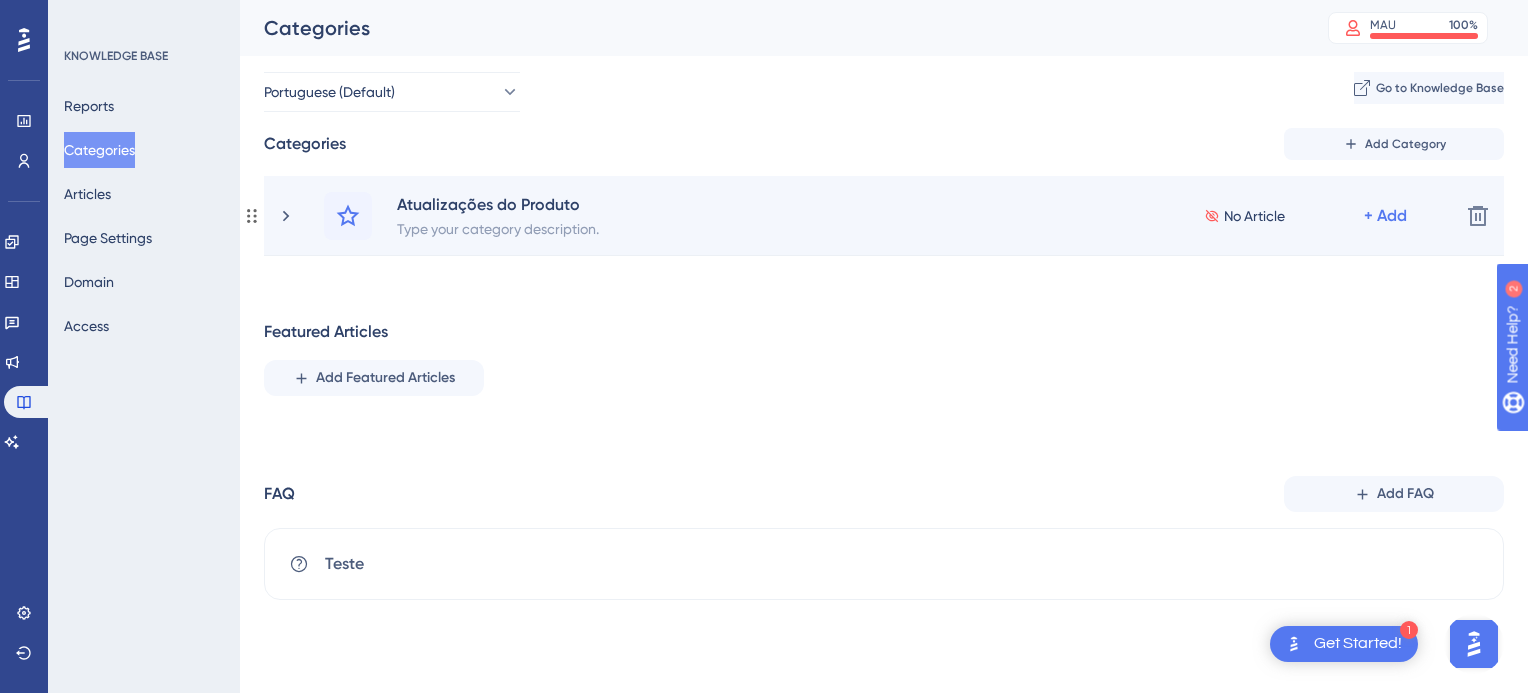 click on "Atualizações do Produto Type your category description.   No Article + Add" at bounding box center (860, 216) 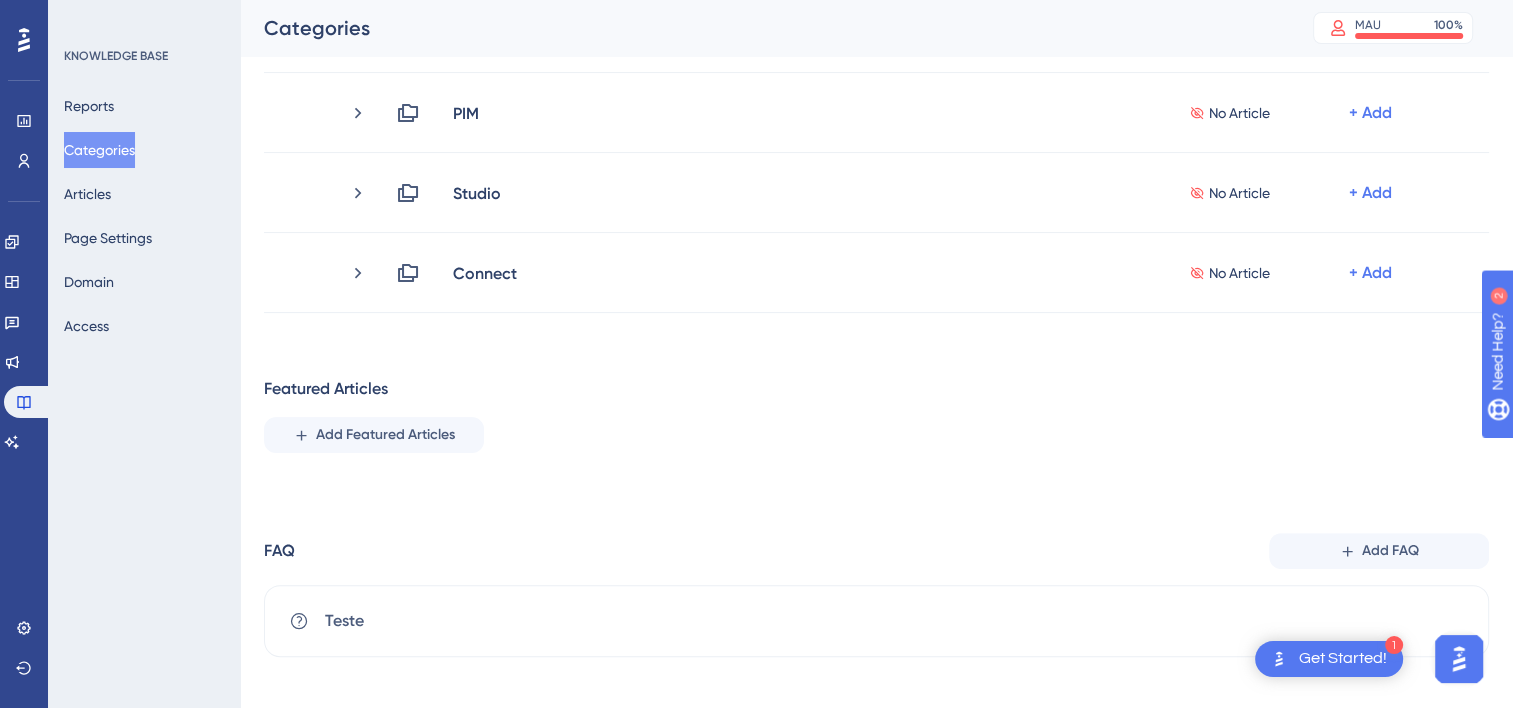 scroll, scrollTop: 436, scrollLeft: 0, axis: vertical 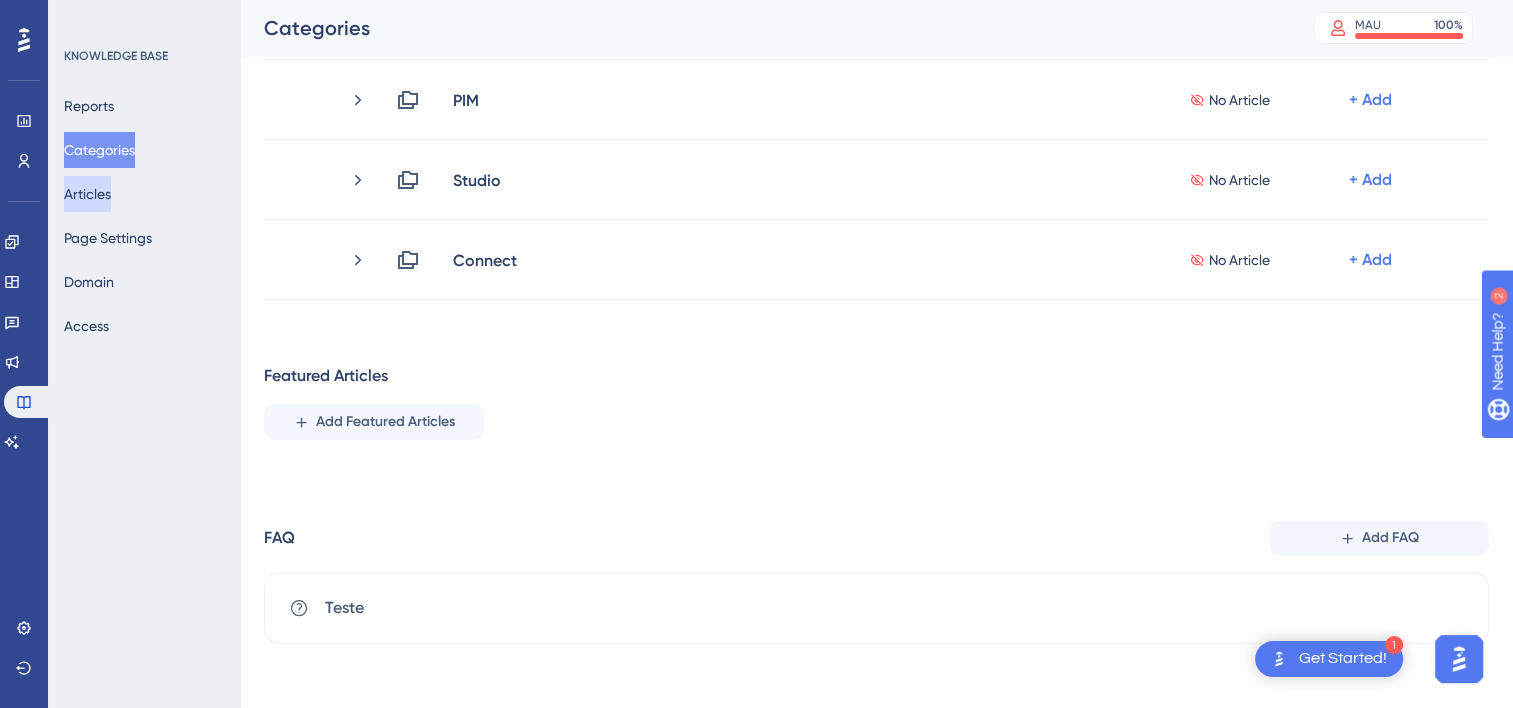 click on "Articles" at bounding box center (87, 194) 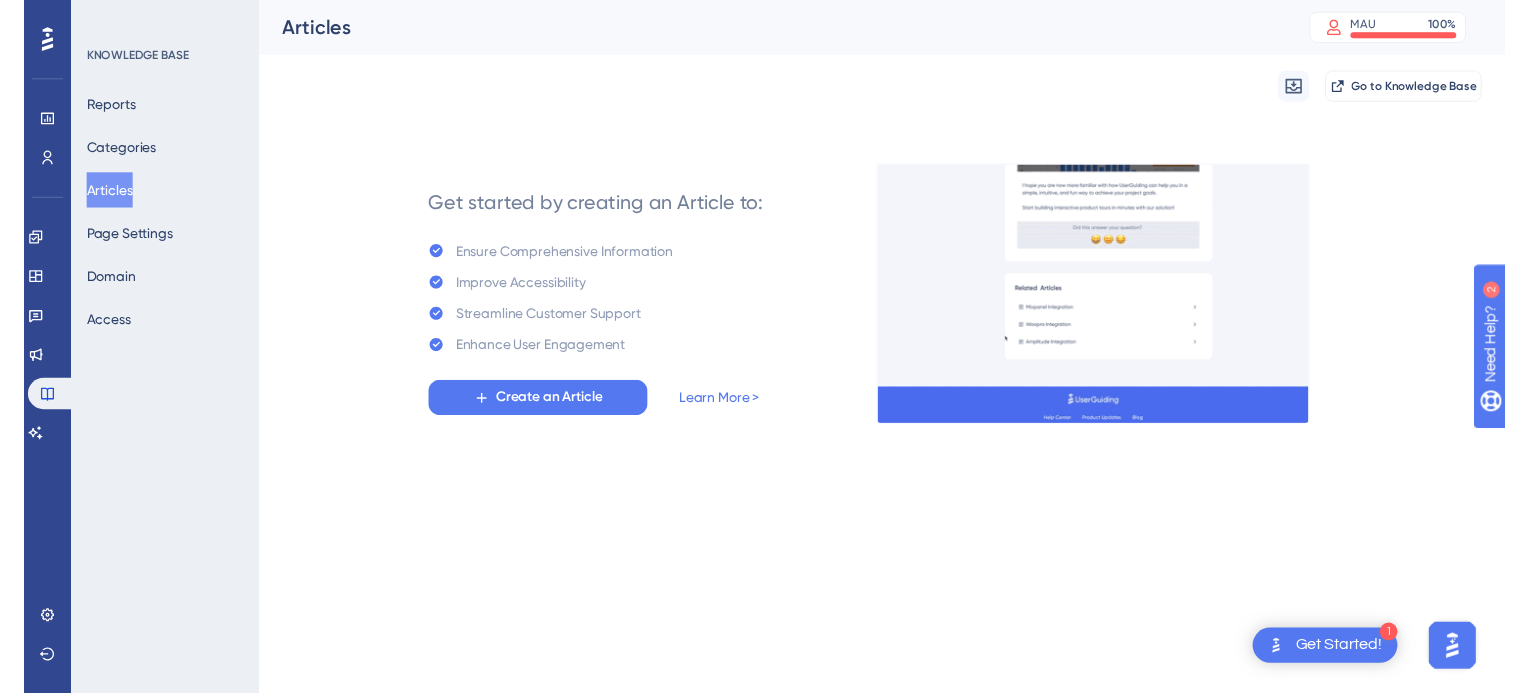 scroll, scrollTop: 0, scrollLeft: 0, axis: both 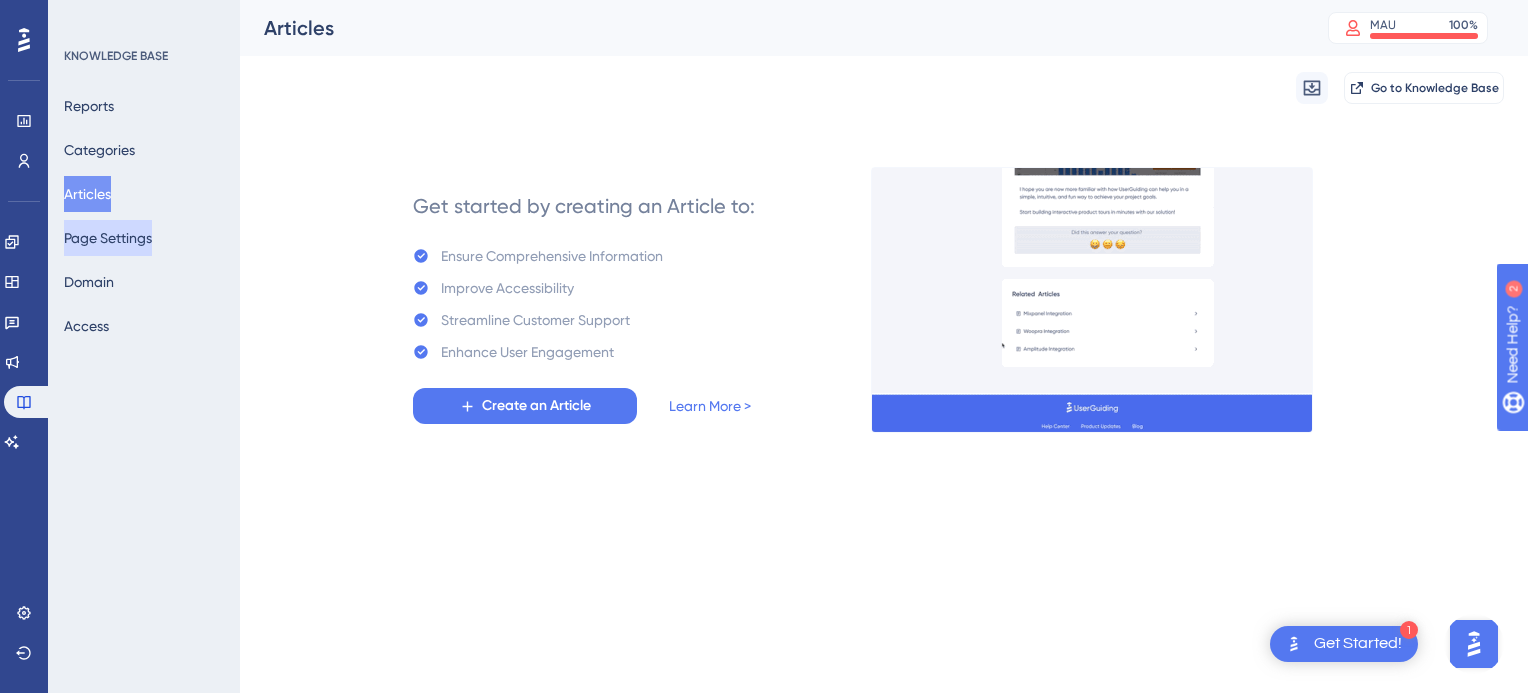 click on "Page Settings" at bounding box center [108, 238] 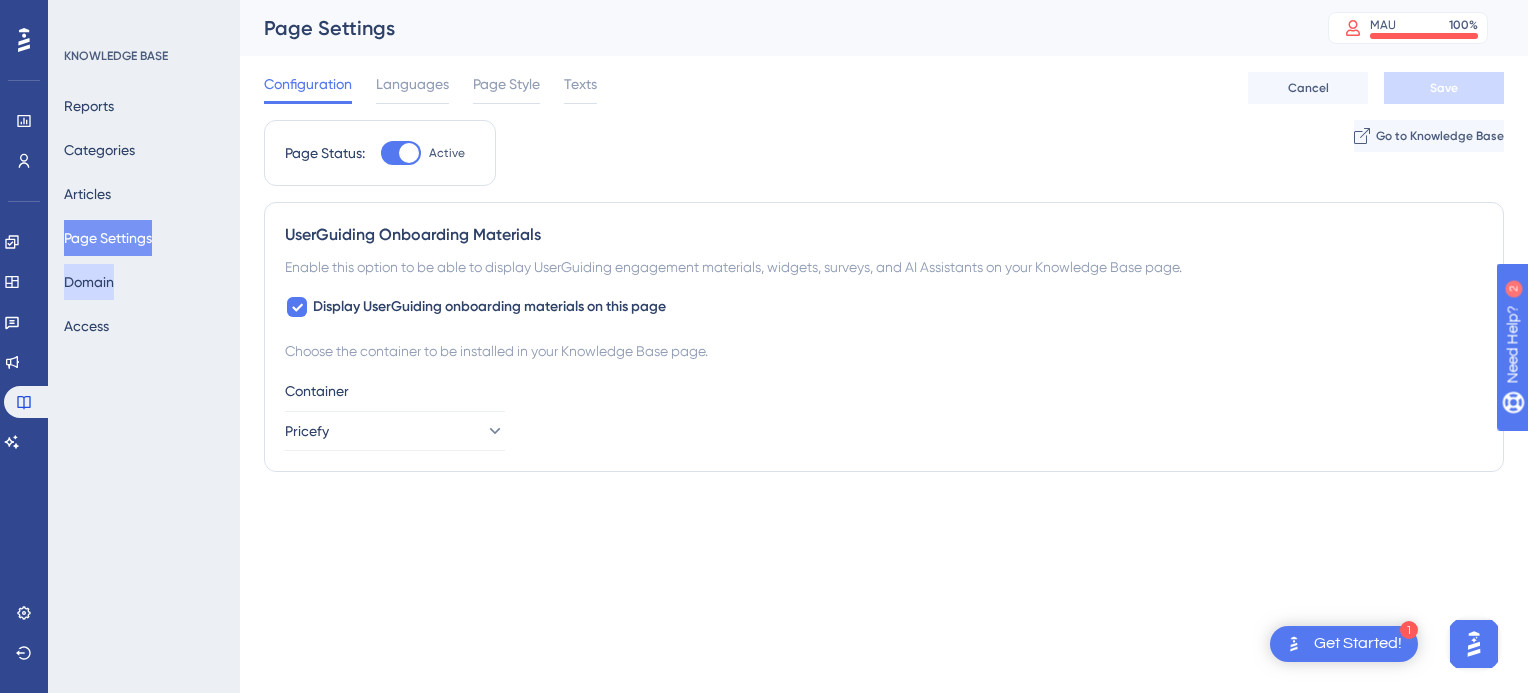 click on "Domain" at bounding box center [89, 282] 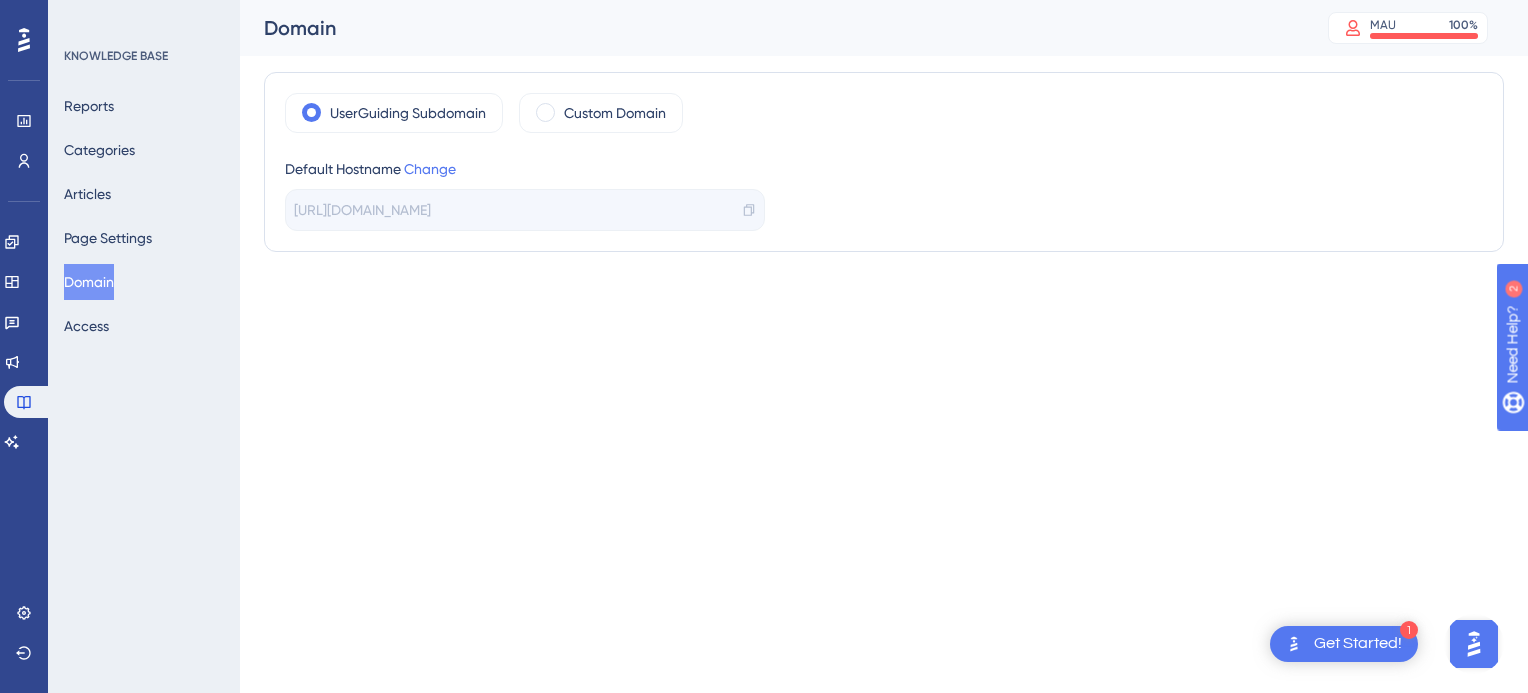 click on "[URL][DOMAIN_NAME]" at bounding box center (362, 210) 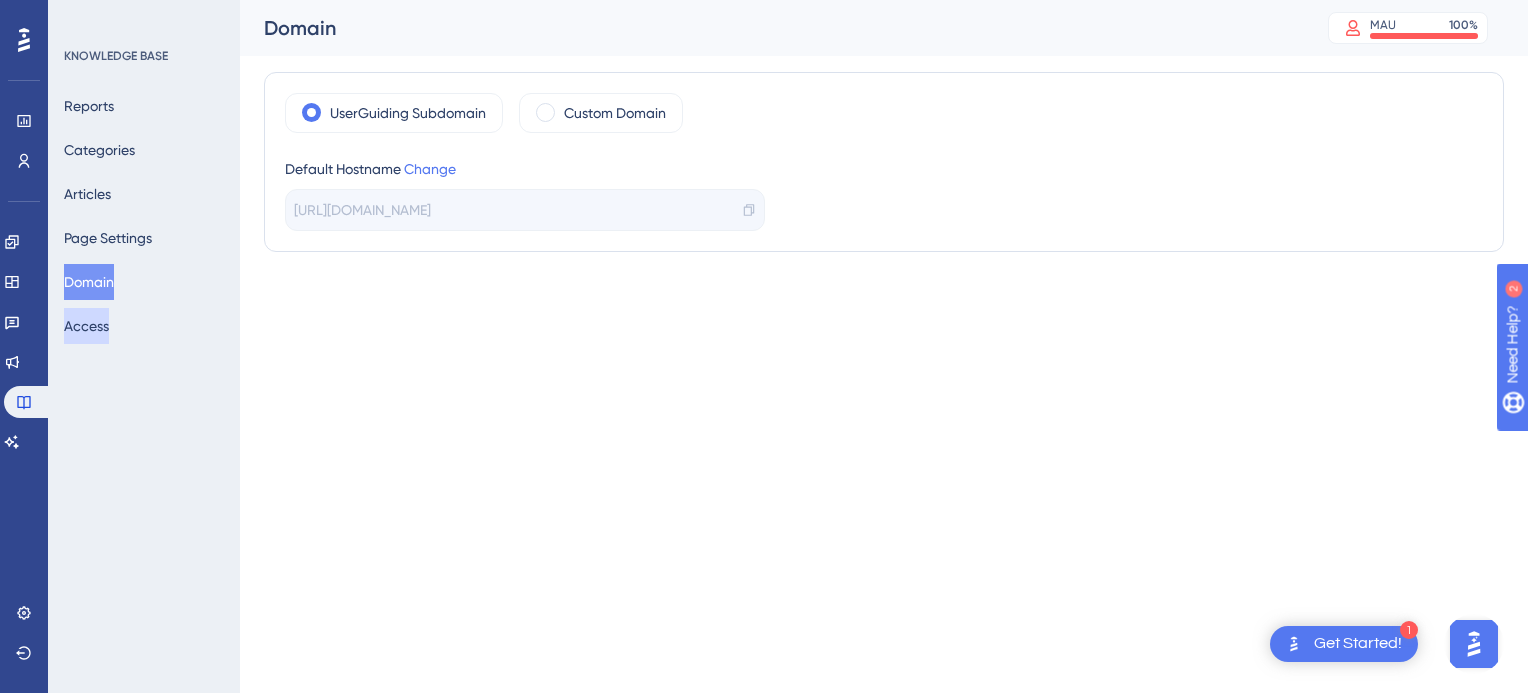 click on "Reports Categories Articles Page Settings Domain Access" at bounding box center (145, 216) 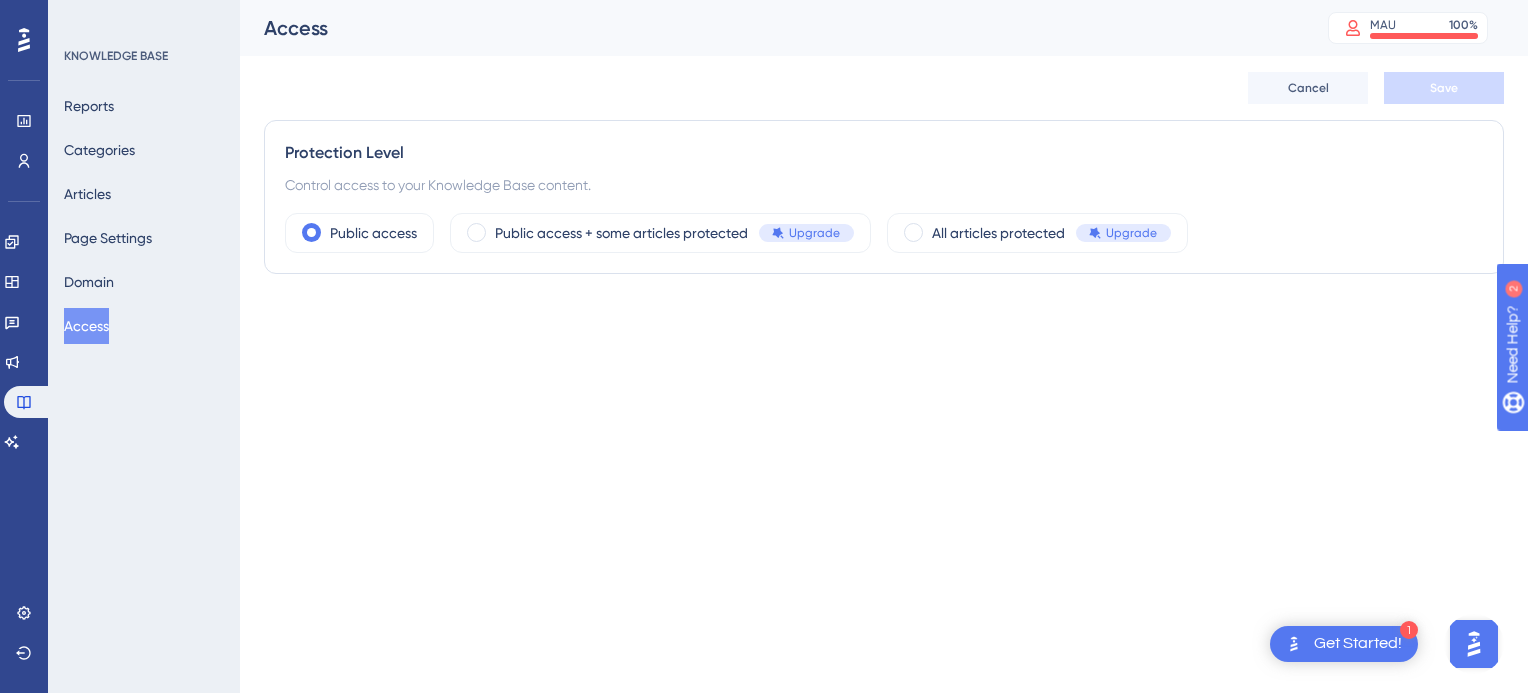 click on "Reports Categories Articles Page Settings Domain Access" at bounding box center (145, 216) 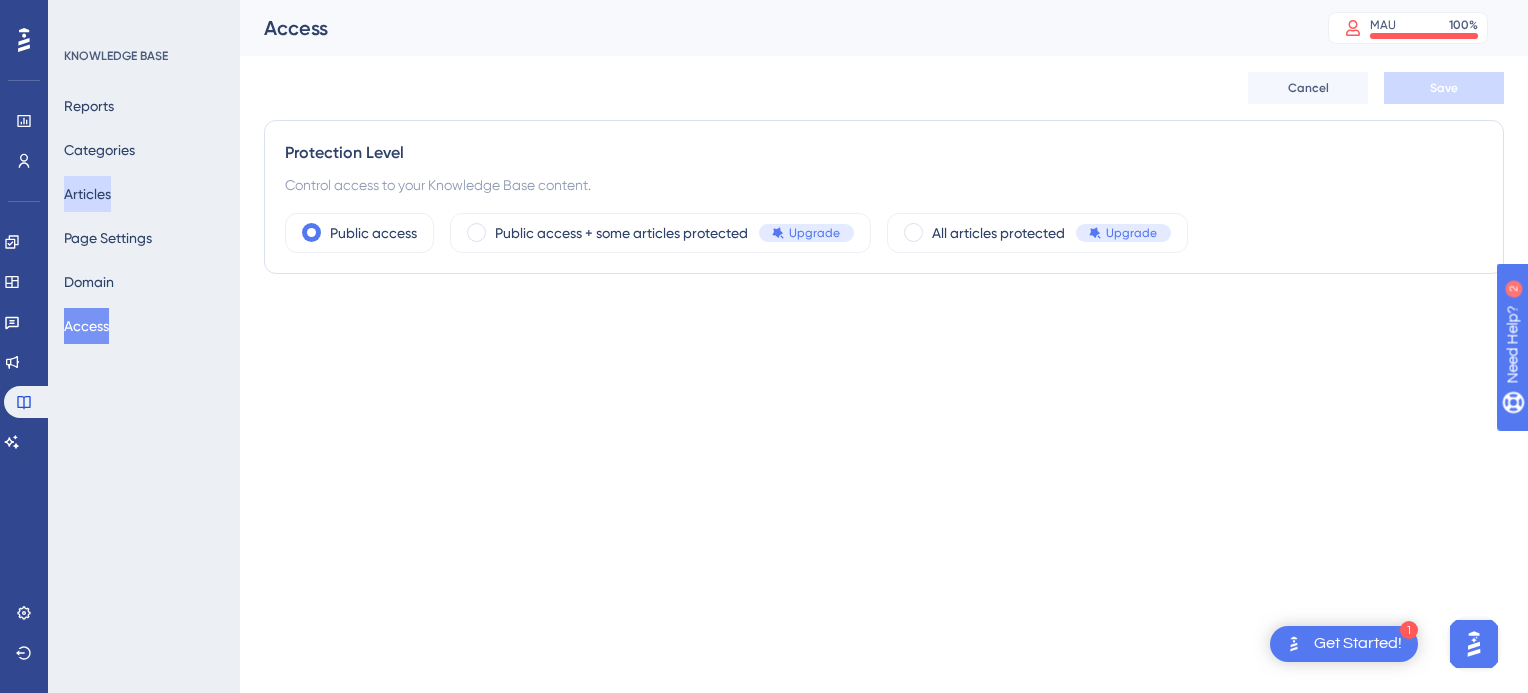 click on "Articles" at bounding box center (87, 194) 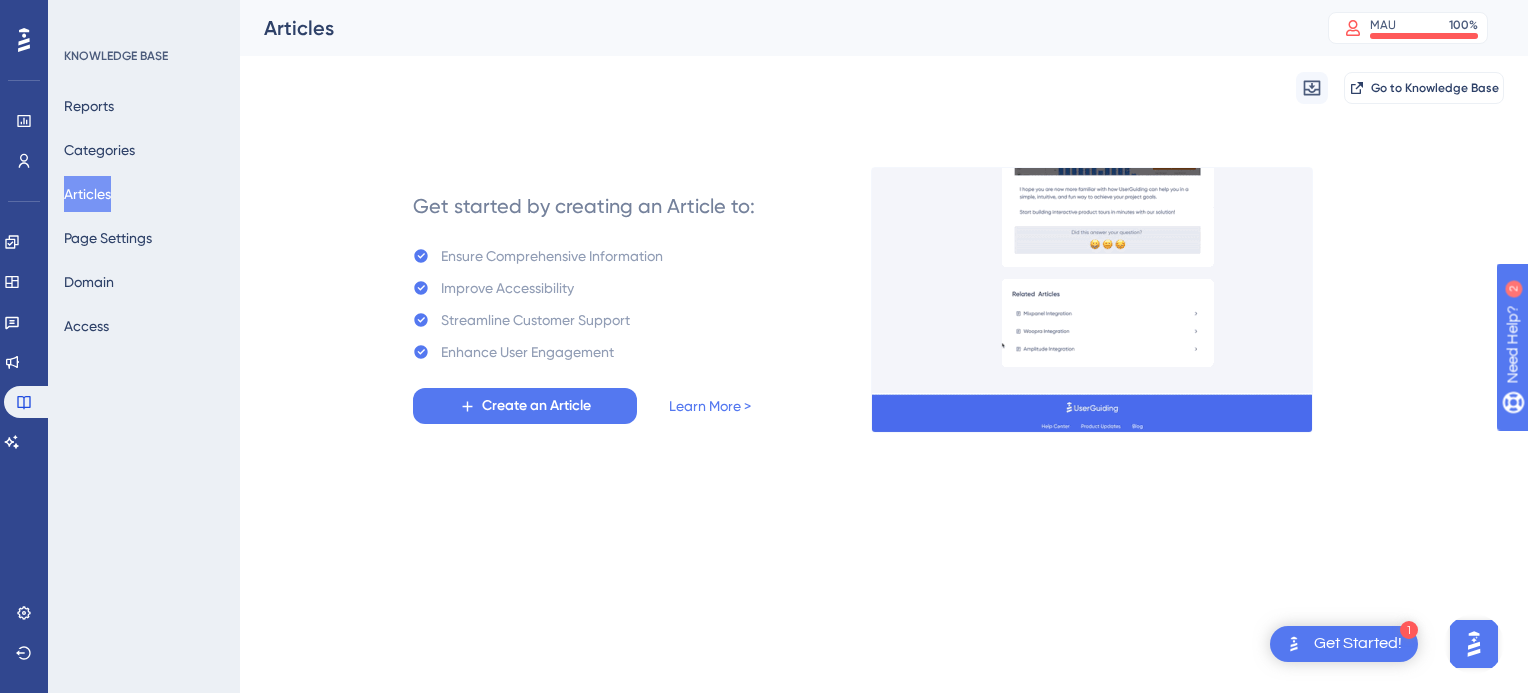 click on "Reports Categories Articles Page Settings Domain Access" at bounding box center [145, 216] 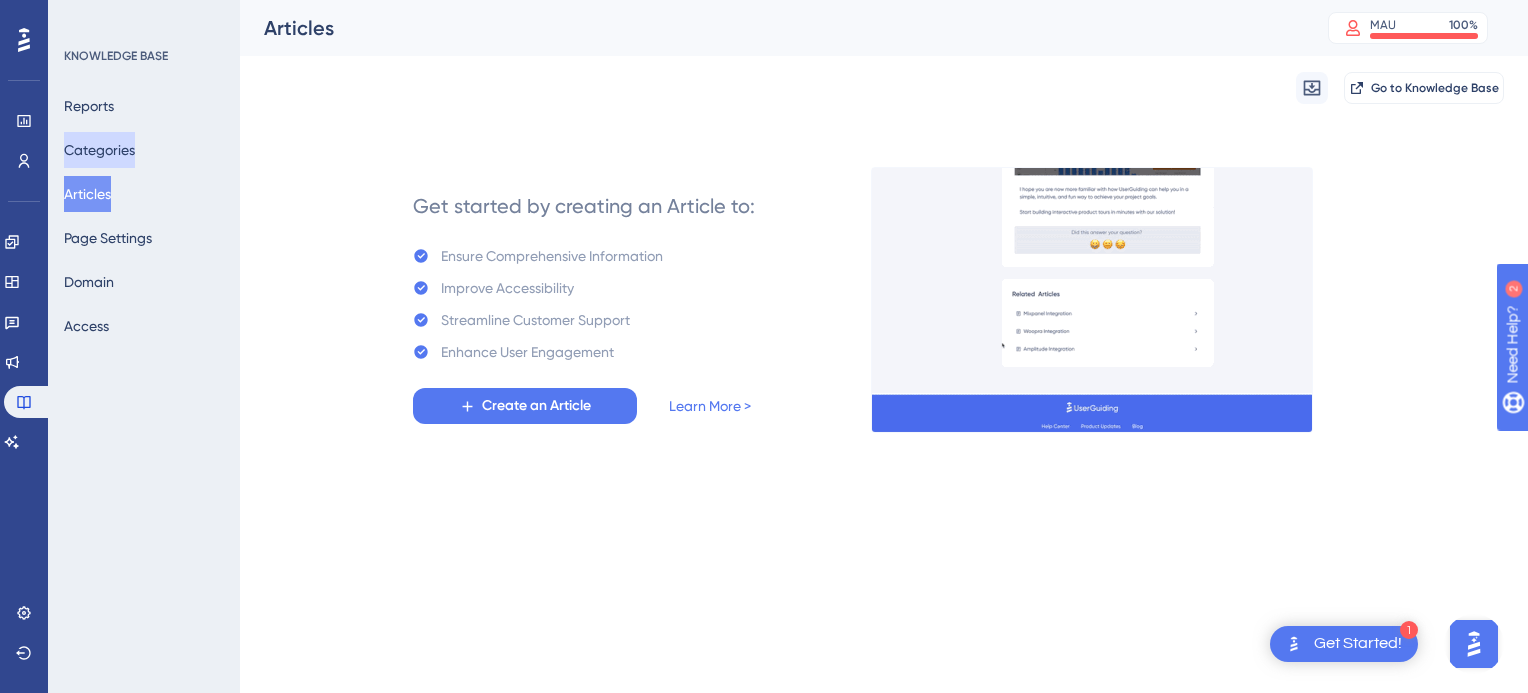 click on "Categories" at bounding box center [99, 150] 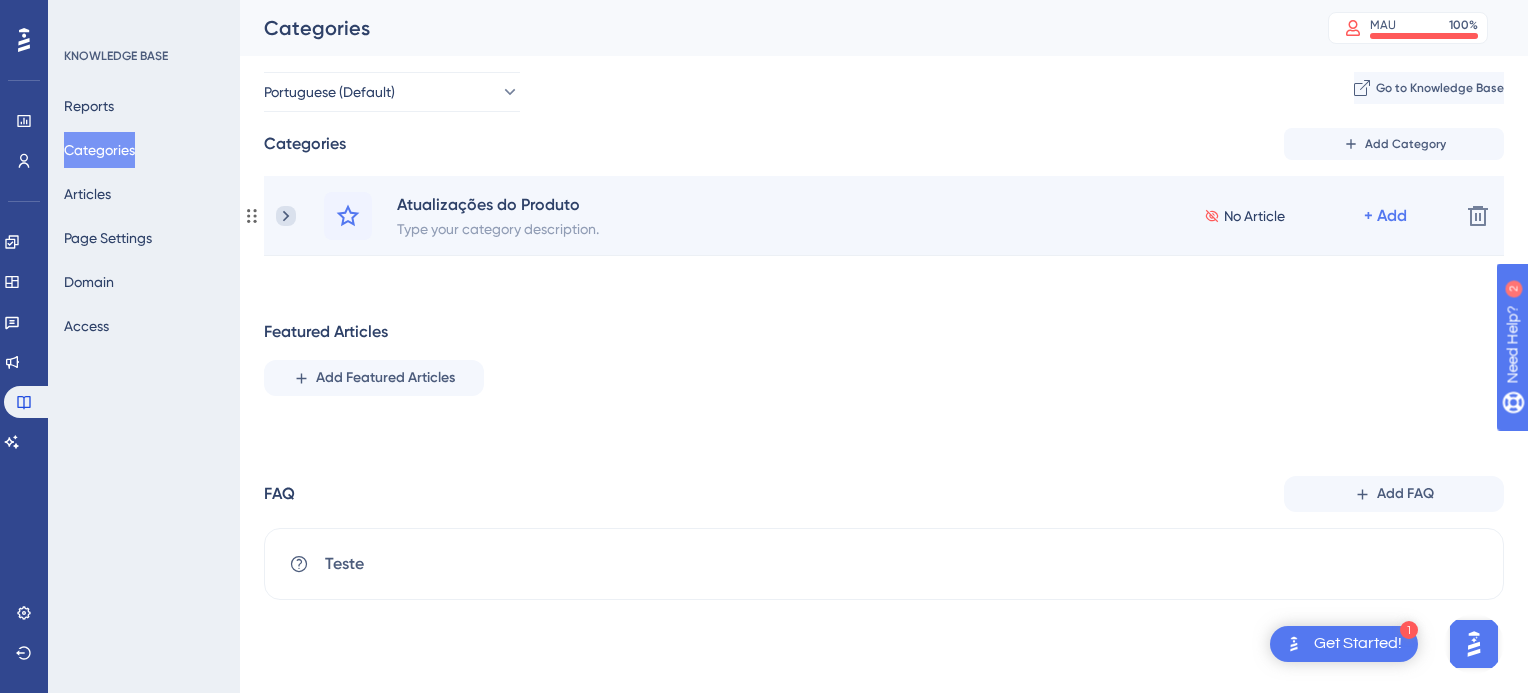 click 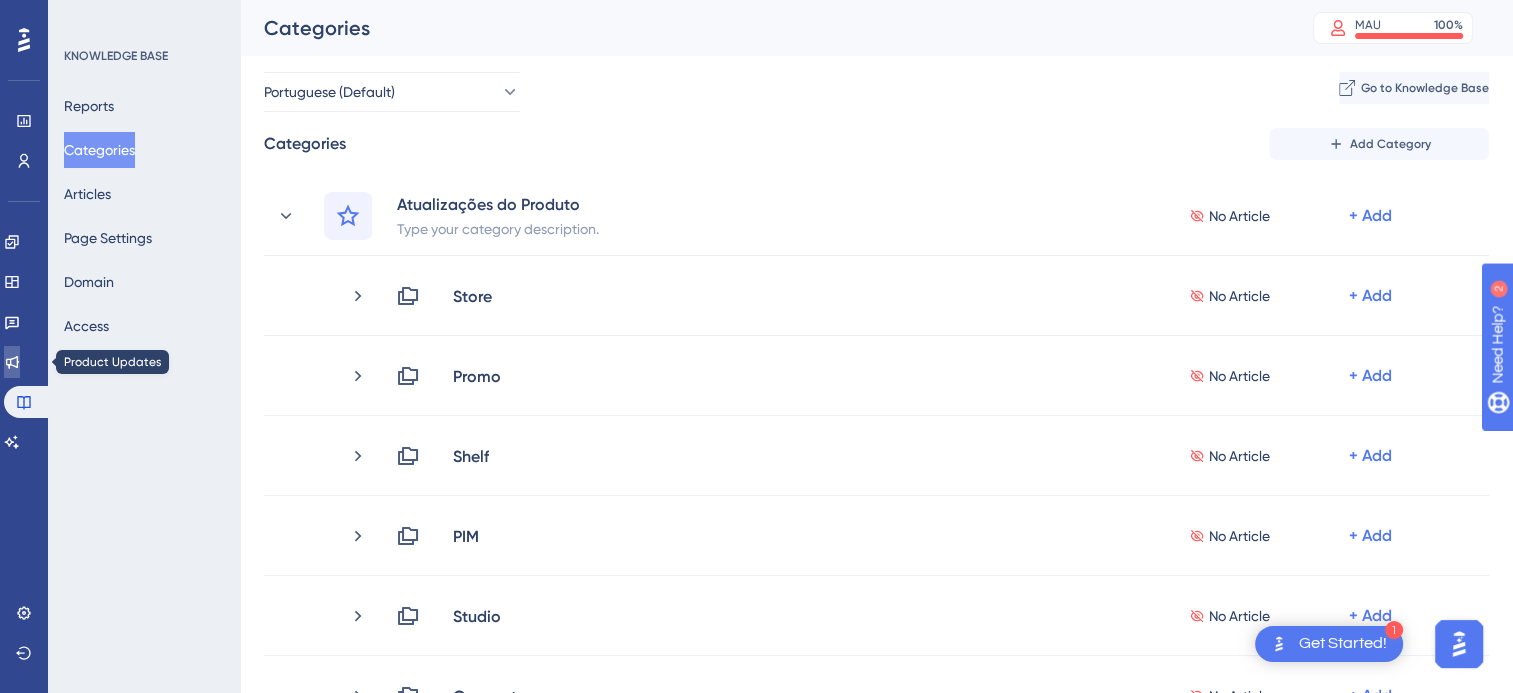 click 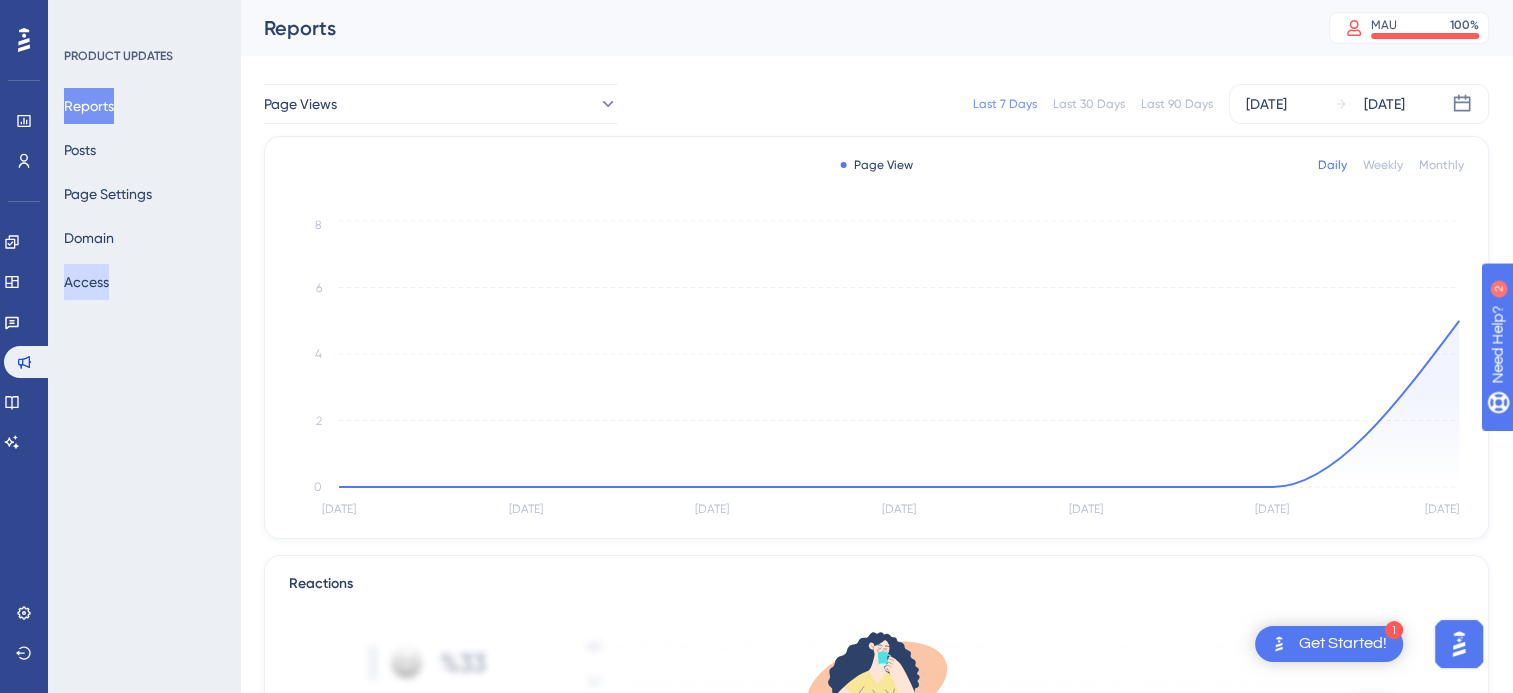 click on "Access" at bounding box center (86, 282) 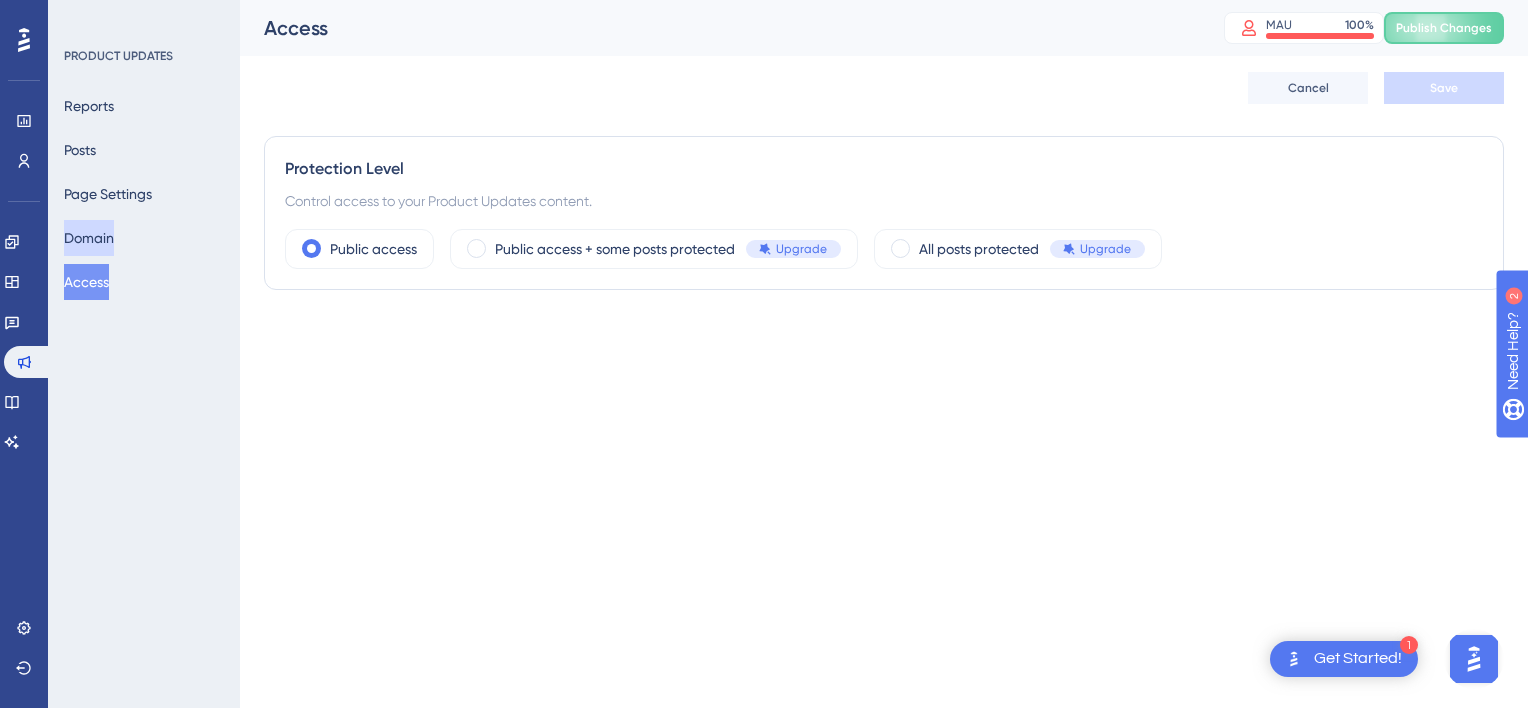 click on "Domain" at bounding box center (89, 238) 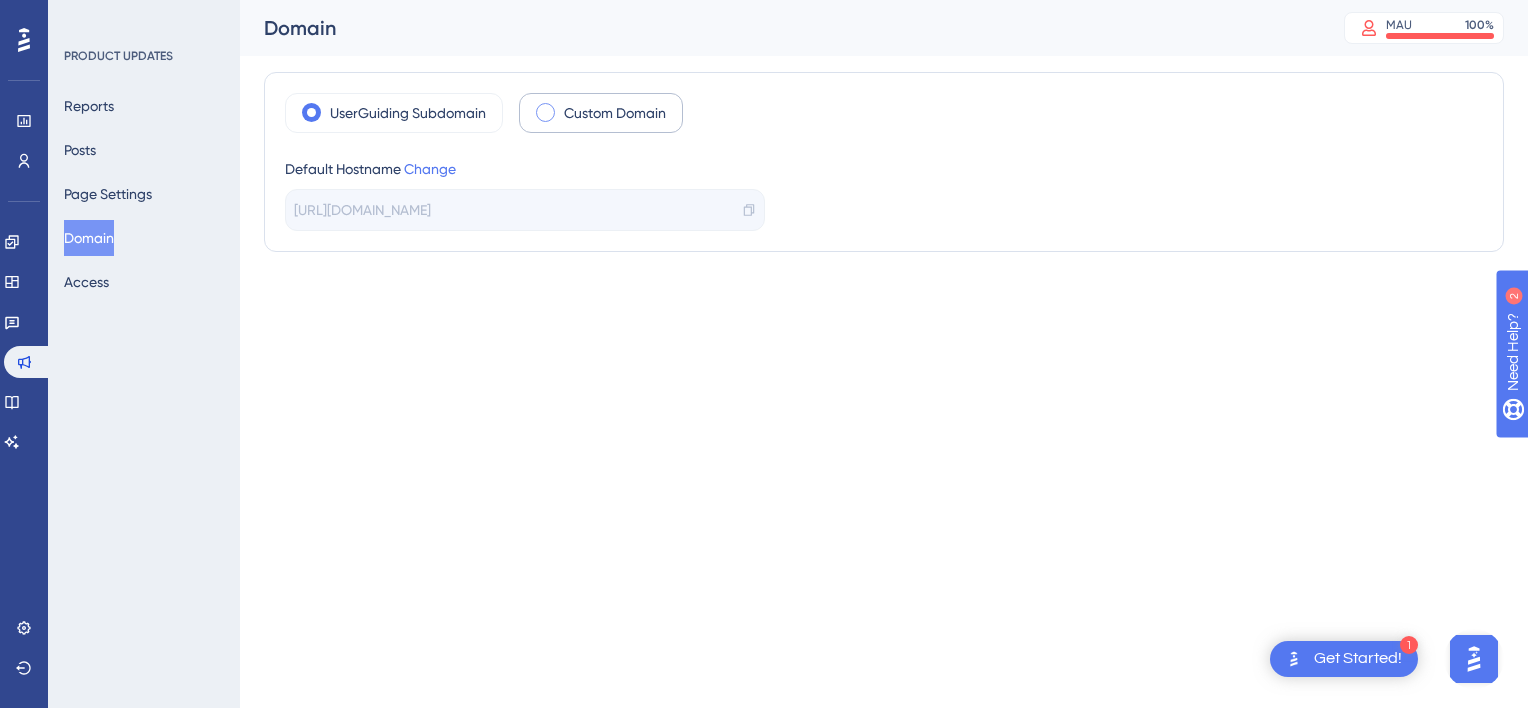 click on "Custom Domain" at bounding box center (601, 113) 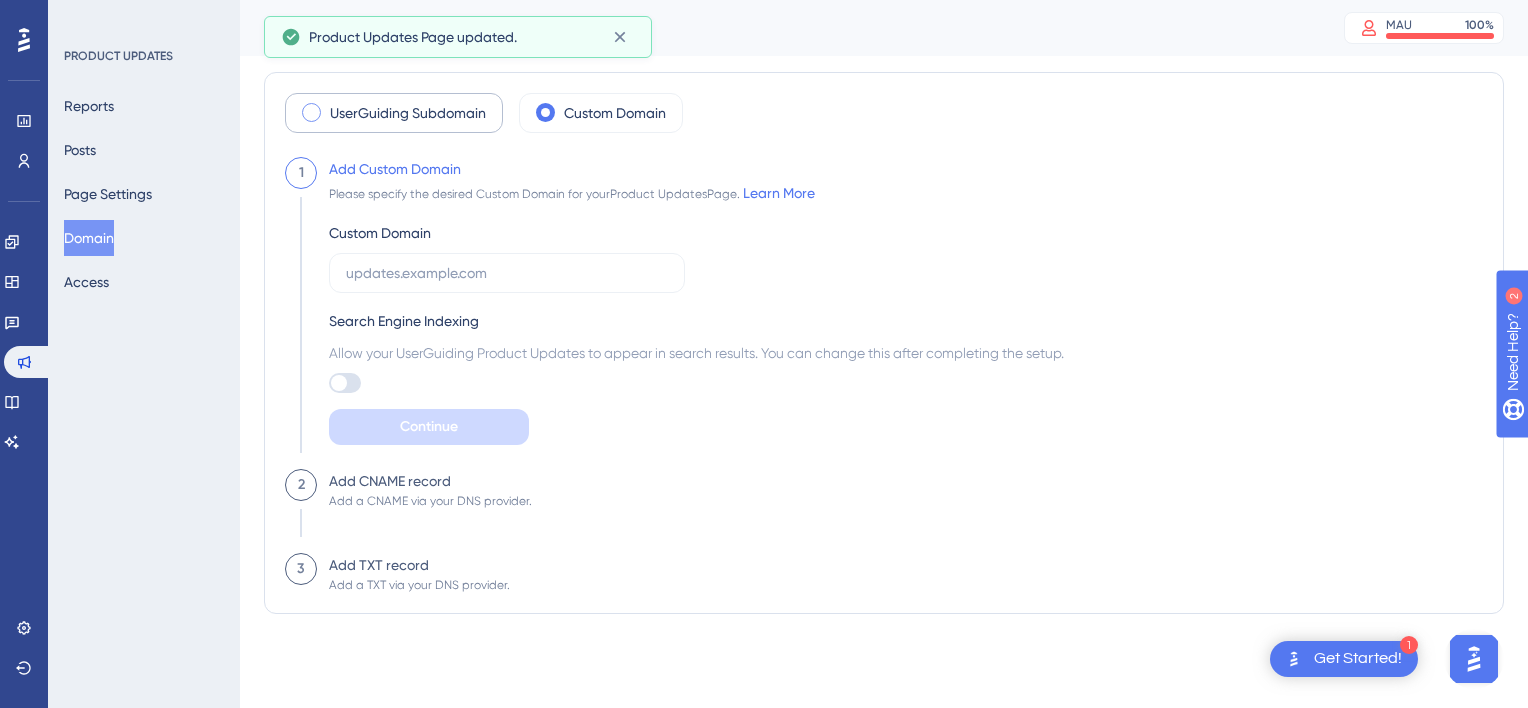 click on "UserGuiding Subdomain" at bounding box center [408, 113] 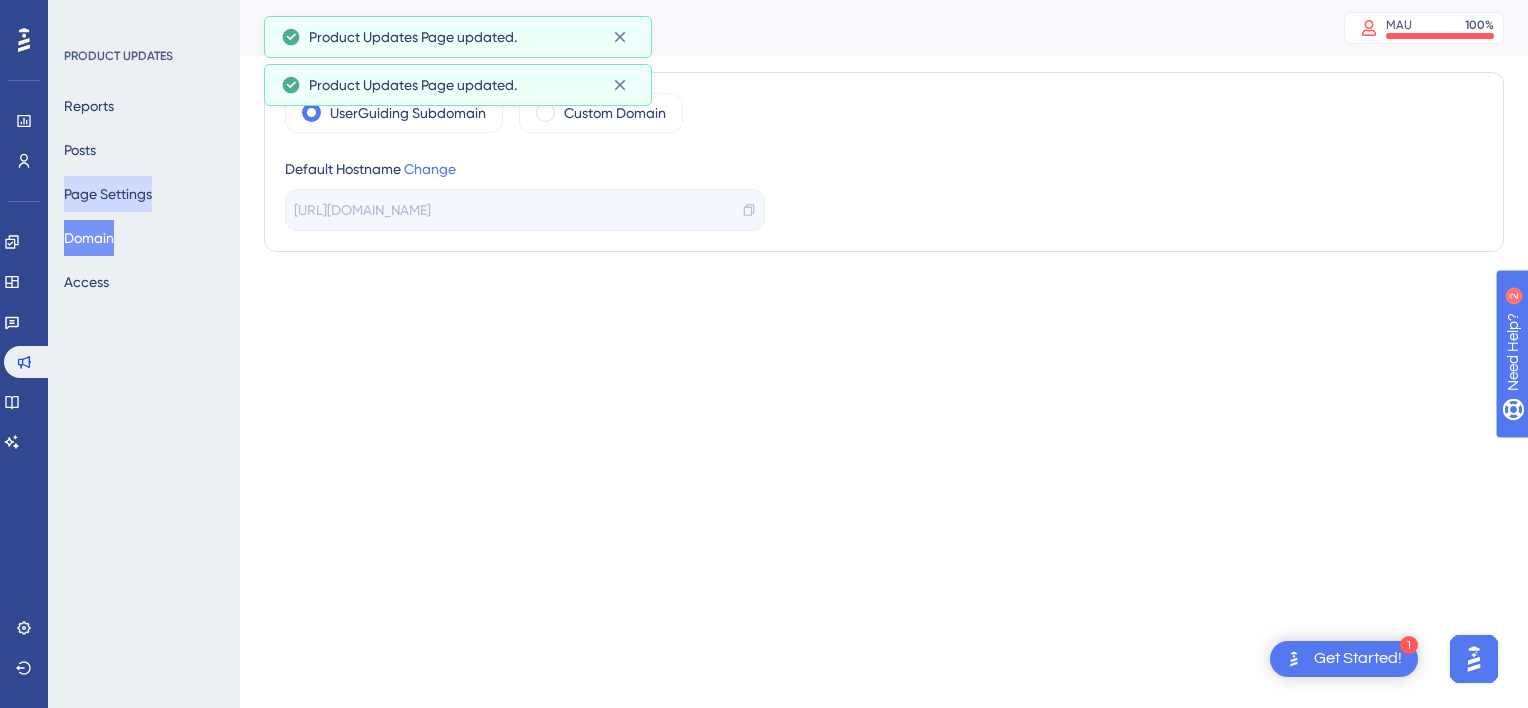 click on "Page Settings" at bounding box center (108, 194) 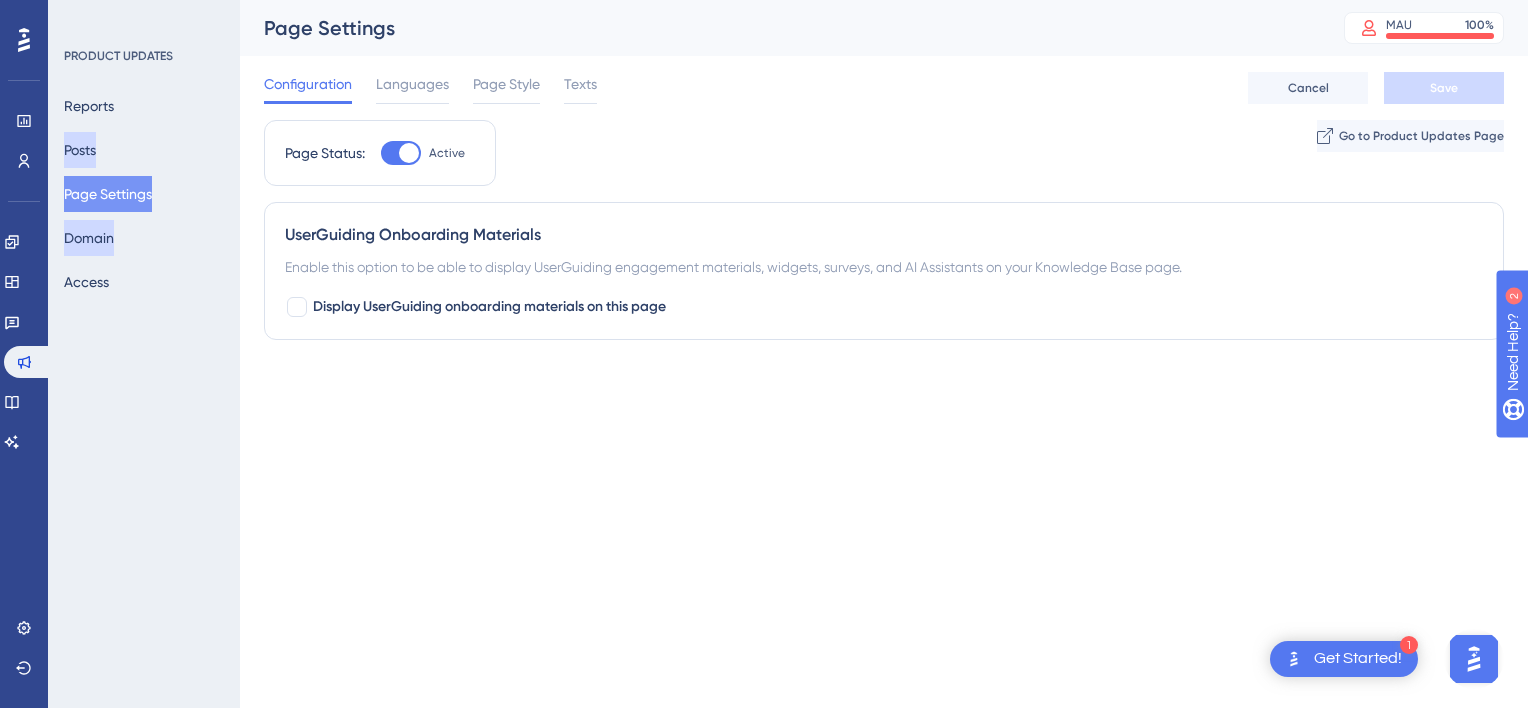 click on "Domain" at bounding box center [89, 238] 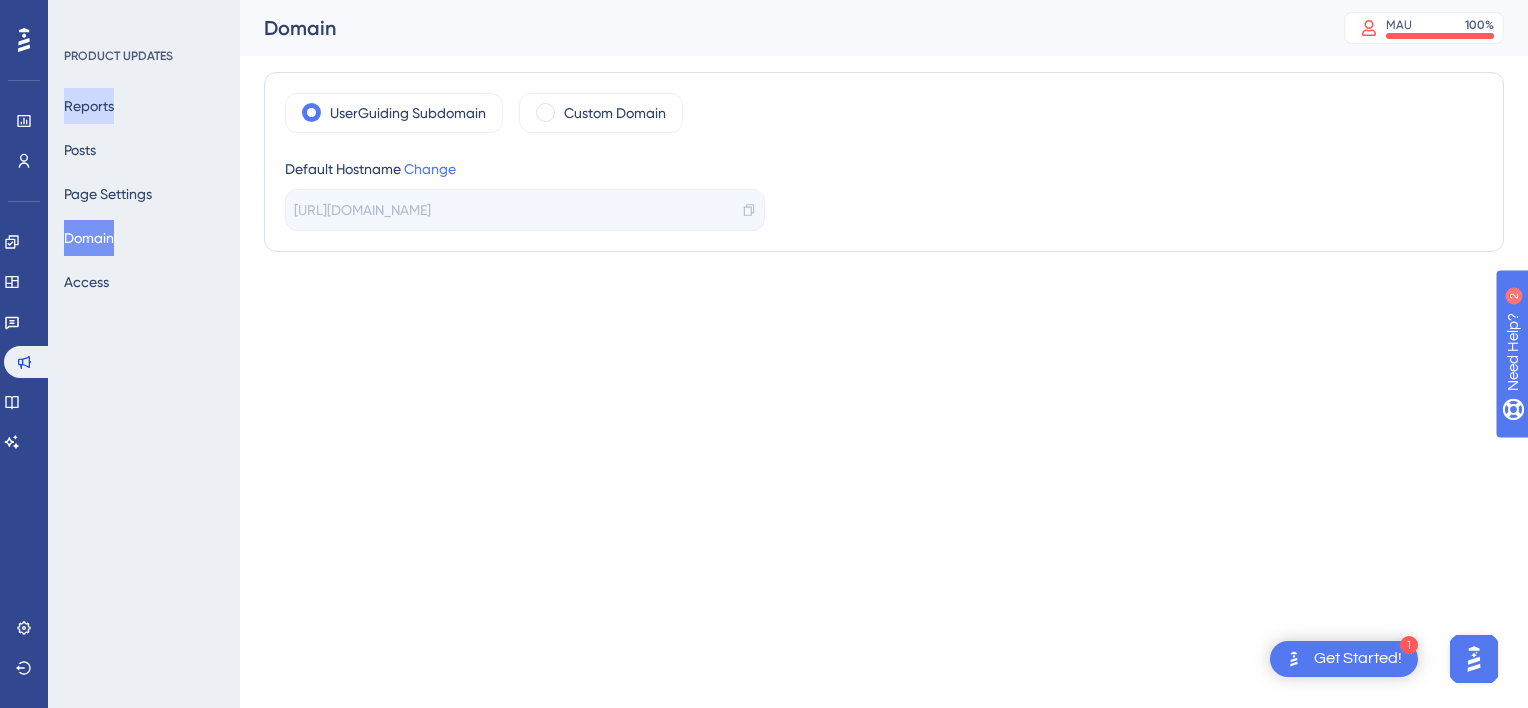 click on "Reports" at bounding box center [89, 106] 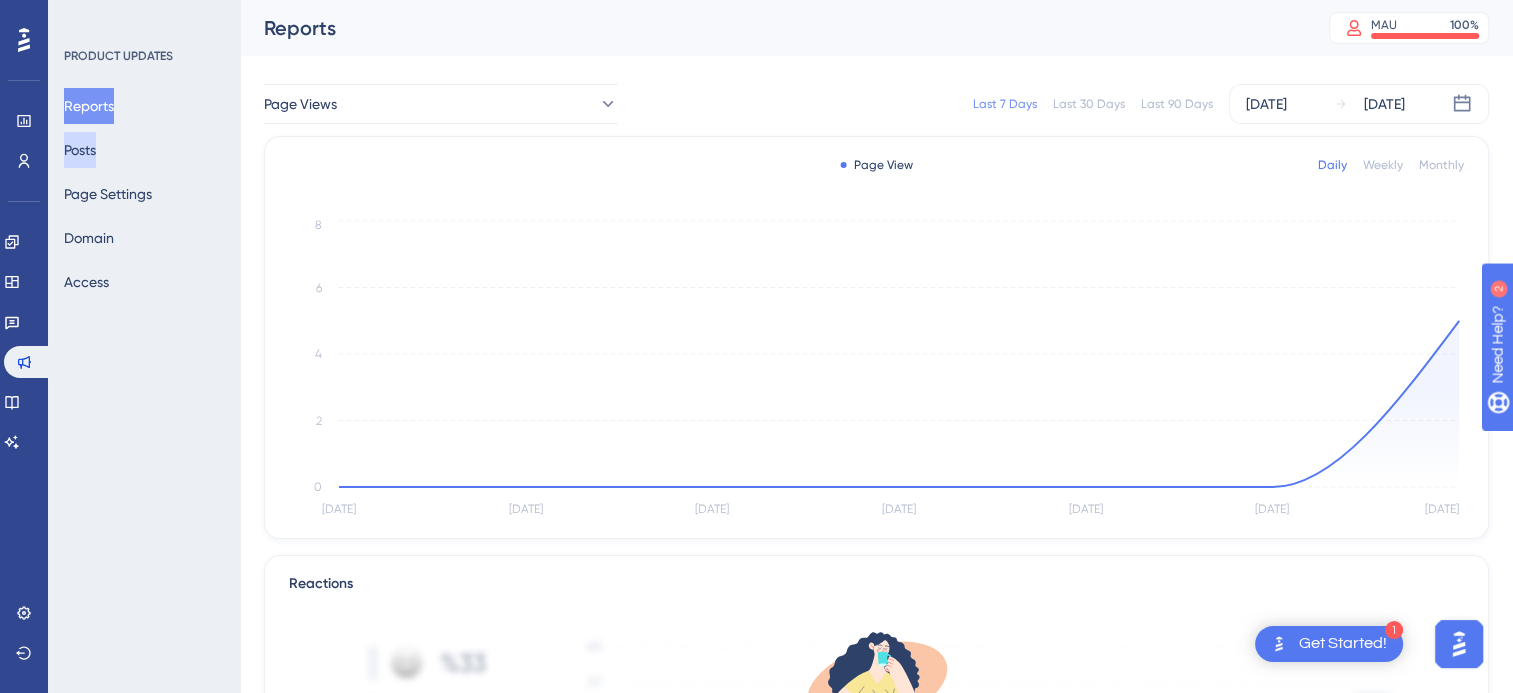 click on "Posts" at bounding box center [80, 150] 